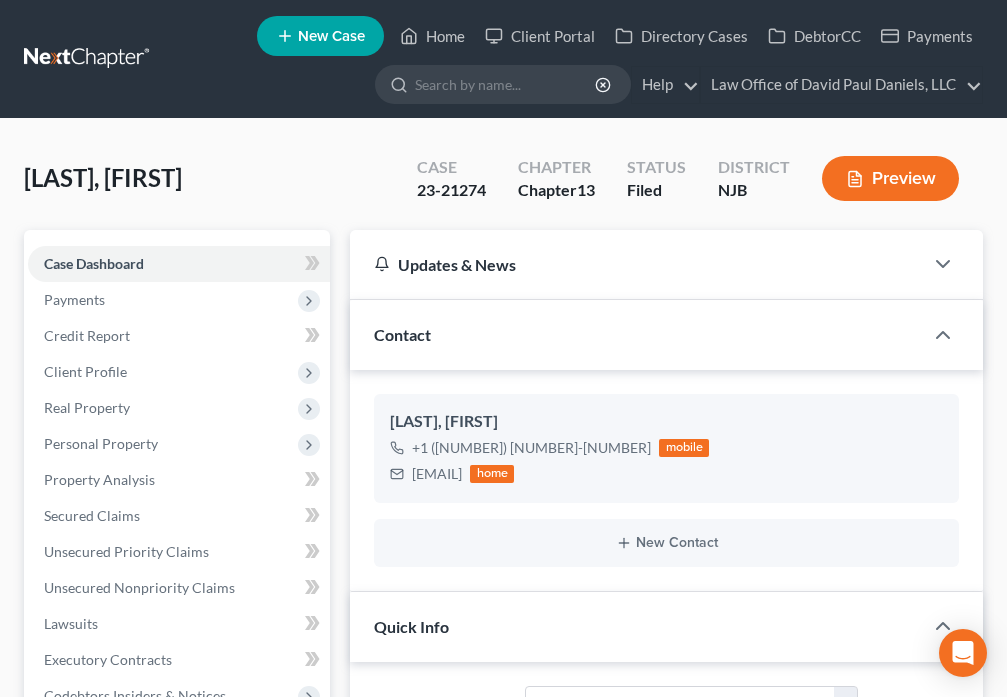select on "10" 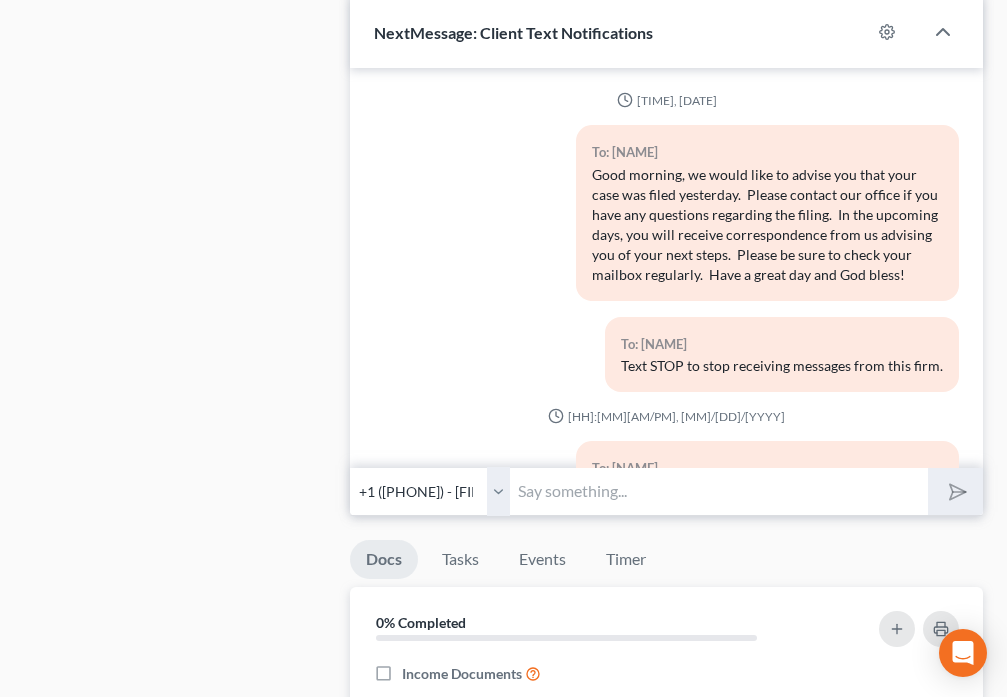 scroll, scrollTop: 1867, scrollLeft: 0, axis: vertical 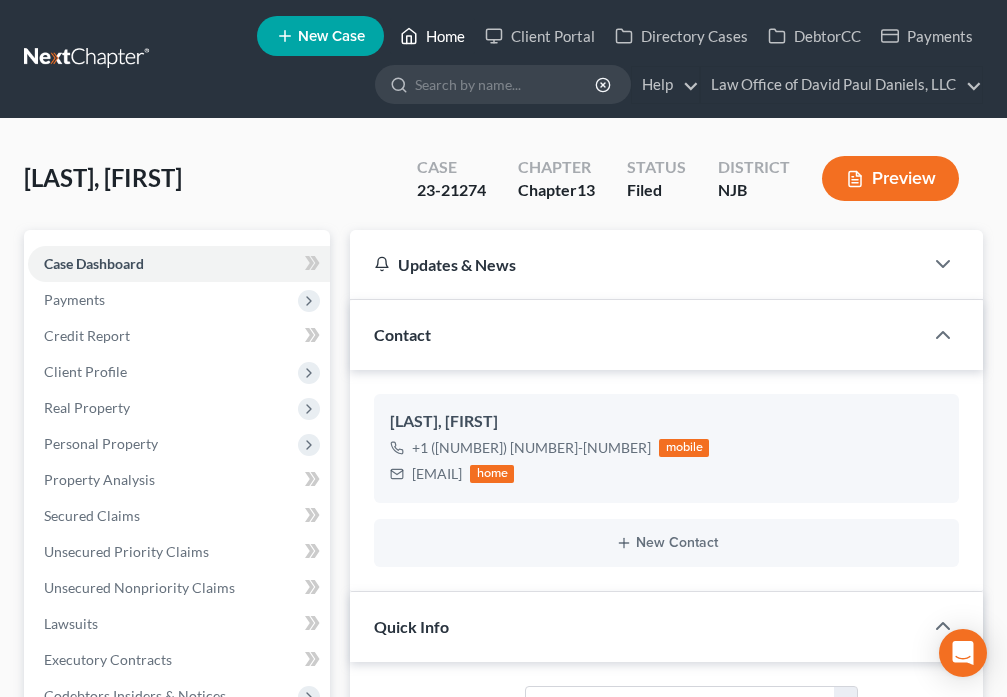 click 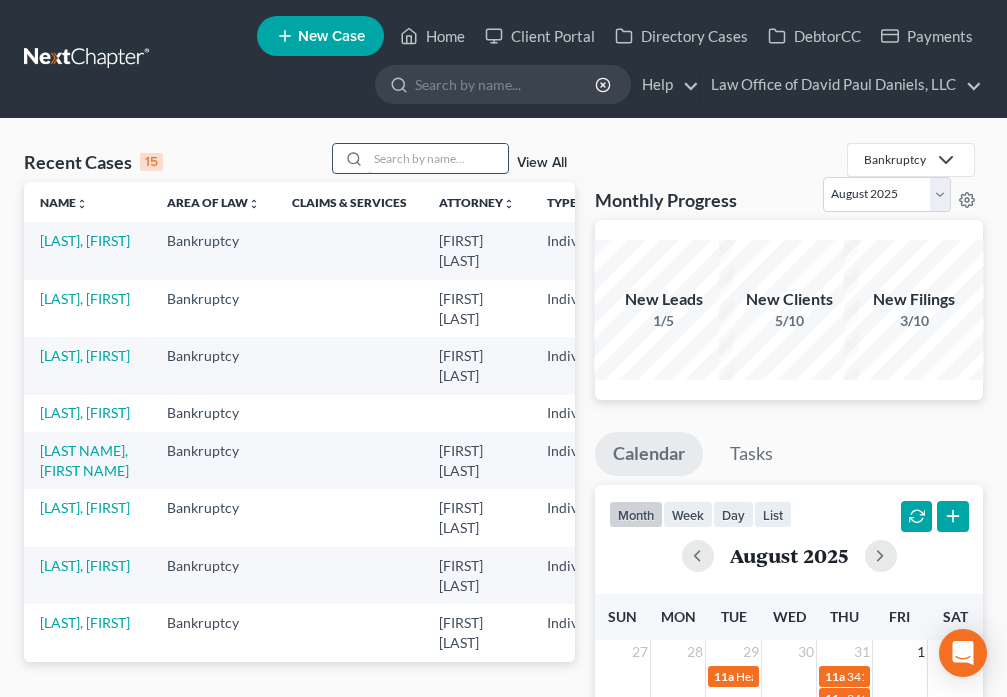 click at bounding box center [438, 158] 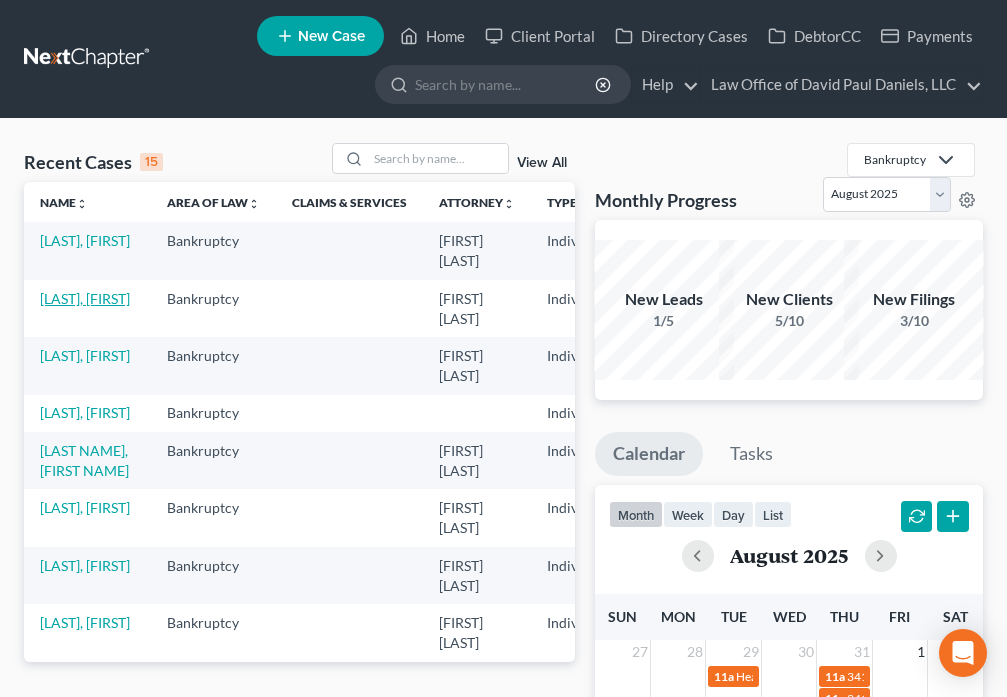 click on "[LAST], [FIRST]" at bounding box center [85, 298] 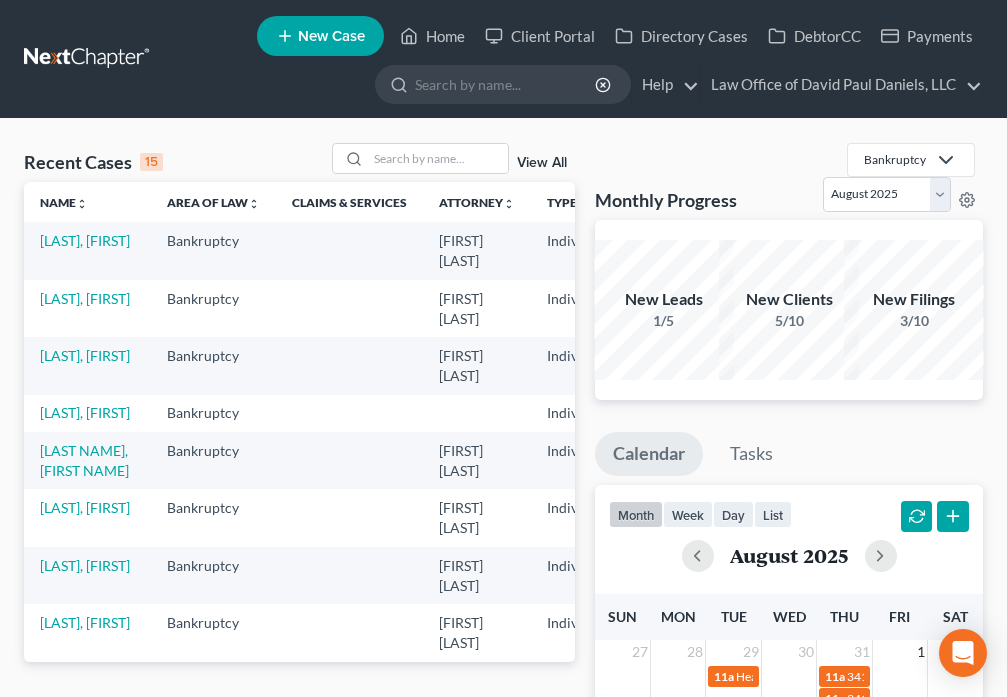 select on "6" 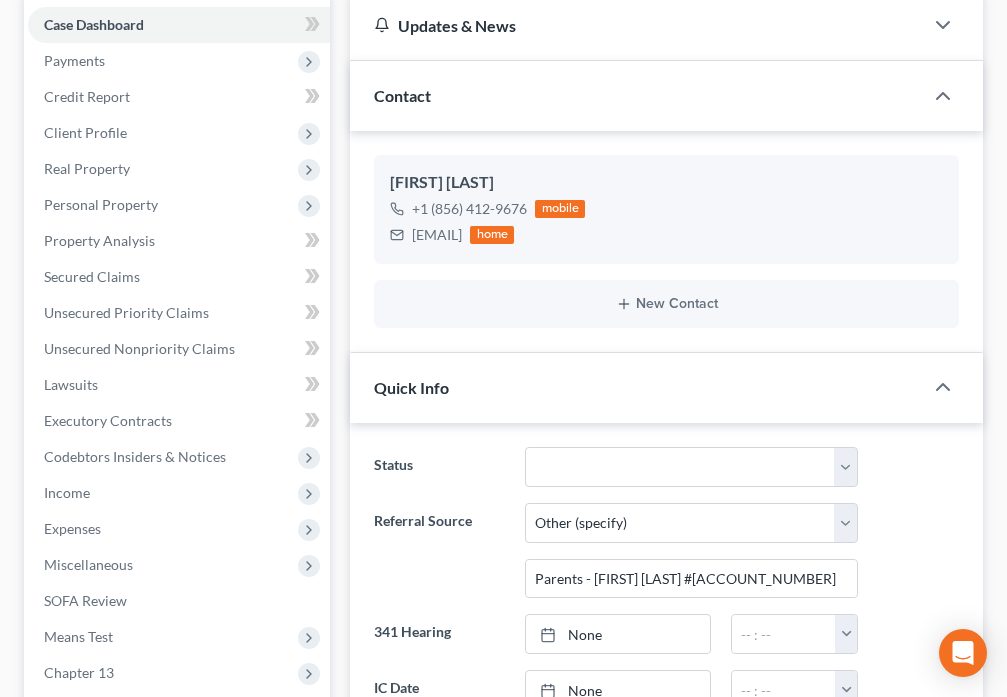 scroll, scrollTop: 820, scrollLeft: 0, axis: vertical 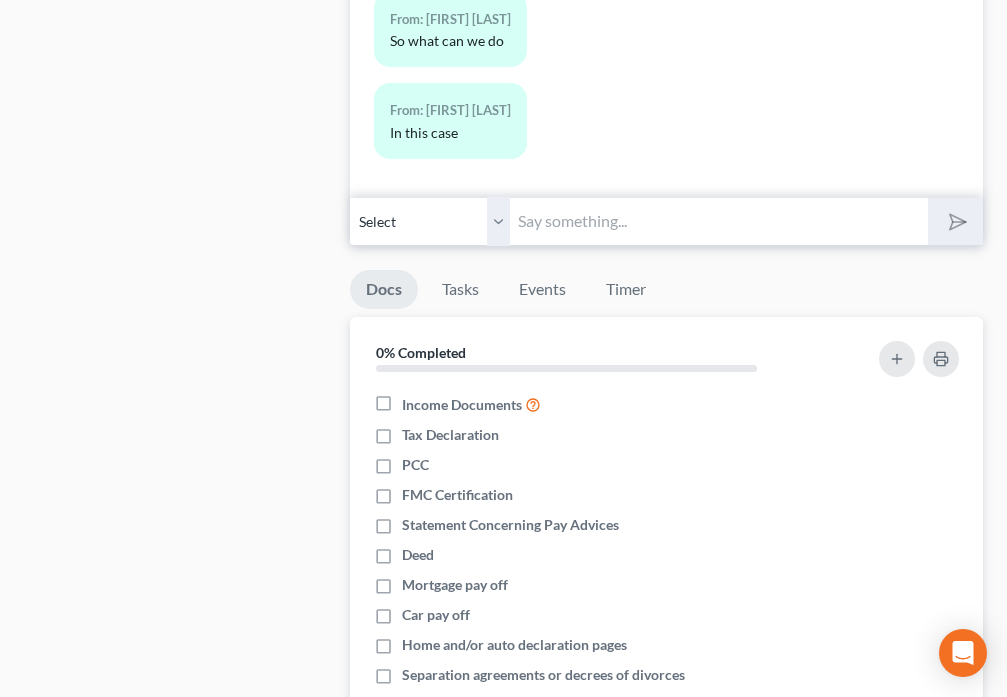 click at bounding box center [718, 221] 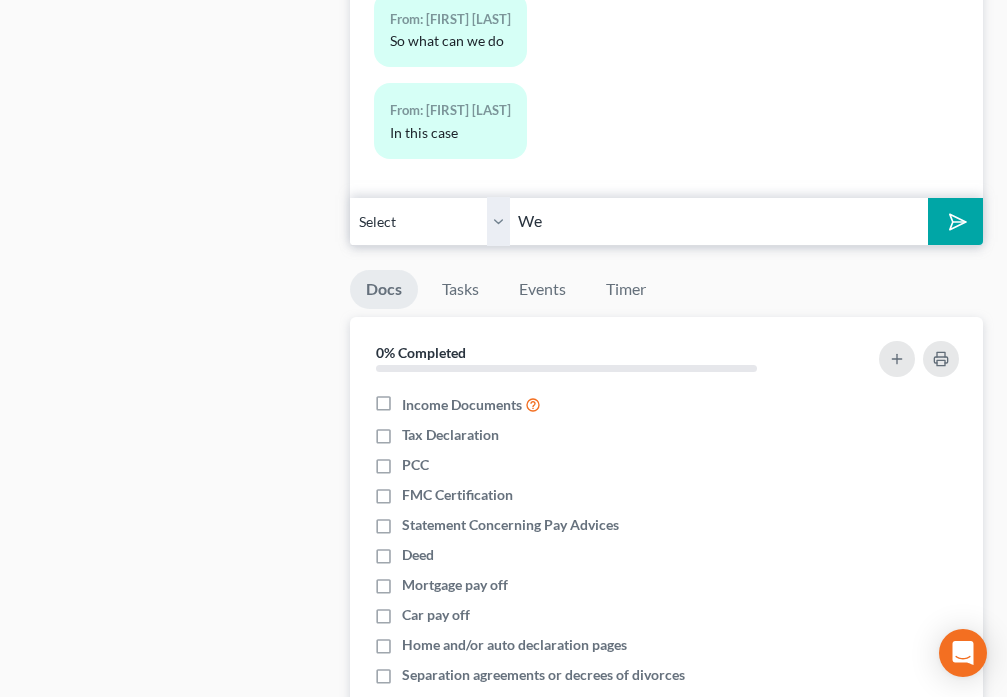 type on "W" 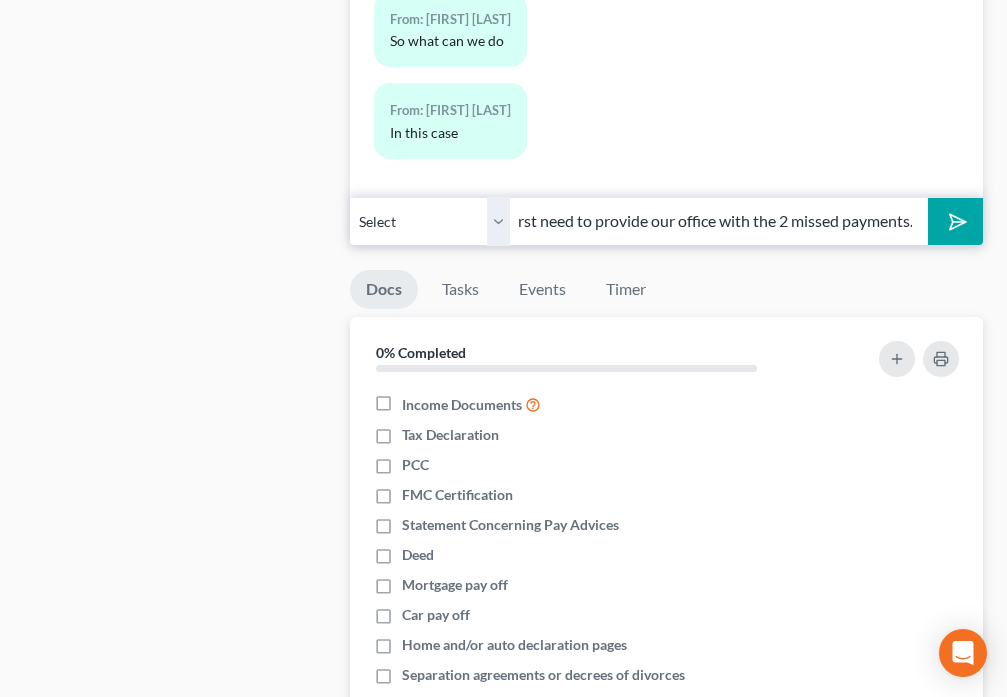 scroll, scrollTop: 0, scrollLeft: 351, axis: horizontal 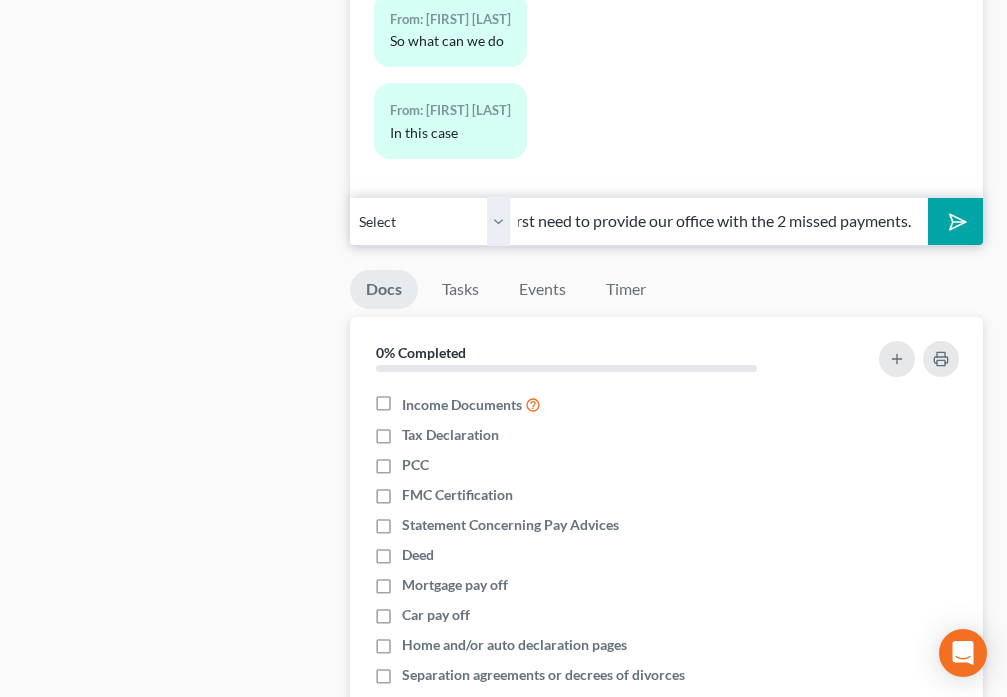 type on "A motion to reinstate can be filed but you would first need to provide our office with the 2 missed payments." 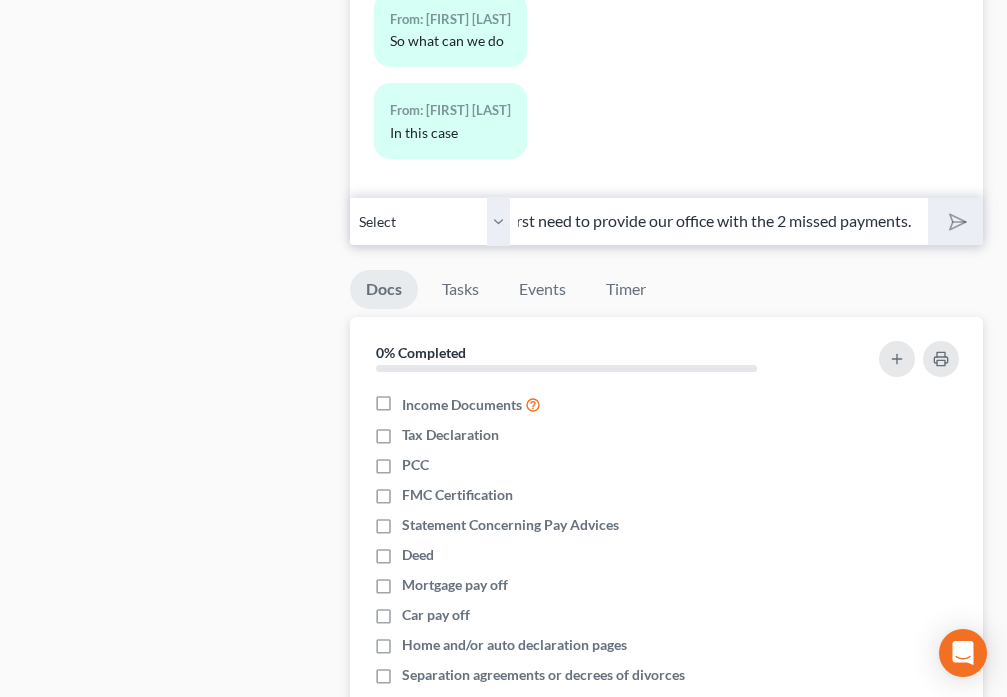scroll, scrollTop: 0, scrollLeft: 0, axis: both 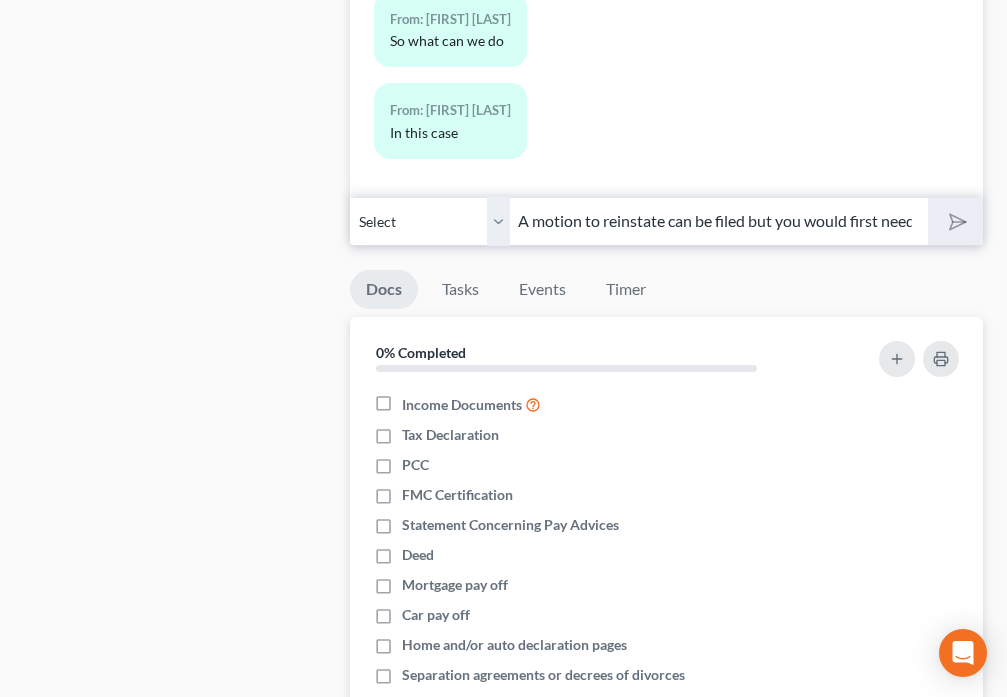 type 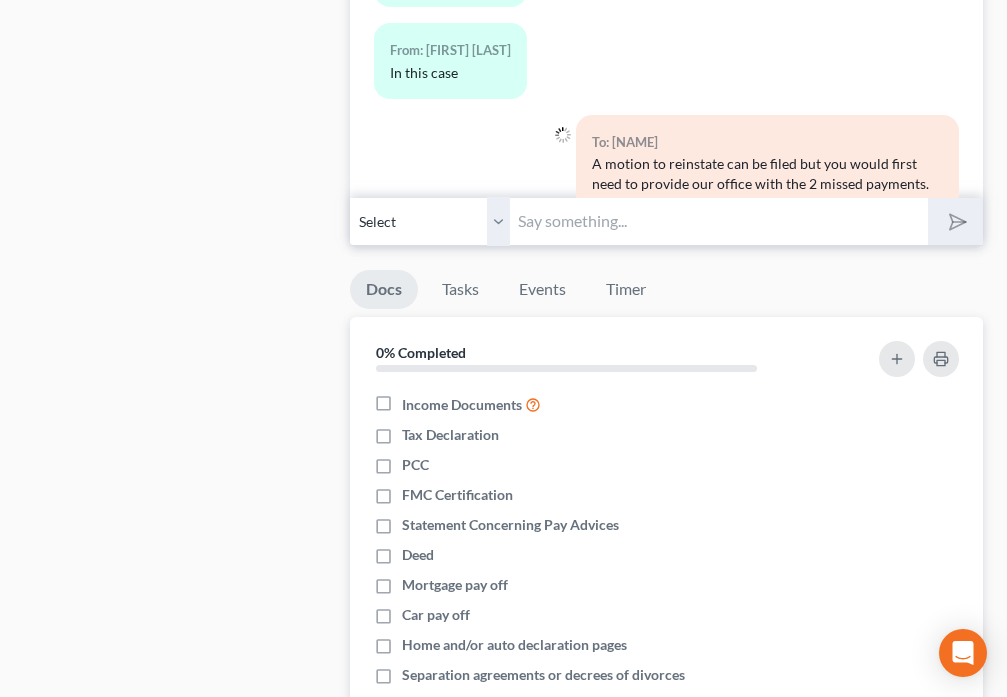 scroll, scrollTop: 3818, scrollLeft: 0, axis: vertical 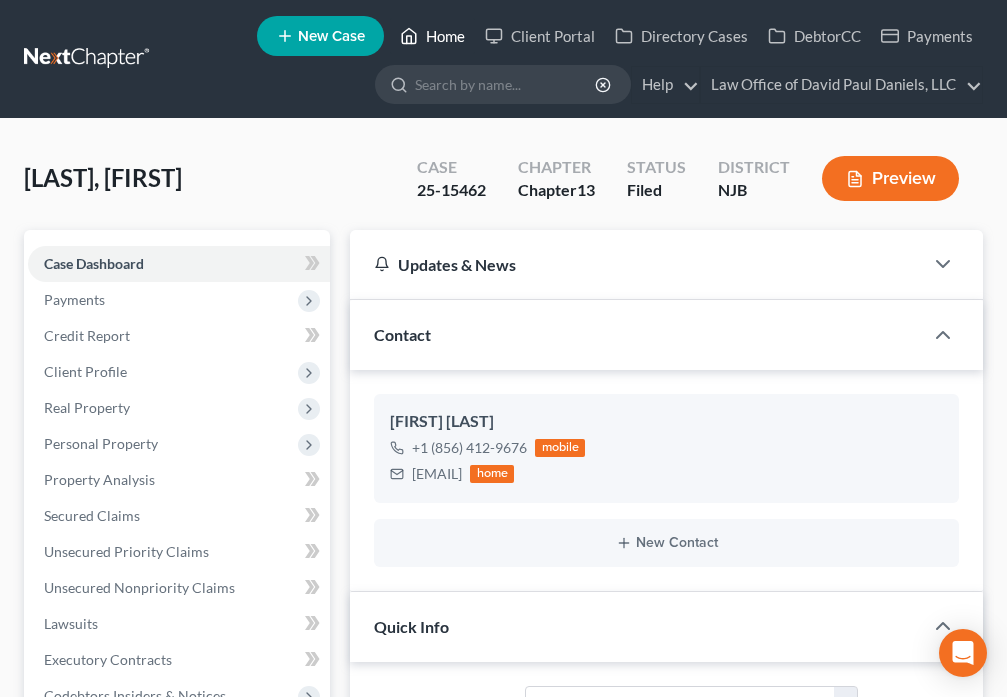 click on "Home" at bounding box center (432, 36) 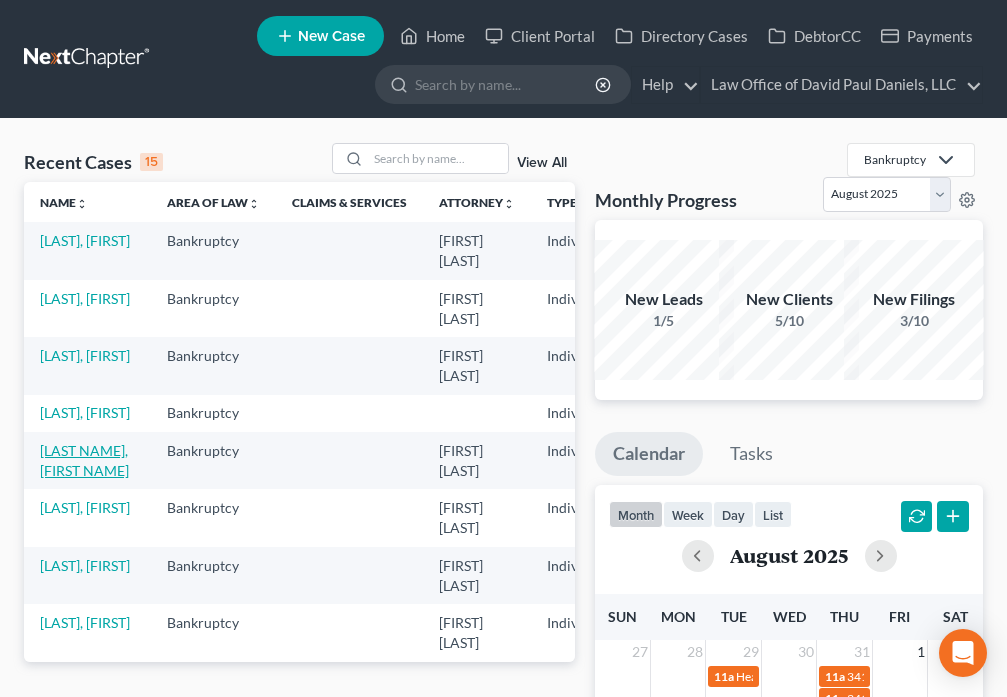 click on "[LAST NAME], [FIRST NAME]" at bounding box center (84, 460) 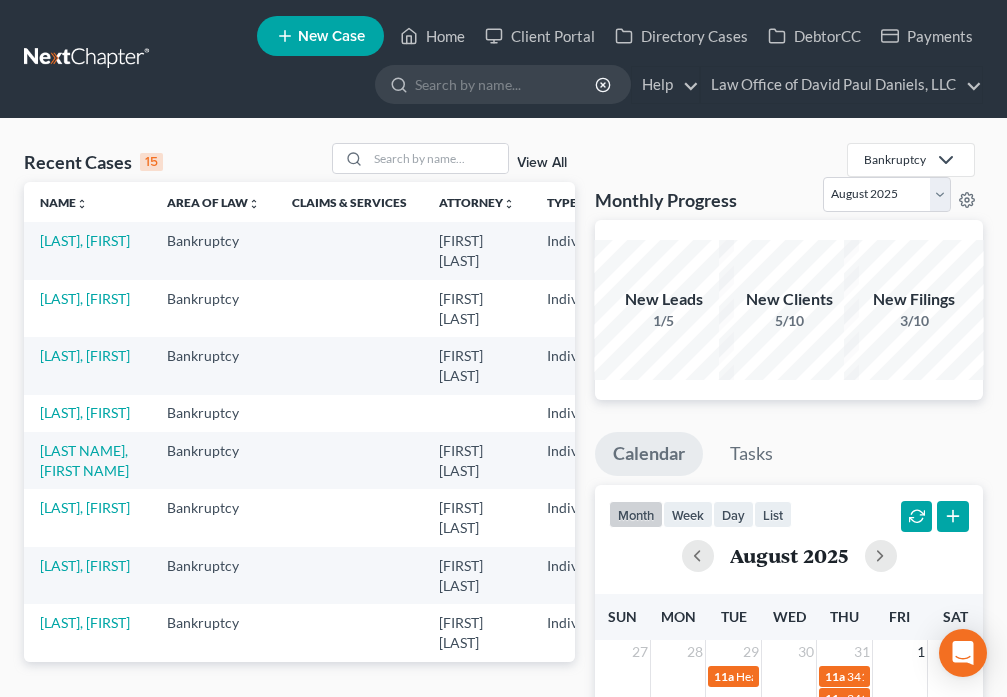 select on "6" 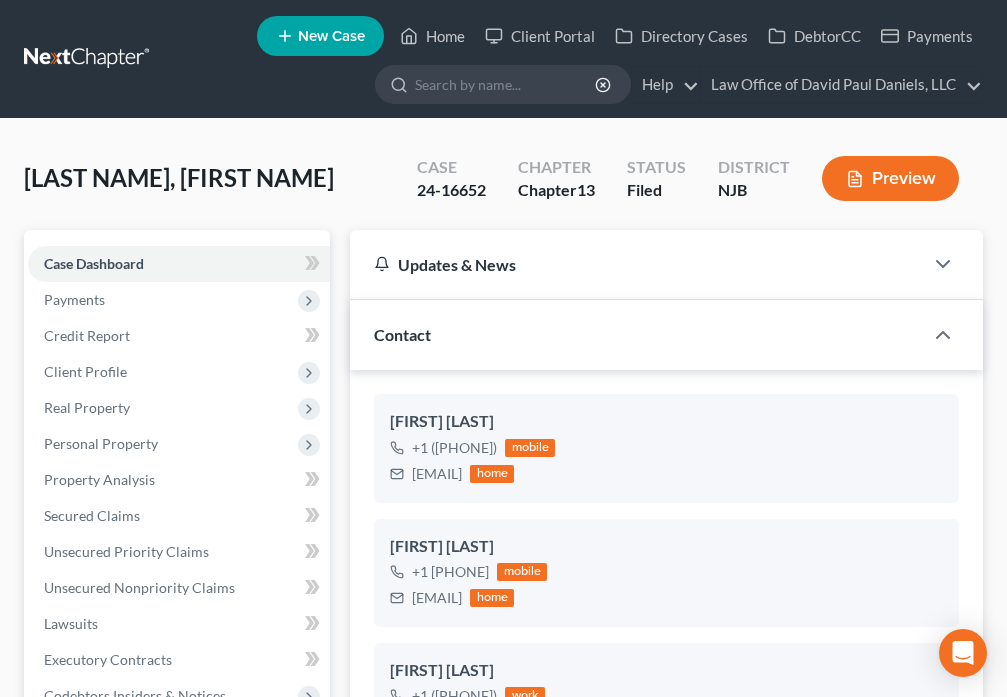 scroll, scrollTop: 793, scrollLeft: 0, axis: vertical 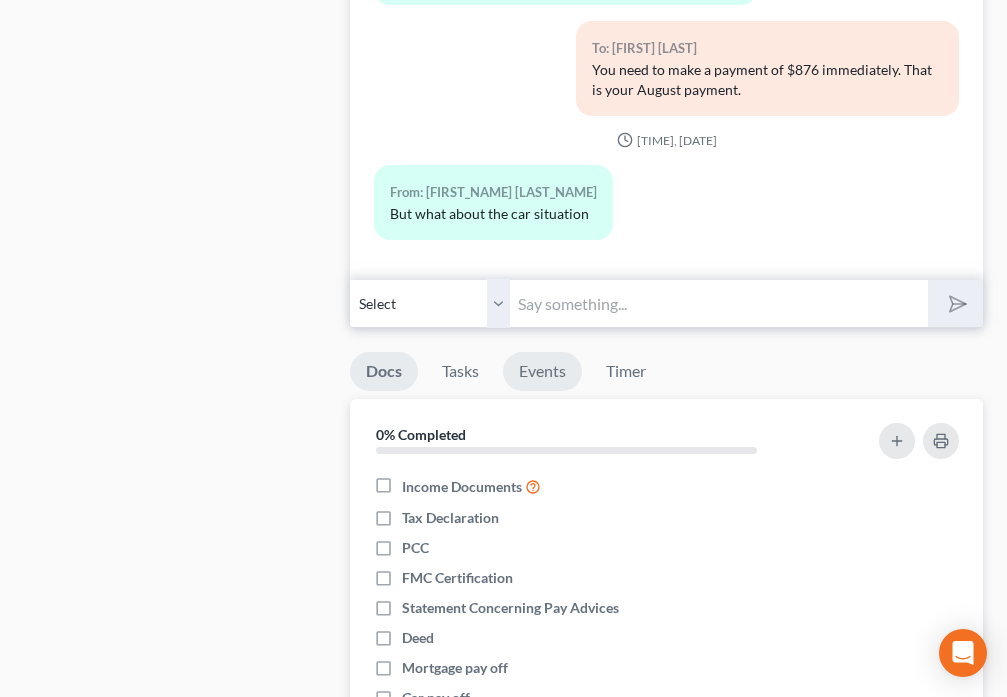click on "Events" at bounding box center [542, 371] 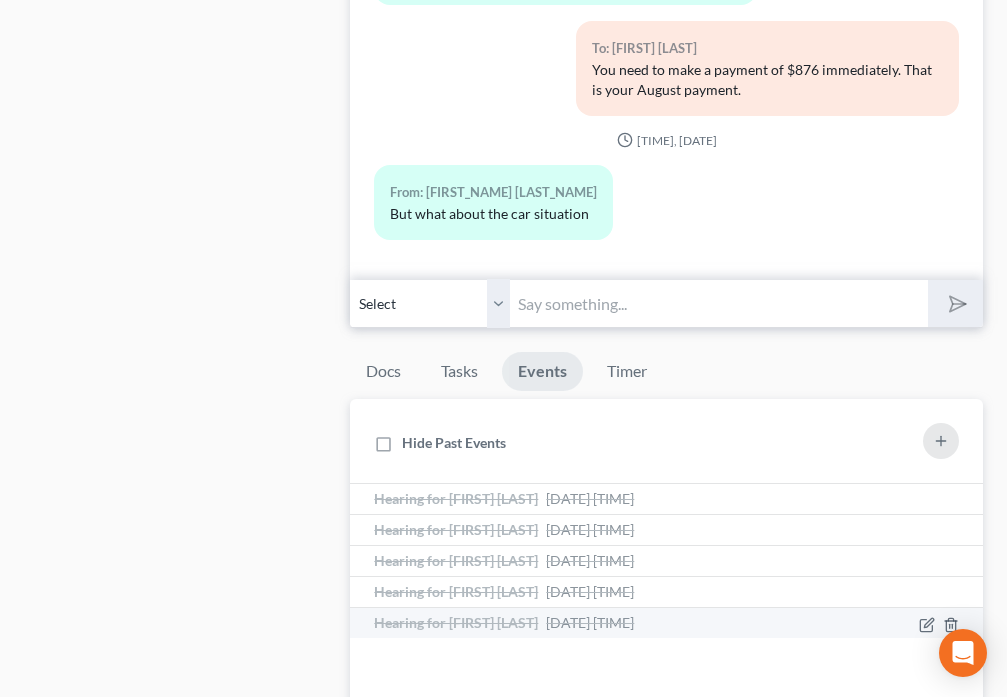 click on "[DATE] [TIME]" at bounding box center [590, 622] 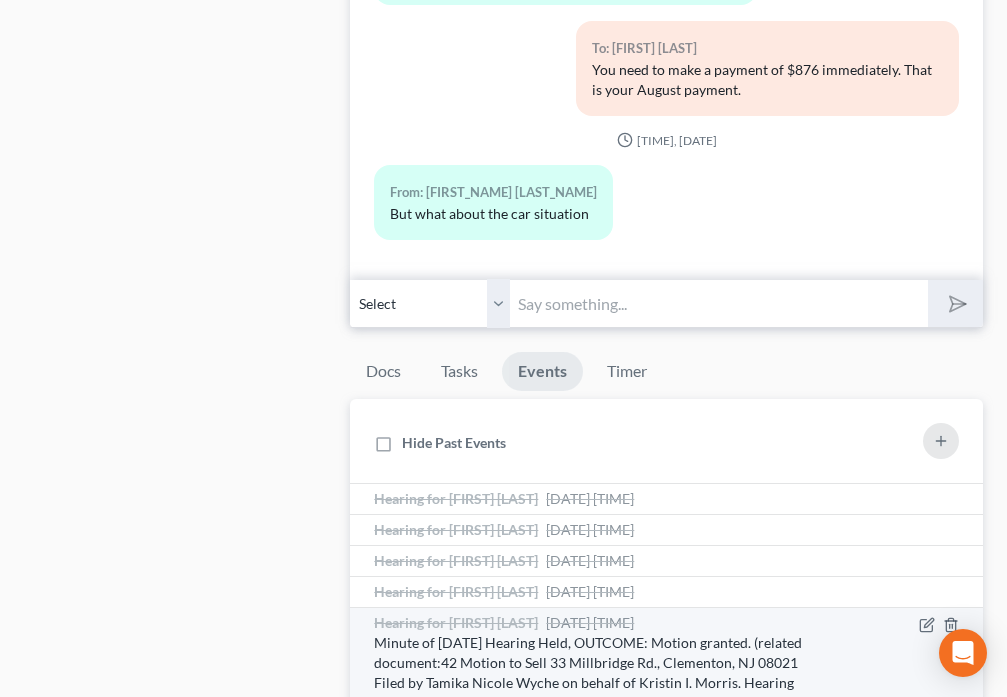 click on "[DATE] [TIME]" at bounding box center [590, 622] 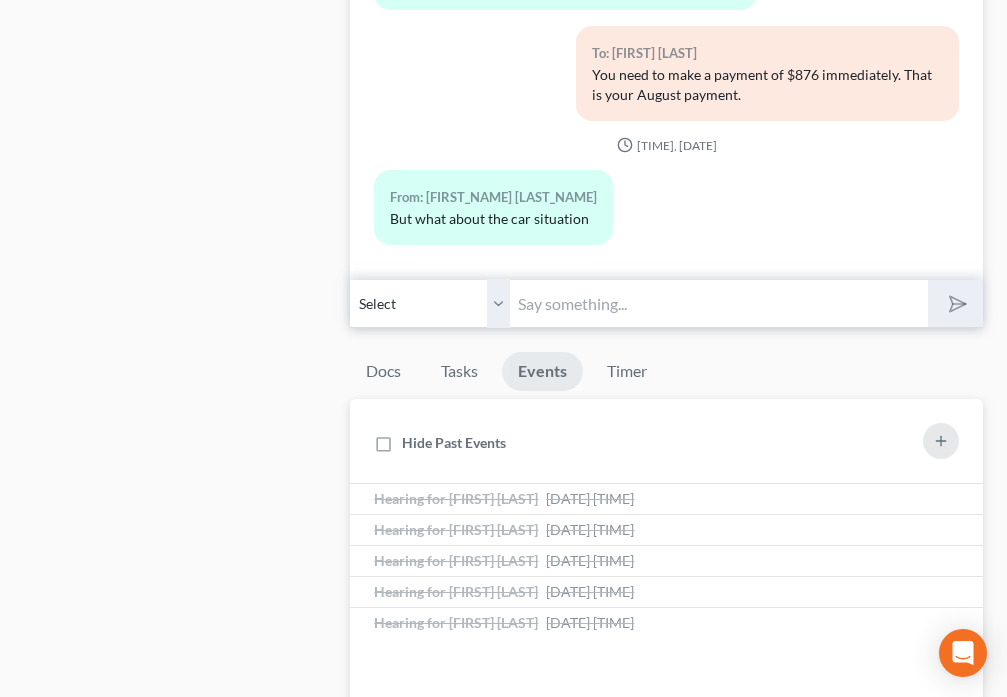scroll, scrollTop: 2502, scrollLeft: 0, axis: vertical 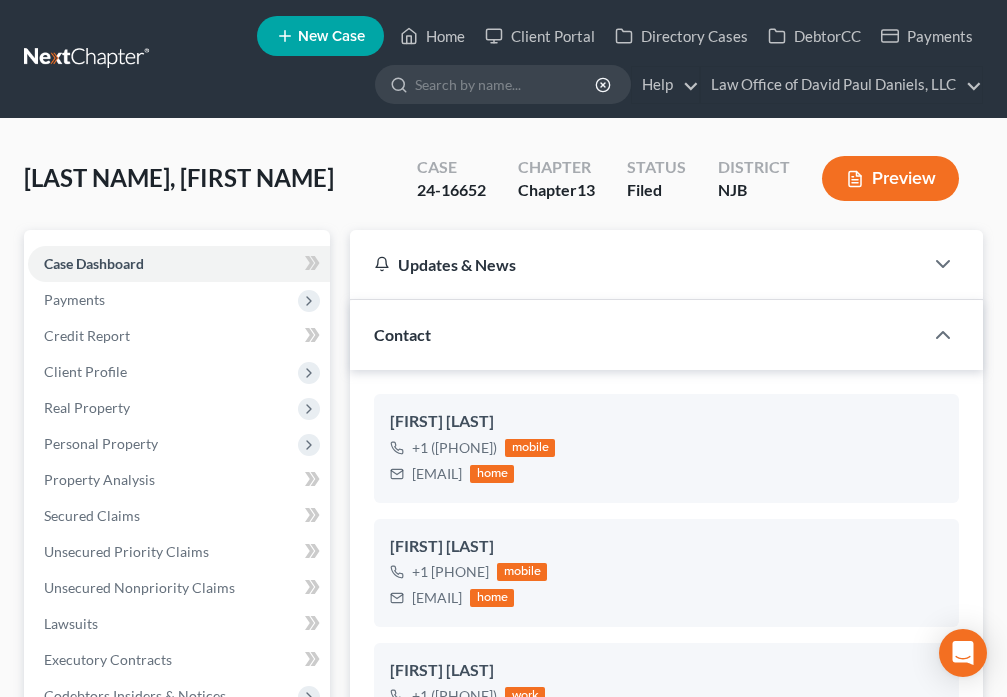 click on "New Case Home Client Portal Directory Cases DebtorCC Payments         - No Result - See all results Or Press Enter... Help Help Center Webinars Training Videos What's new Law Office of [FIRST_NAME] [LAST_NAME], LLC Law Office of [FIRST_NAME] [LAST_NAME], LLC [EMAIL_ADDRESS] My Account Settings Plan + Billing Account Add-Ons Log out" at bounding box center [575, 59] 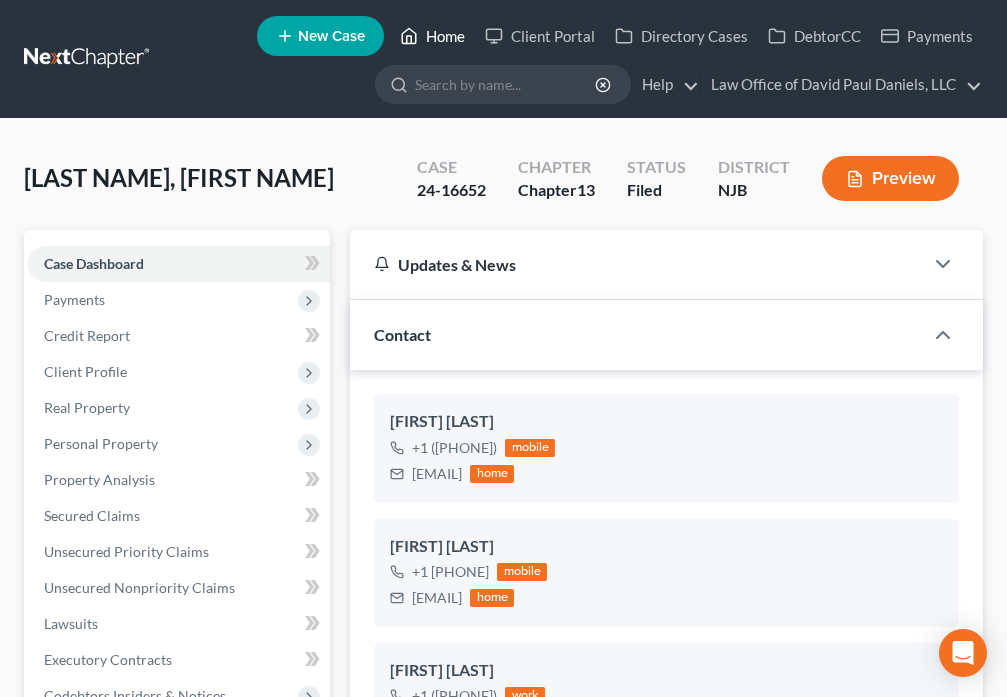 click 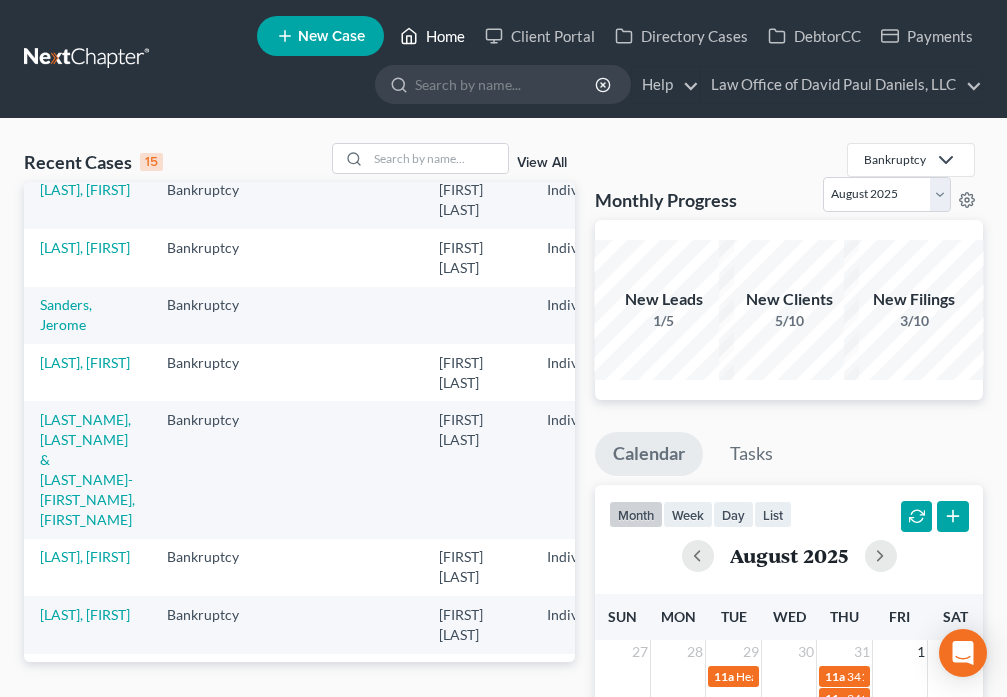 scroll, scrollTop: 535, scrollLeft: 0, axis: vertical 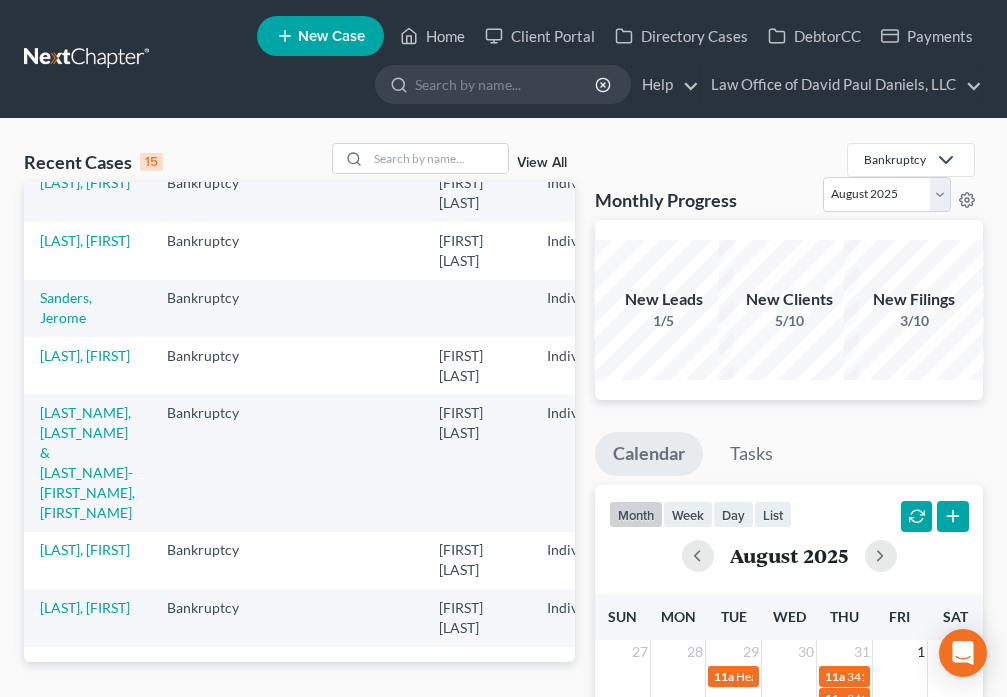 click on "[LAST], [FIRST]" at bounding box center (87, 617) 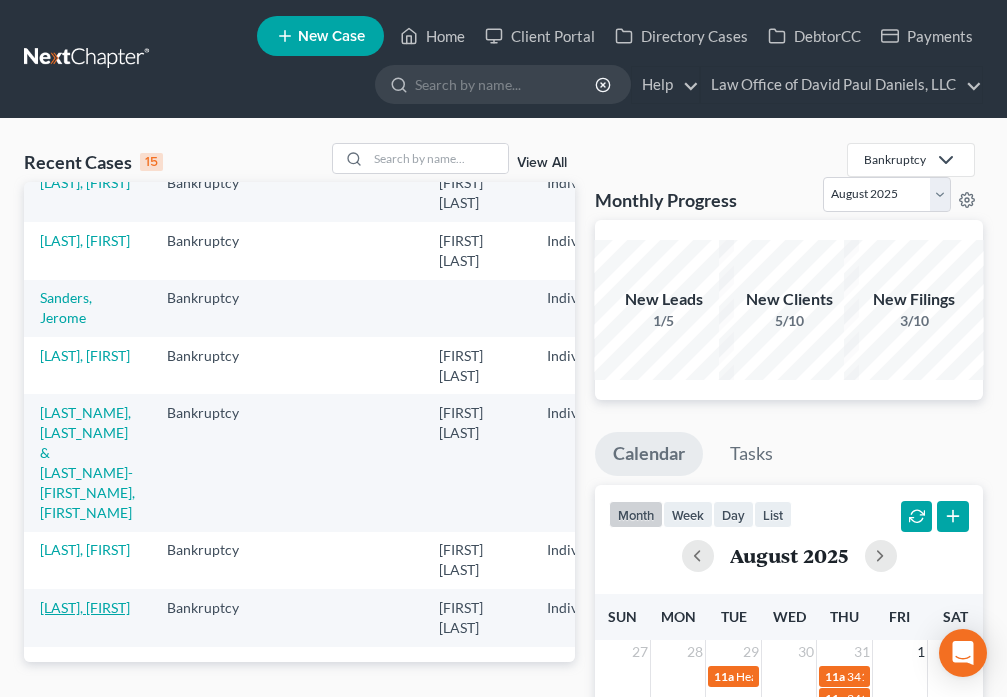 click on "[LAST], [FIRST]" at bounding box center [85, 607] 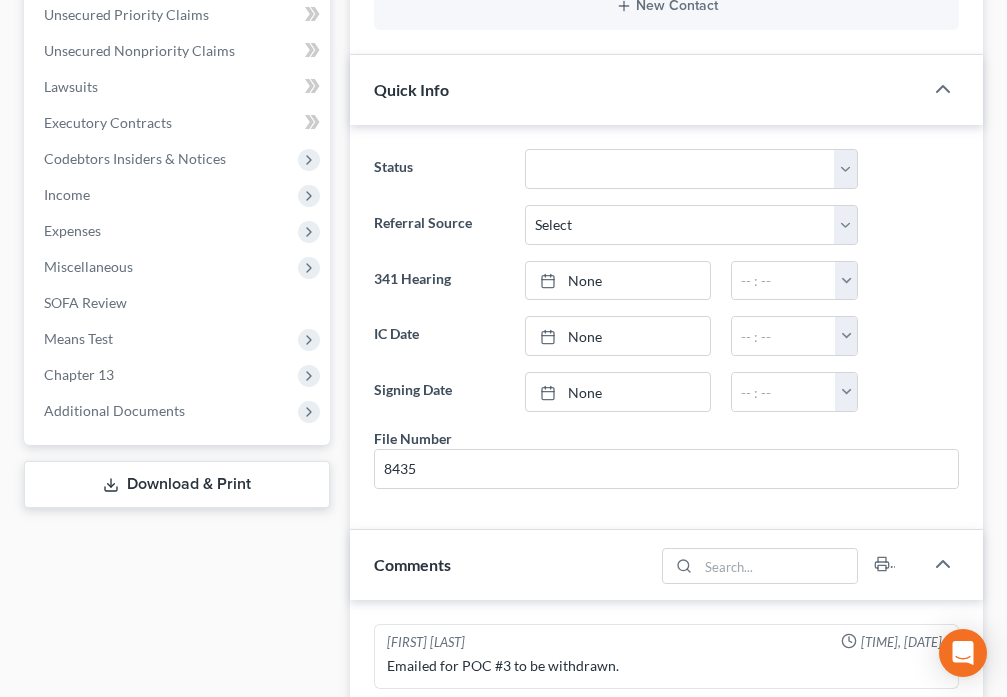 scroll, scrollTop: 743, scrollLeft: 0, axis: vertical 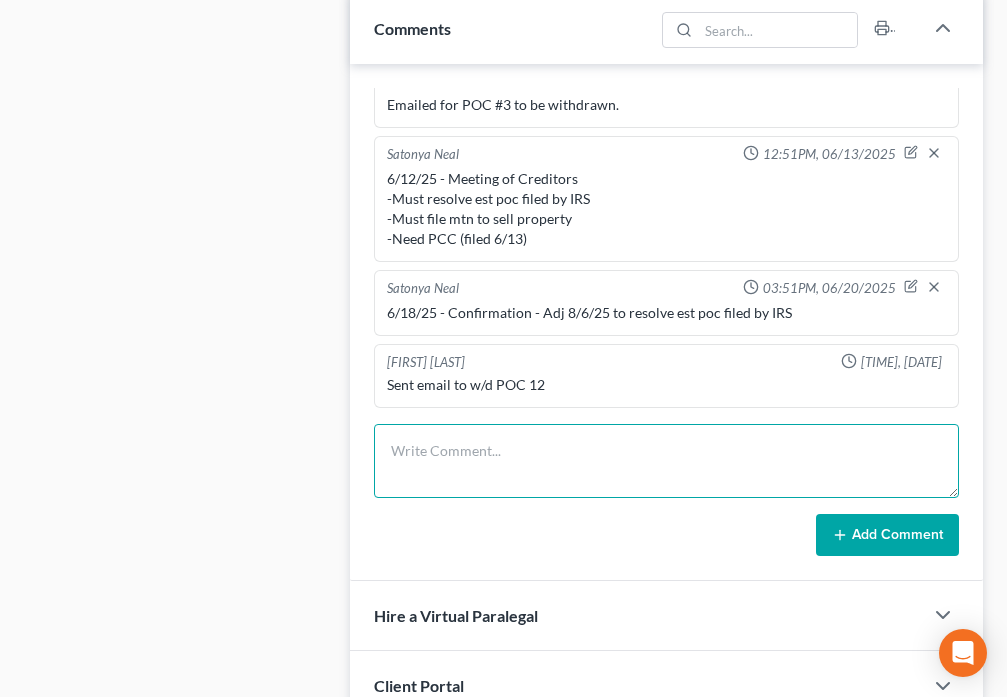 click at bounding box center (666, 461) 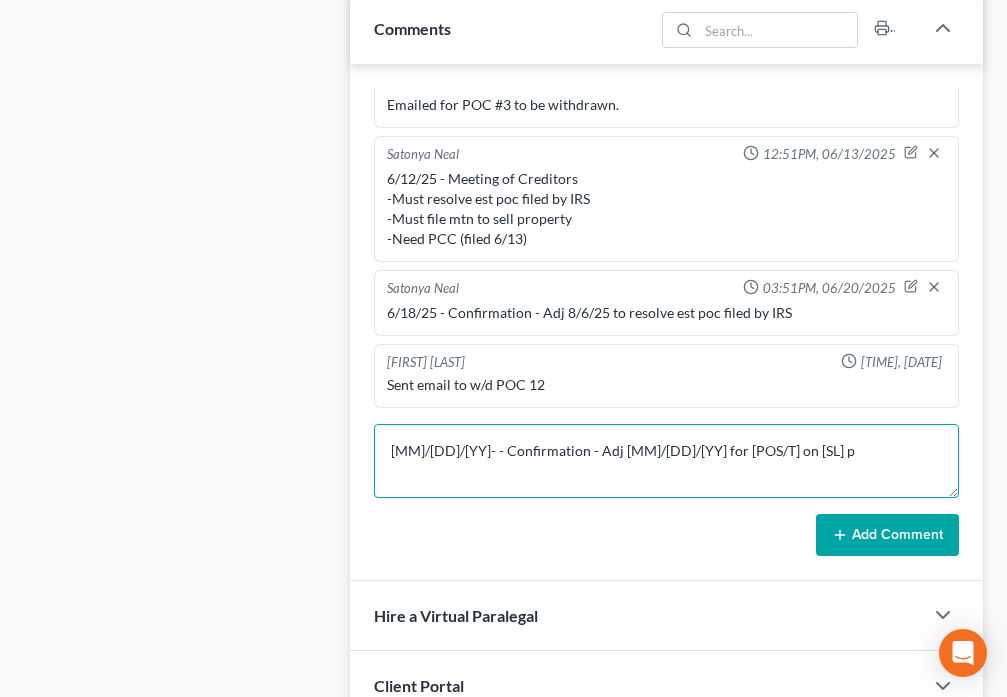 type on "[MM]/[DD]/[YY]- - Confirmation - Adj [MM]/[DD]/[YY] for [POS/T] on [SL] p" 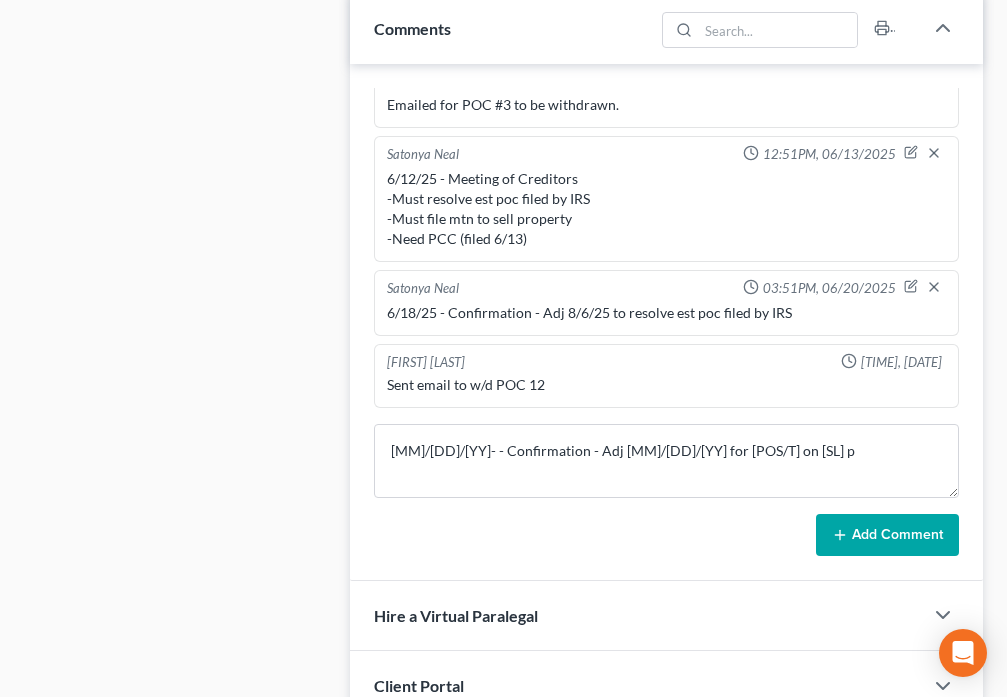 click on "Add Comment" at bounding box center [887, 535] 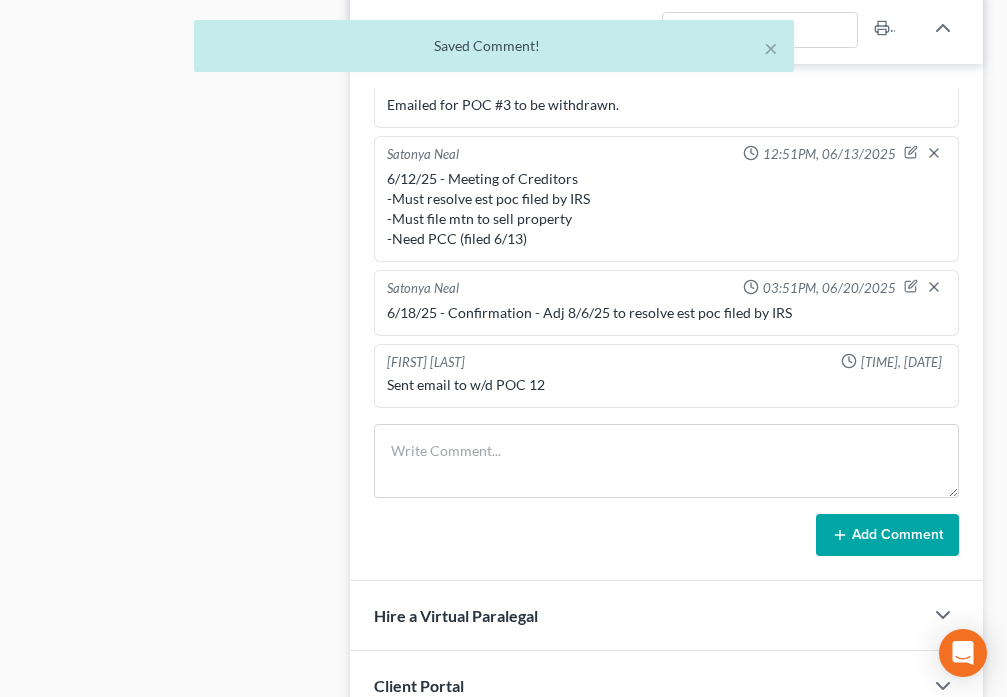 scroll, scrollTop: 99, scrollLeft: 0, axis: vertical 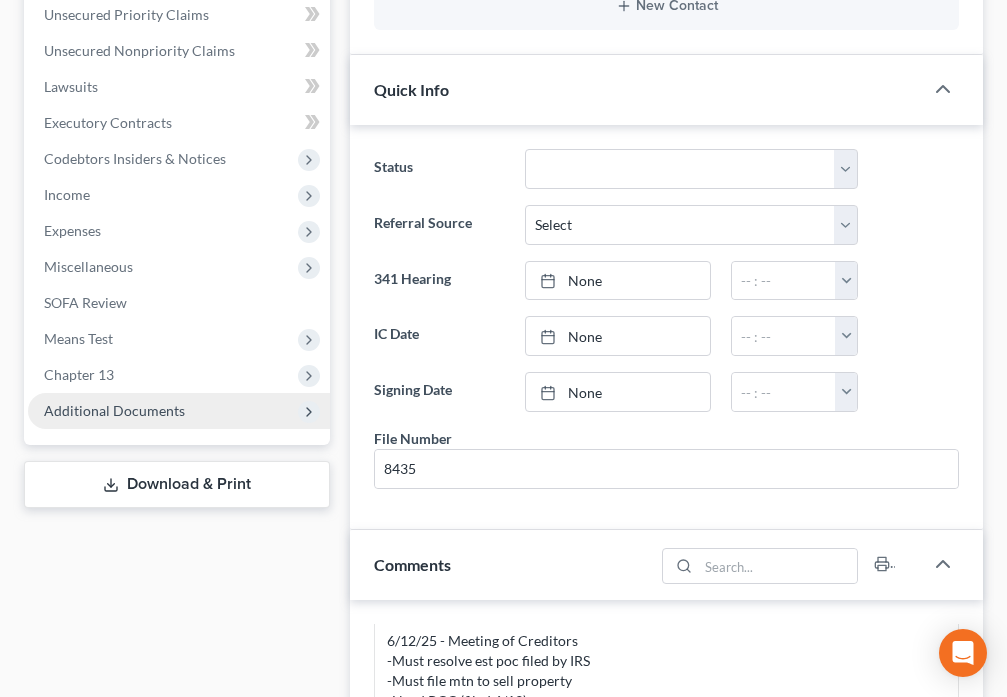 click on "Additional Documents" at bounding box center [114, 410] 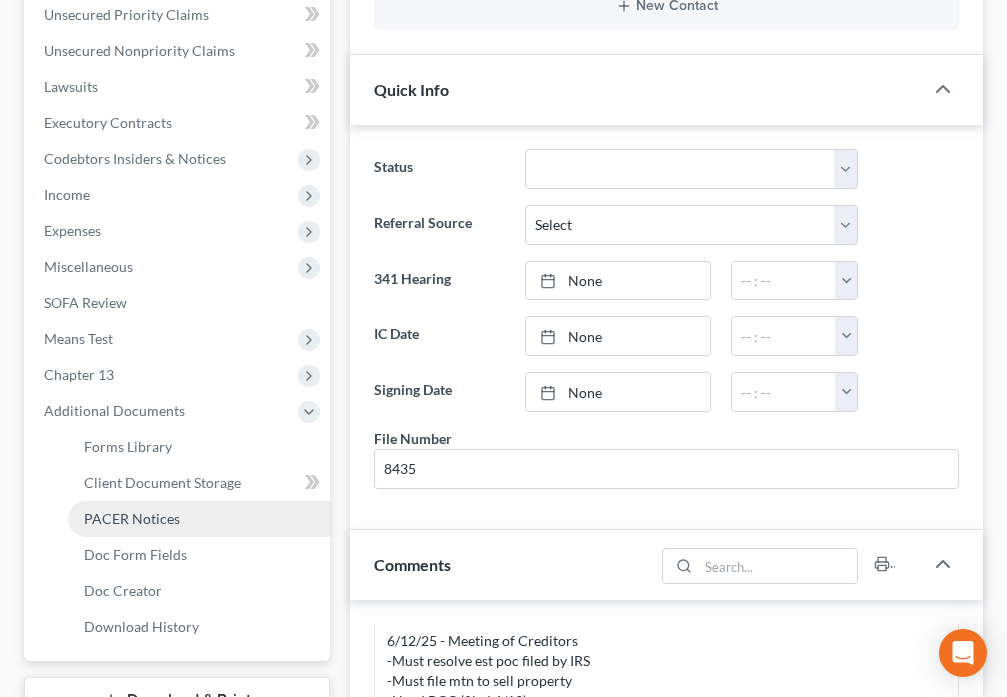 click on "PACER Notices" at bounding box center [132, 518] 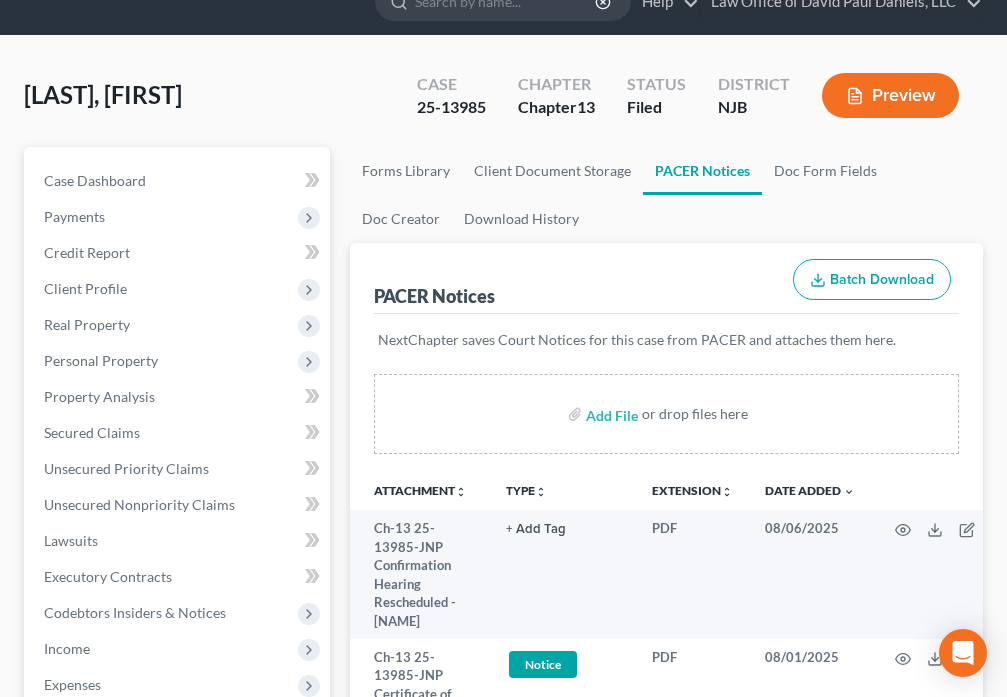 scroll, scrollTop: 163, scrollLeft: 0, axis: vertical 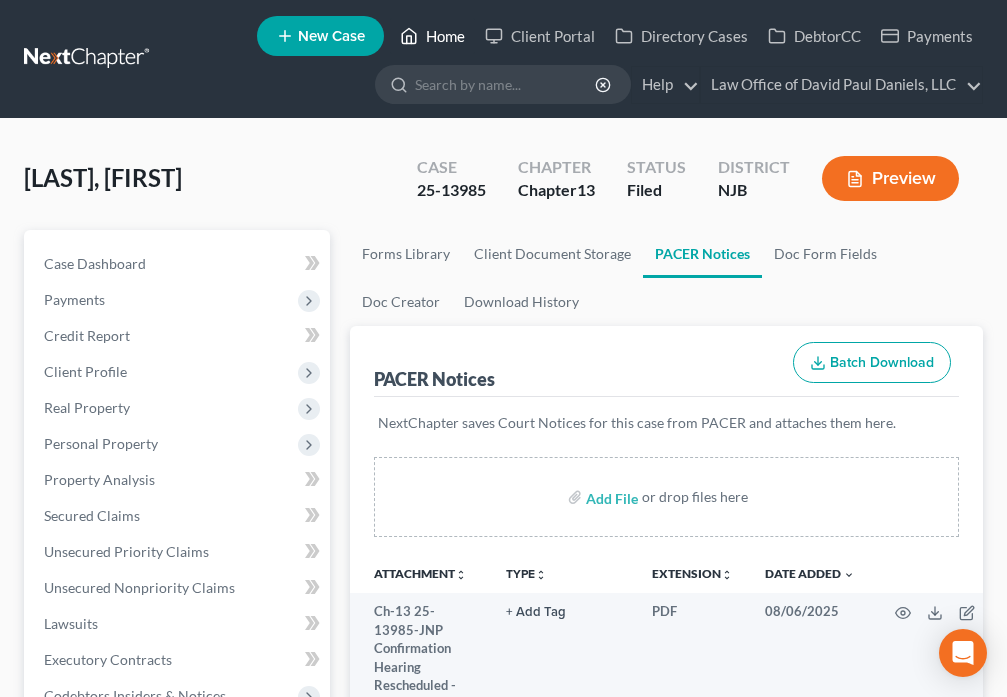 click 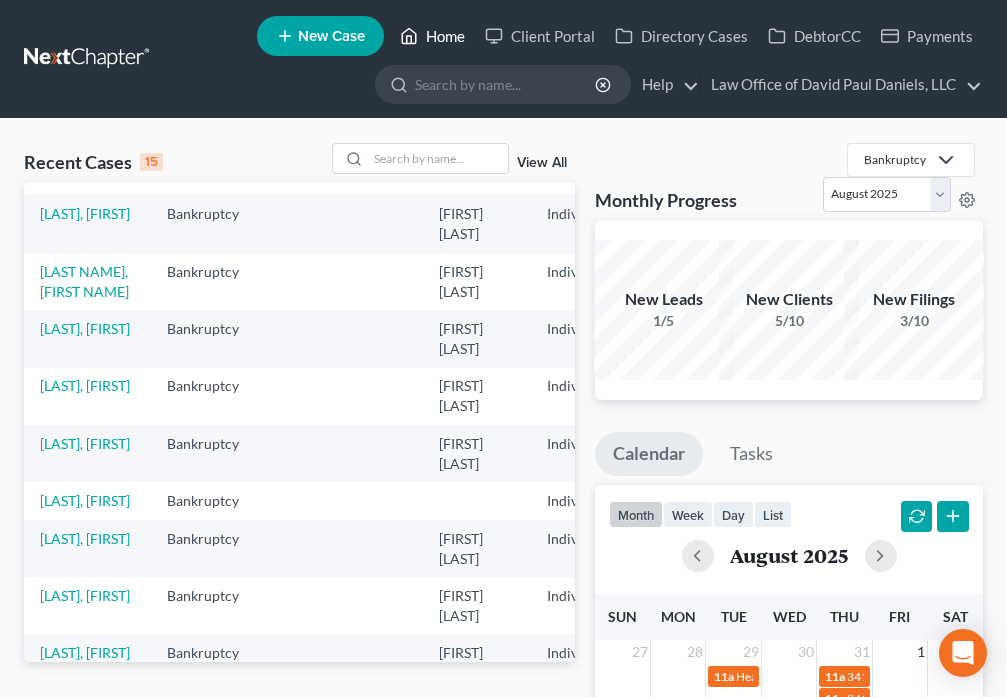 scroll, scrollTop: 0, scrollLeft: 0, axis: both 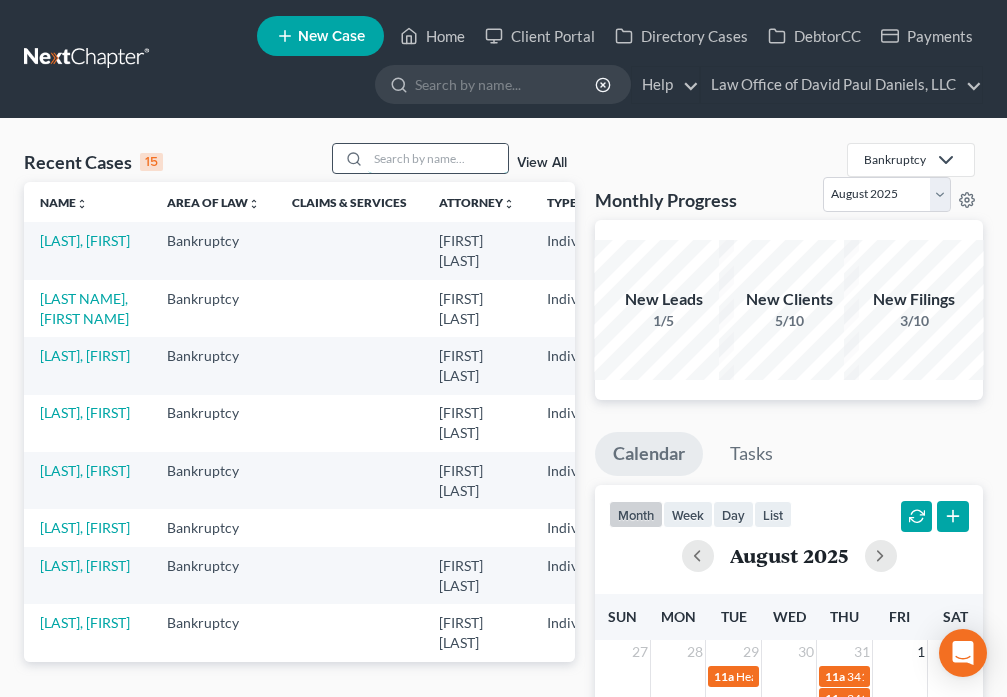 click at bounding box center (438, 158) 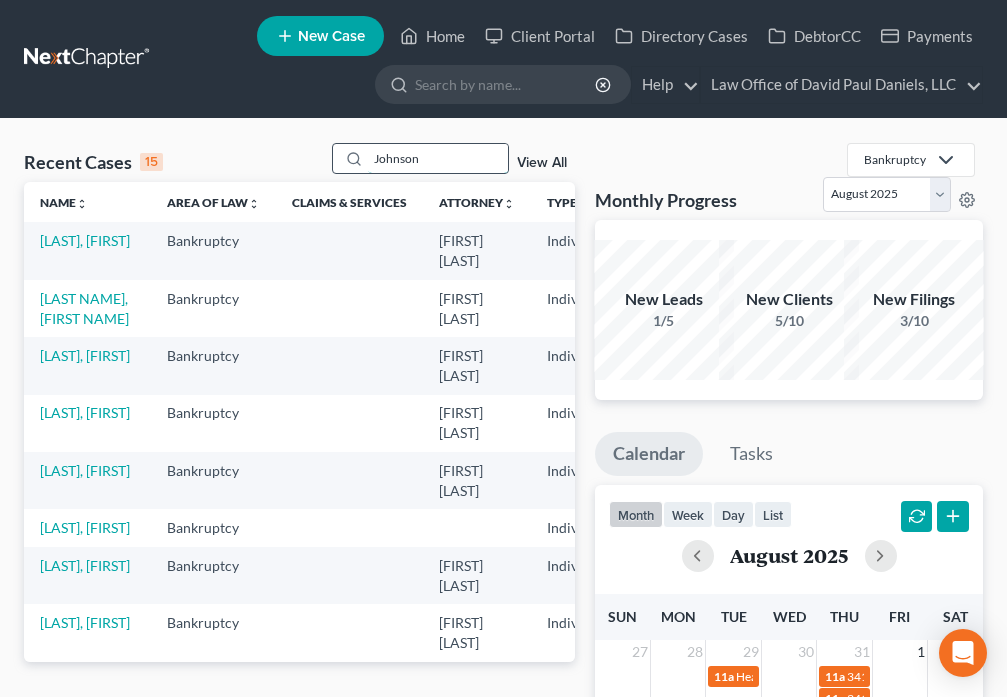 type on "Johnson" 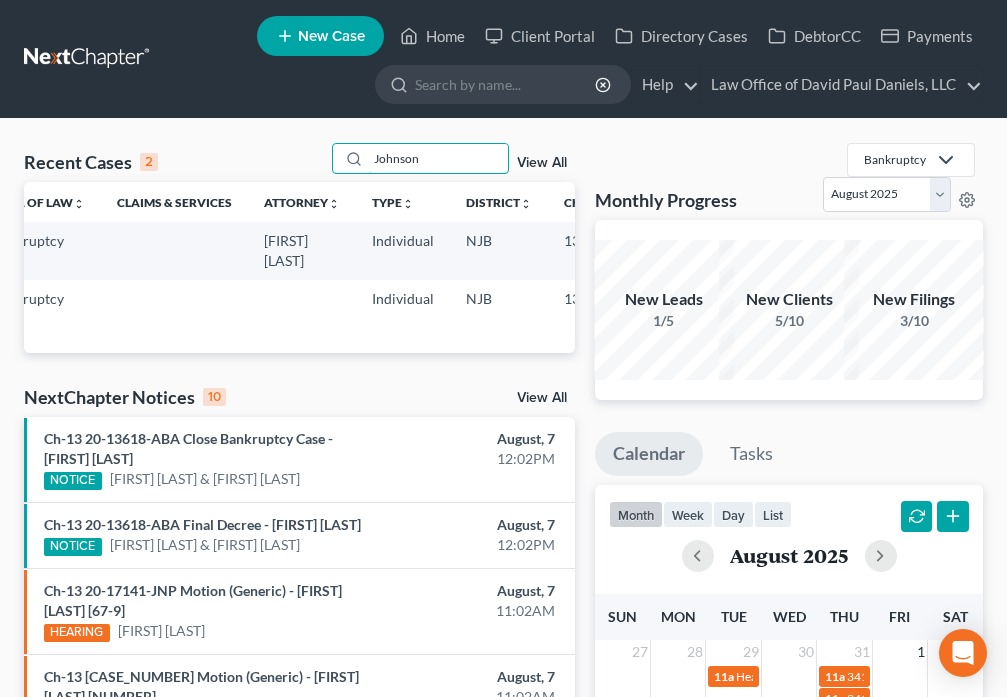 scroll, scrollTop: 0, scrollLeft: 0, axis: both 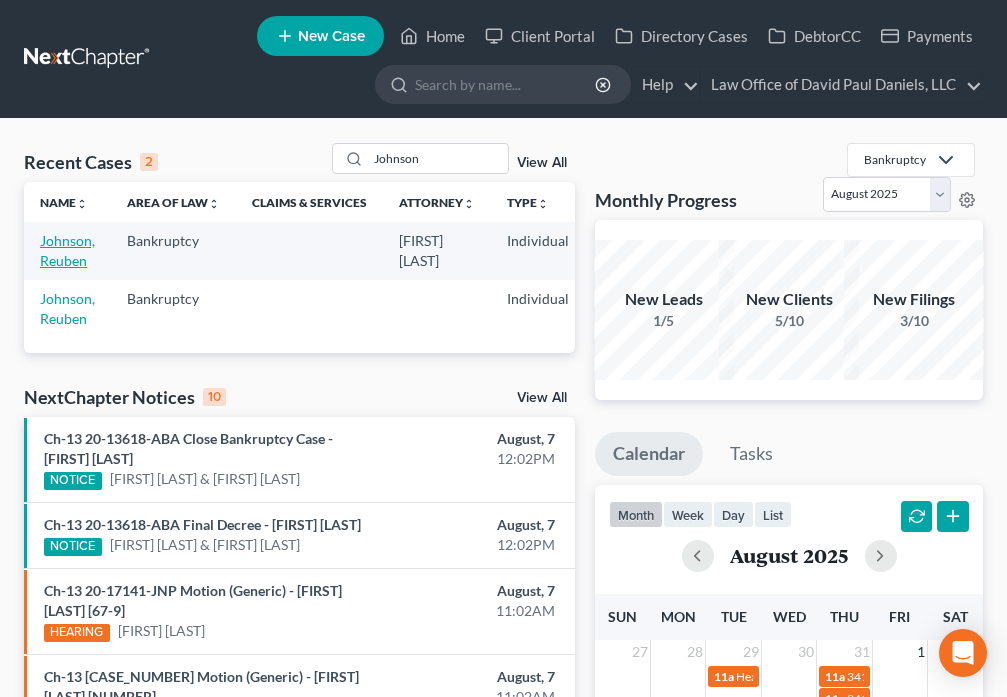 click on "Johnson, Reuben" at bounding box center [67, 250] 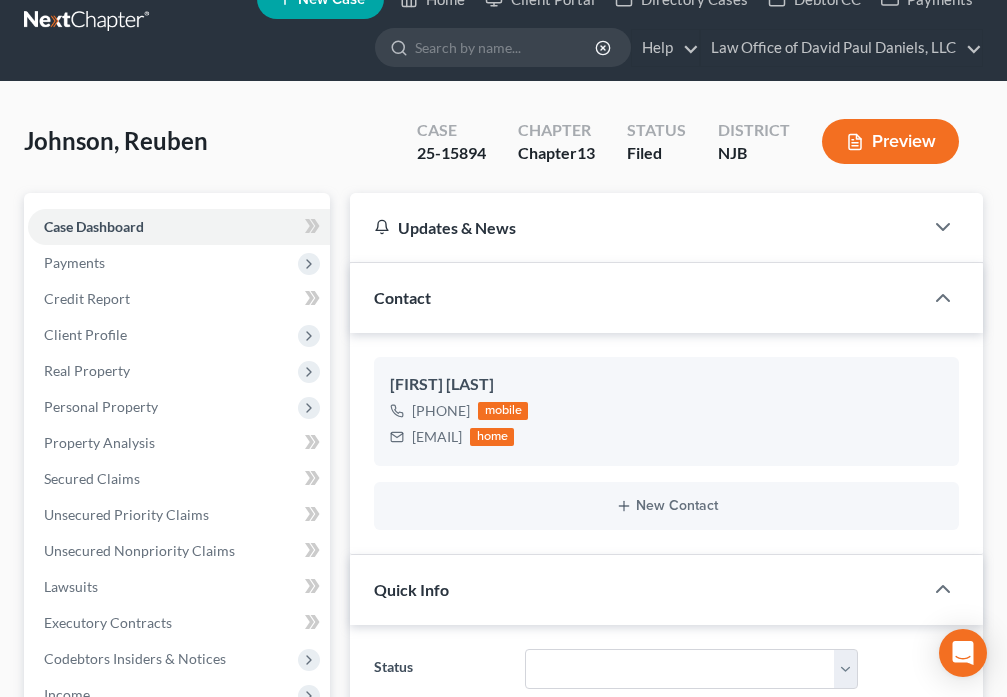 scroll, scrollTop: 345, scrollLeft: 0, axis: vertical 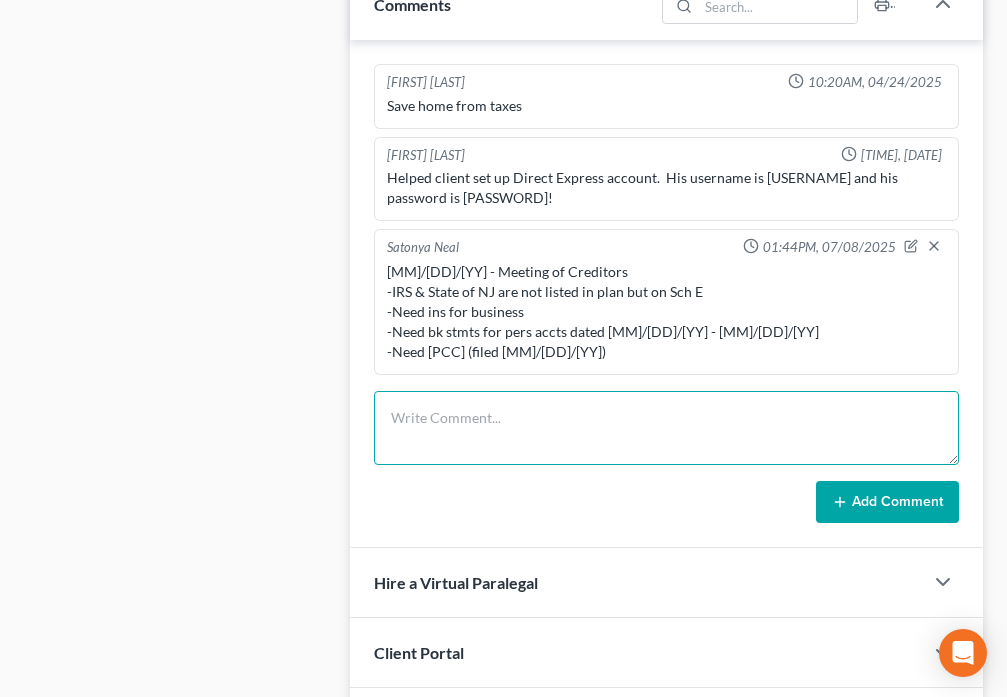 drag, startPoint x: 486, startPoint y: 431, endPoint x: 469, endPoint y: 371, distance: 62.361847 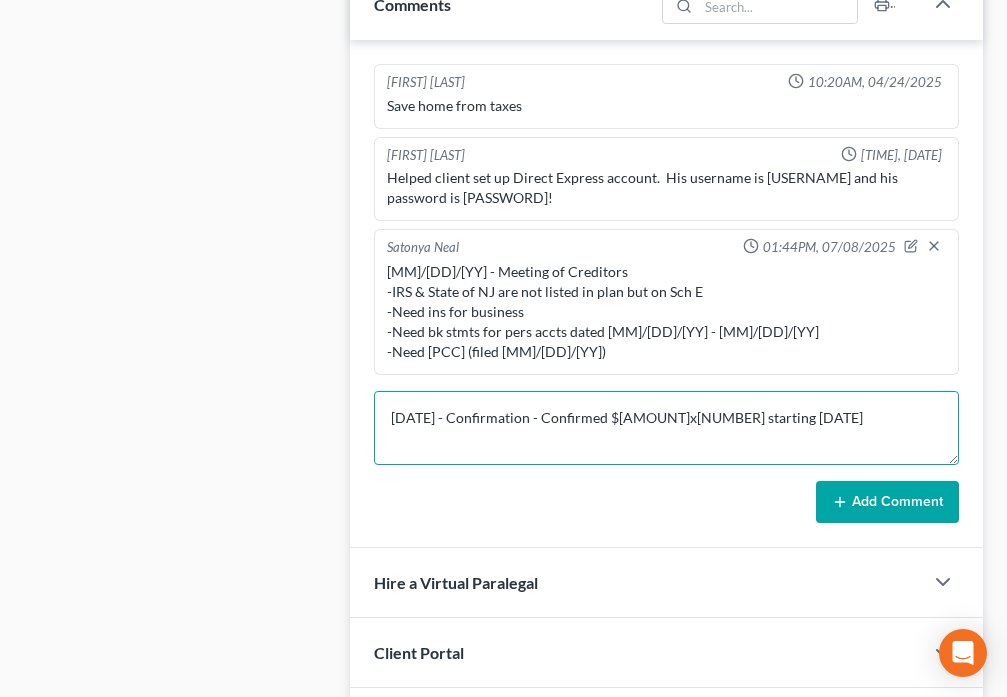 type on "[DATE] - Confirmation - Confirmed $[AMOUNT]x[NUMBER] starting [DATE]" 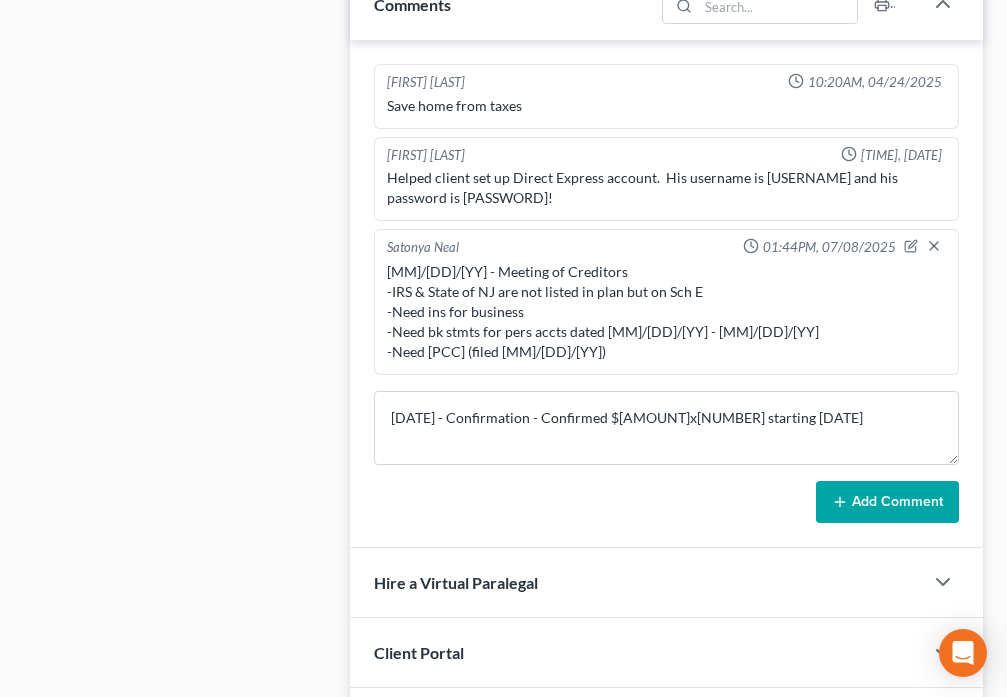 click on "Add Comment" at bounding box center [887, 502] 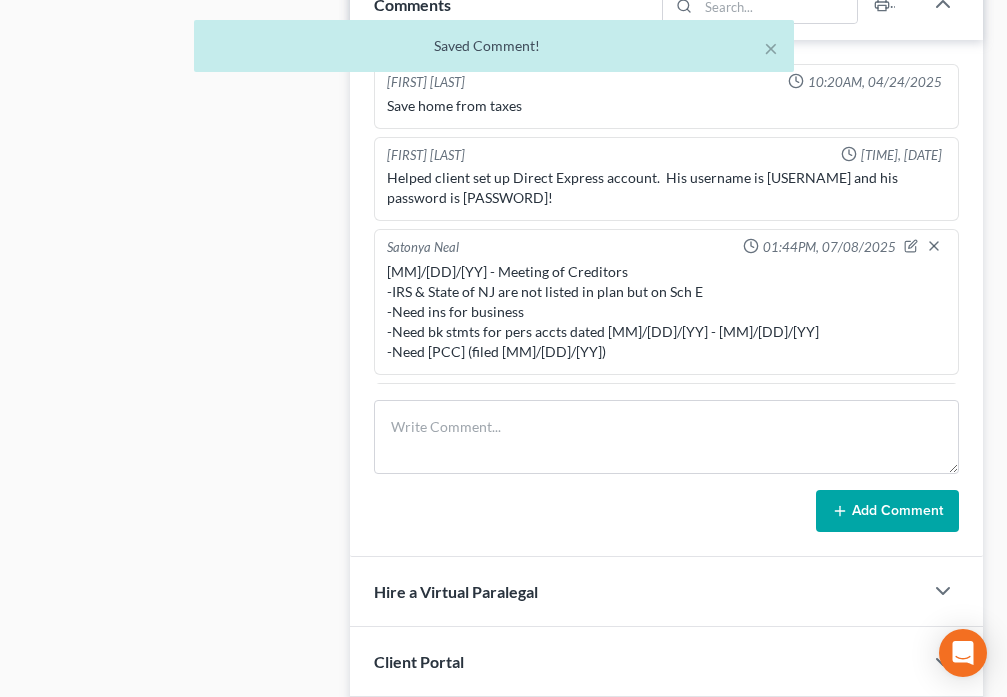 scroll, scrollTop: 65, scrollLeft: 0, axis: vertical 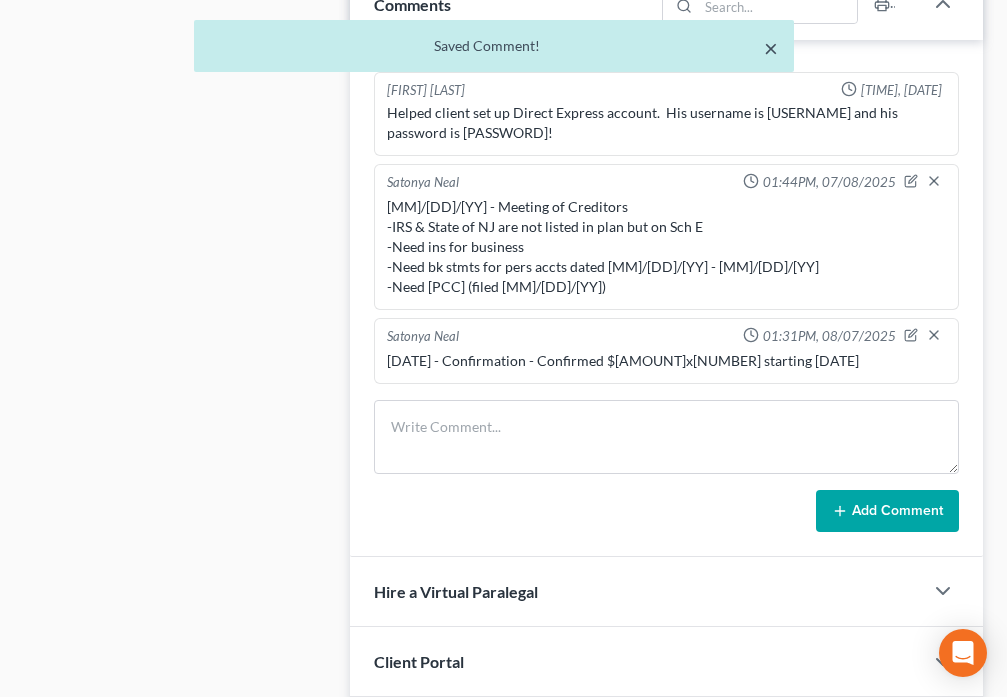 click on "×" at bounding box center (771, 48) 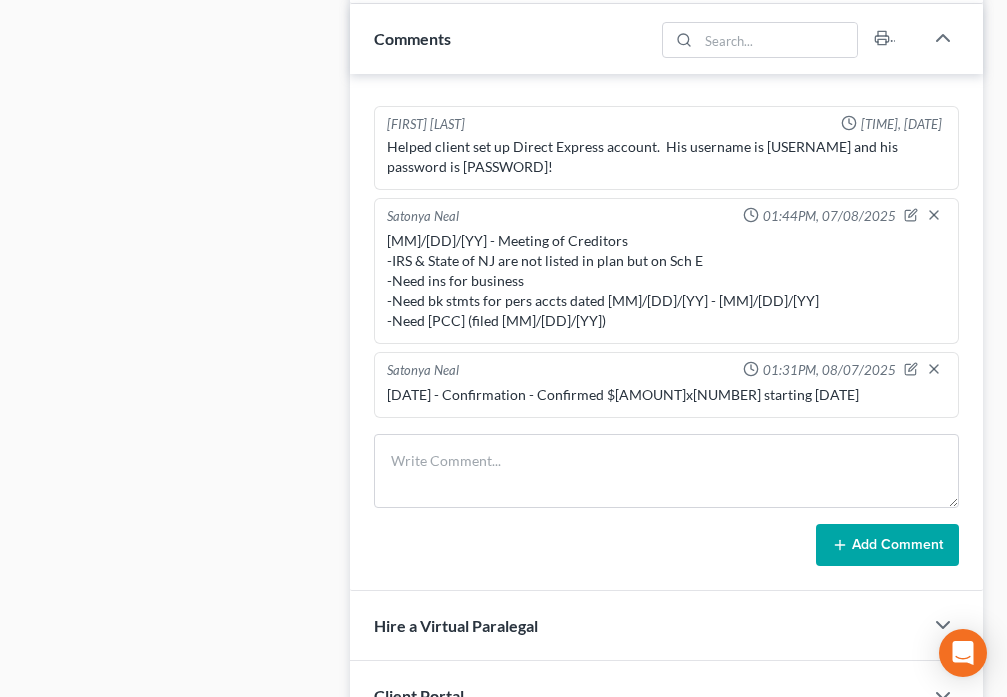 scroll, scrollTop: 793, scrollLeft: 0, axis: vertical 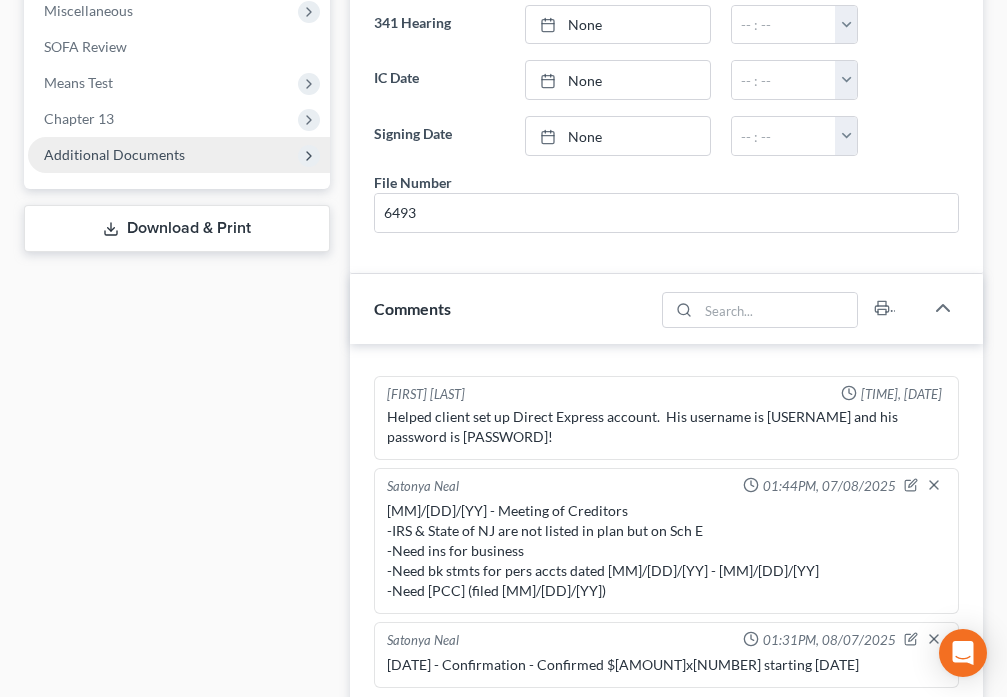 click on "Additional Documents" at bounding box center [179, 155] 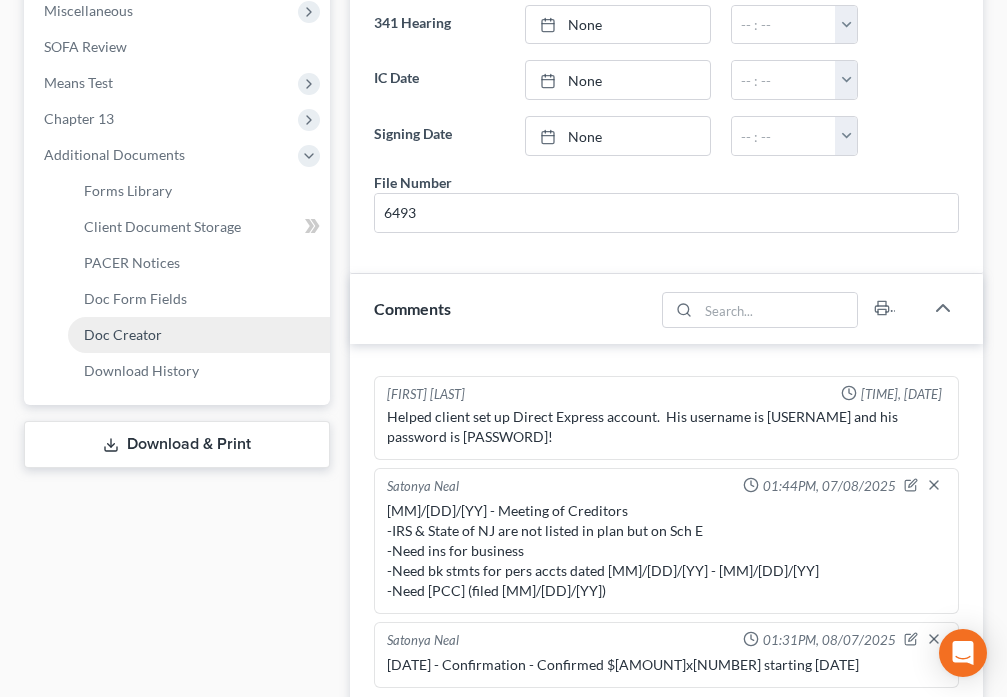 click on "Doc Creator" at bounding box center (199, 335) 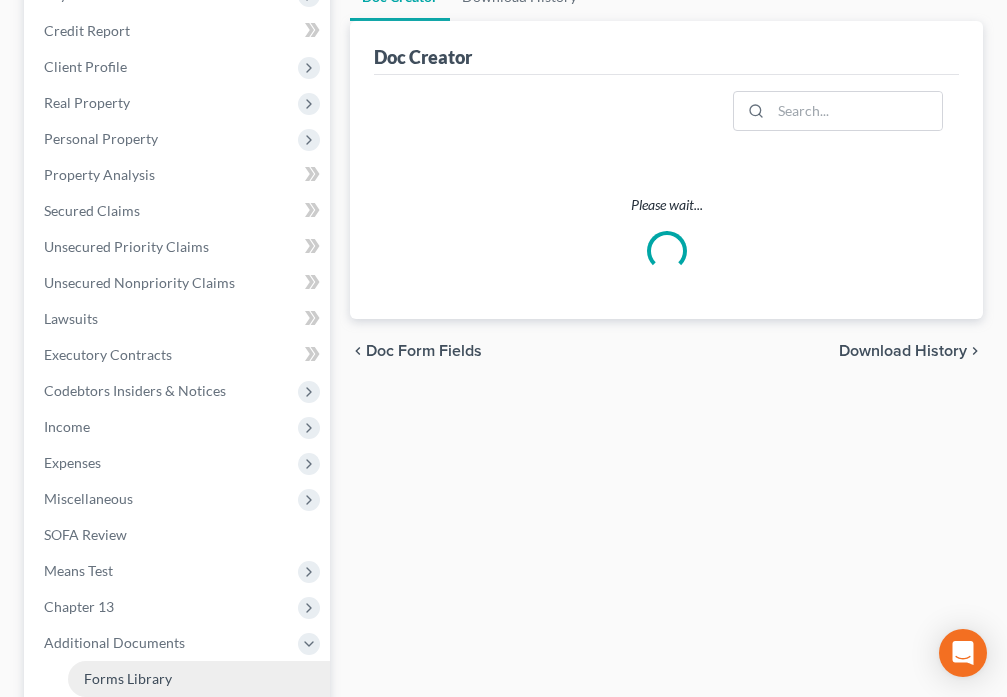 scroll, scrollTop: 0, scrollLeft: 0, axis: both 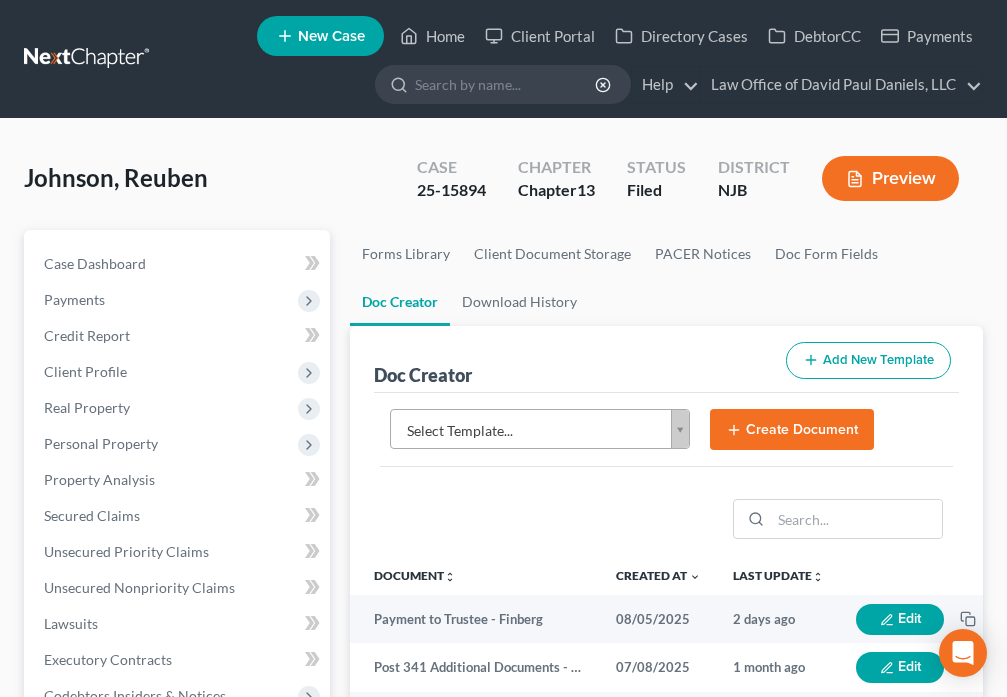 click on "Home New Case Client Portal Directory Cases DebtorCC Payments Law Office of [FIRST] [LAST], LLC daviddanielslawparalegal@gmail.com My Account Settings Plan + Billing Account Add-Ons Help Center Webinars Training Videos What's new Log out New Case Home Client Portal Directory Cases DebtorCC Payments         - No Result - See all results Or Press Enter... Help Help Center Webinars Training Videos What's new Law Office of [FIRST] [LAST], LLC Law Office of [FIRST] [LAST], LLC daviddanielslawparalegal@gmail.com My Account Settings Plan + Billing Account Add-Ons Log out 	 [LAST], [FIRST] Upgraded Case 25-15894 Chapter Chapter  13 Status Filed District NJB Preview Petition Navigation
Case Dashboard
Payments" at bounding box center [503, 668] 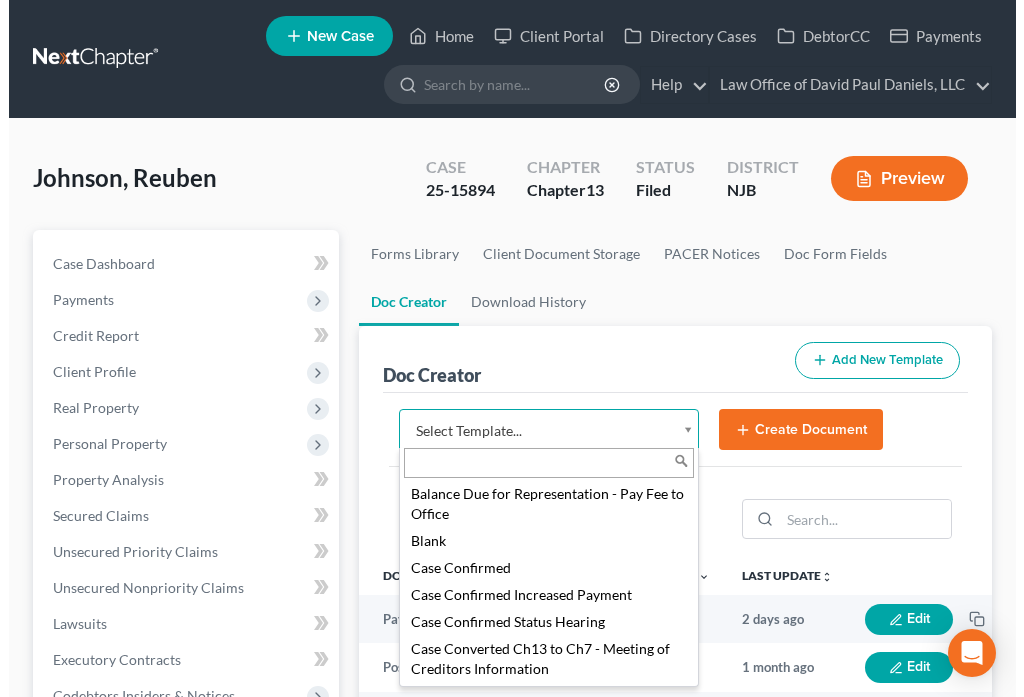 scroll, scrollTop: 163, scrollLeft: 0, axis: vertical 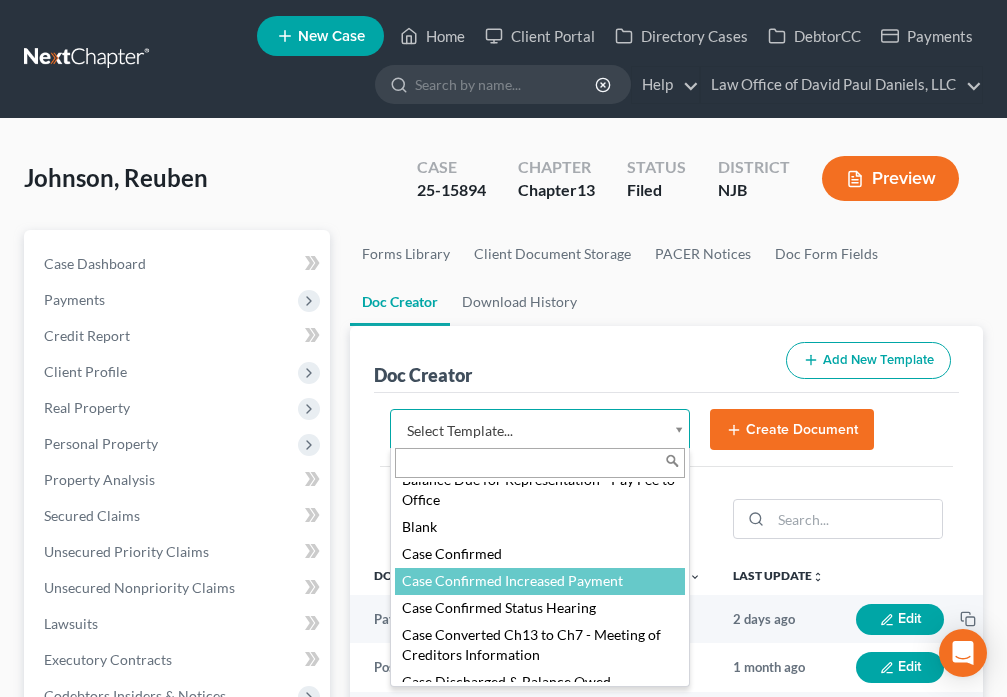 select on "88836" 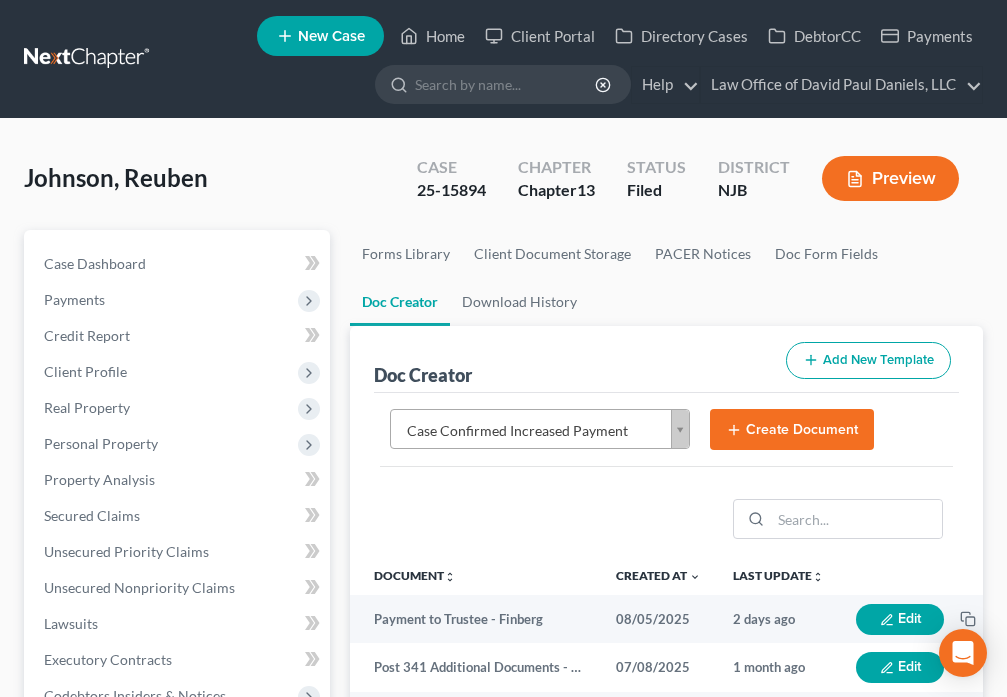 click on "Create Document" at bounding box center [792, 430] 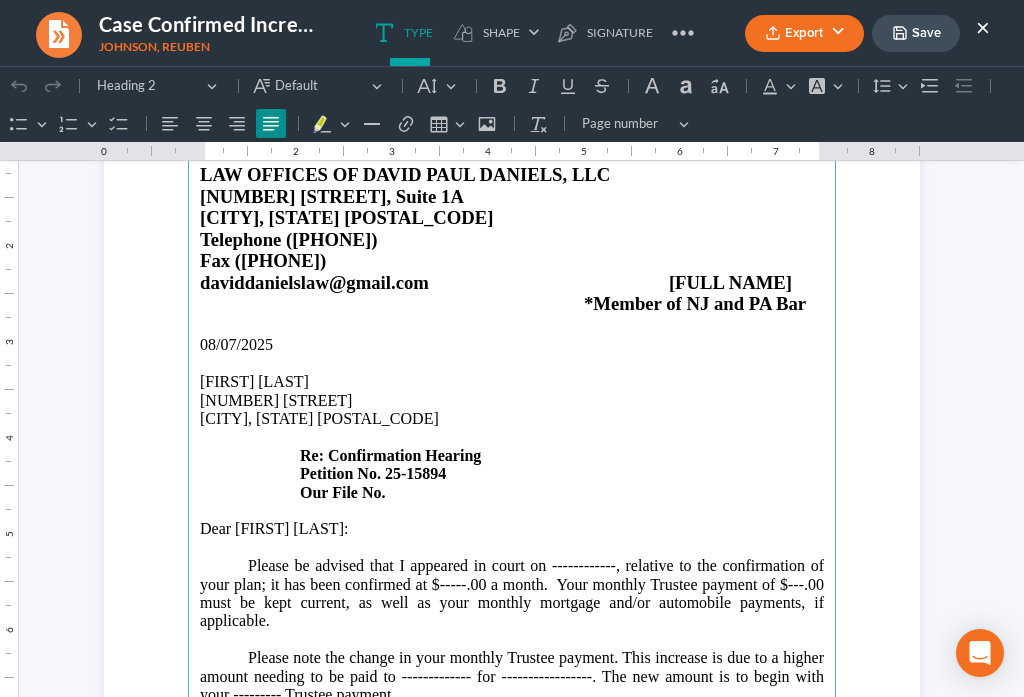 scroll, scrollTop: 163, scrollLeft: 0, axis: vertical 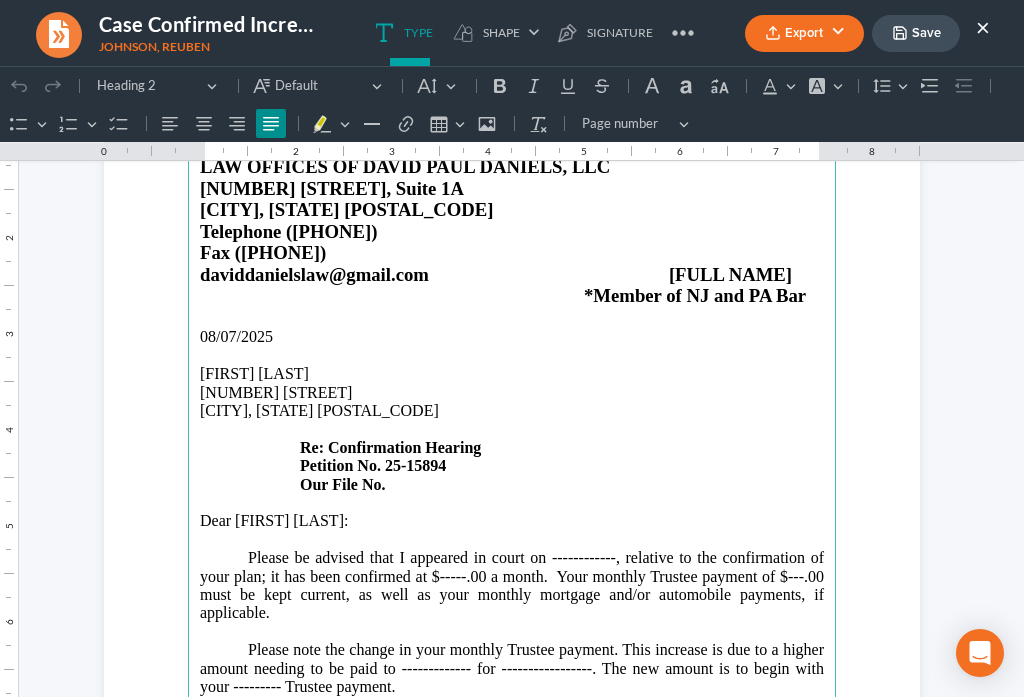 click on "[ADDRESS] [CITY], [STATE] [ZIP]                                 Re: Confirmation Hearing                              Petition No. [CASE_NUMBER]                              Our File No." at bounding box center [512, 439] 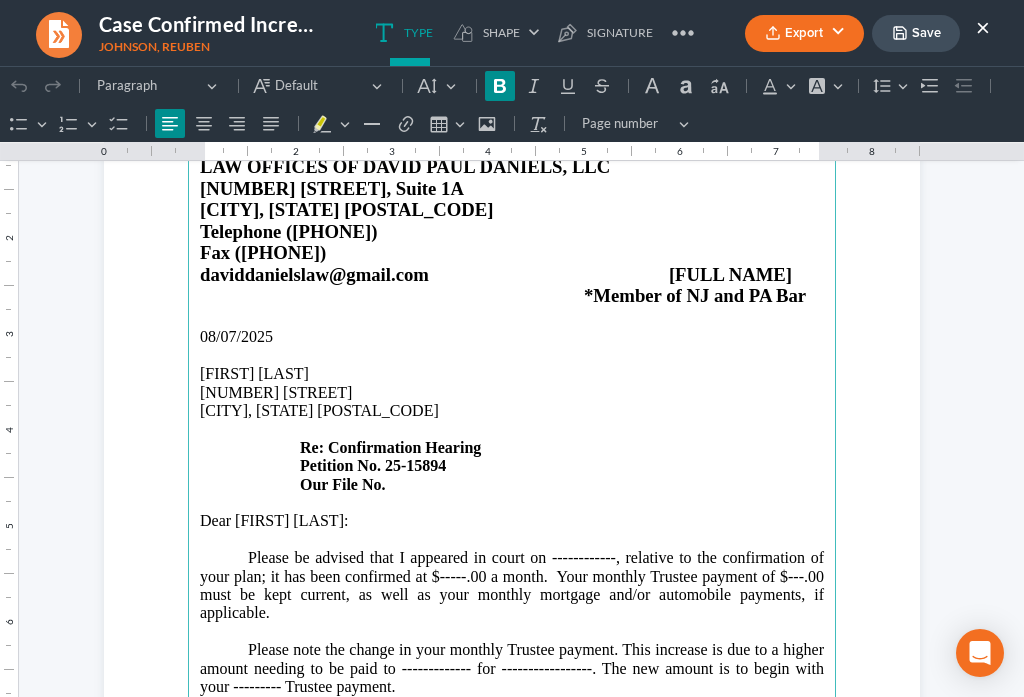 type 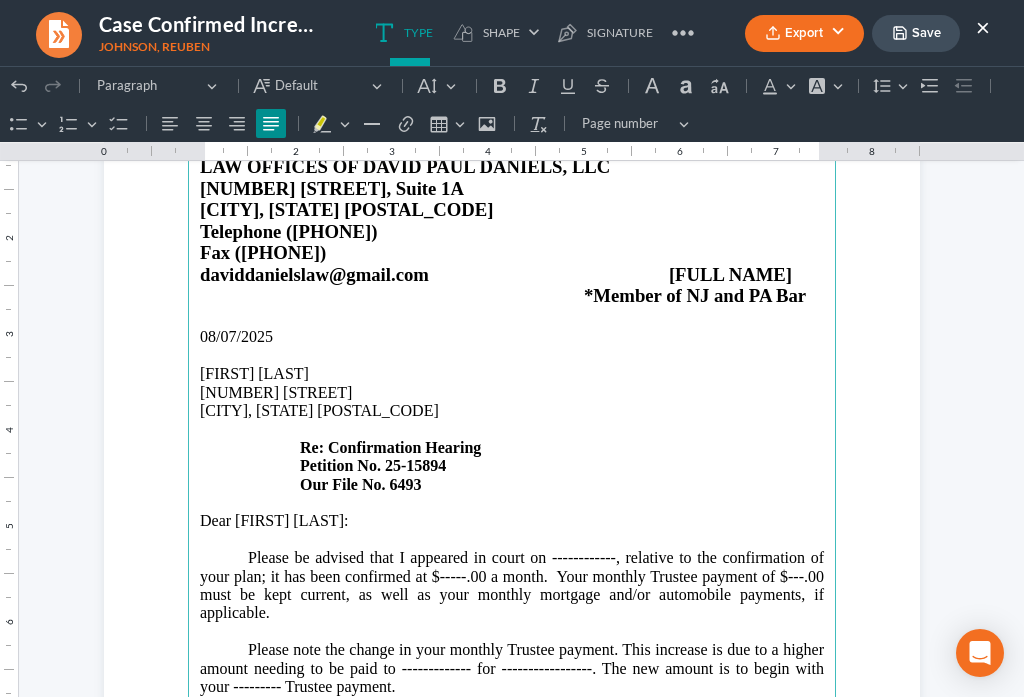 click on "Please be advised that I appeared in court on ------------, relative to the confirmation of your plan; it has been confirmed at $-----.00 a month.  Your monthly Trustee payment of $---.00 must be kept current, as well as your monthly mortgage and/or automobile payments, if applicable." at bounding box center [512, 586] 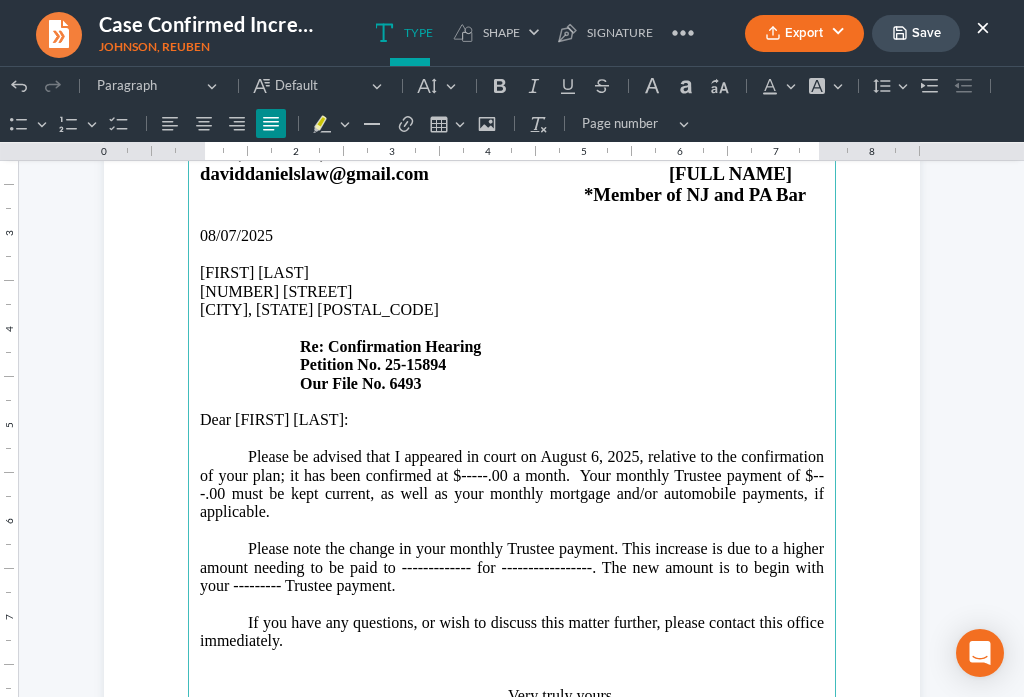 scroll, scrollTop: 280, scrollLeft: 0, axis: vertical 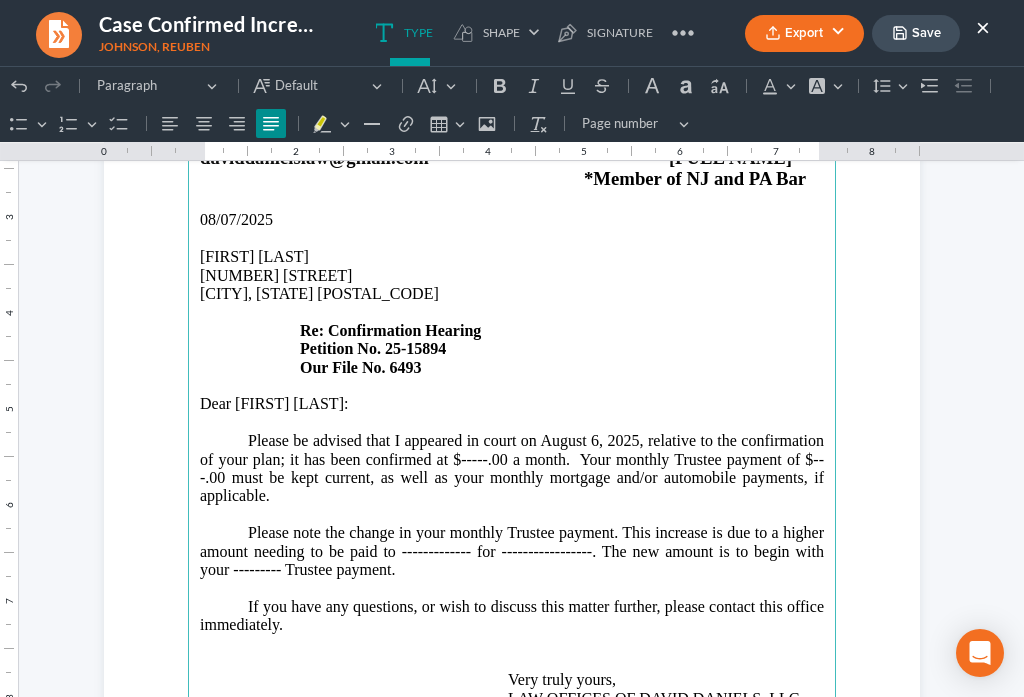 click on "Please be advised that I appeared in court on August 6, 2025, relative to the confirmation of your plan; it has been confirmed at $-----.00 a month.  Your monthly Trustee payment of $---.00 must be kept current, as well as your monthly mortgage and/or automobile payments, if applicable." at bounding box center [512, 469] 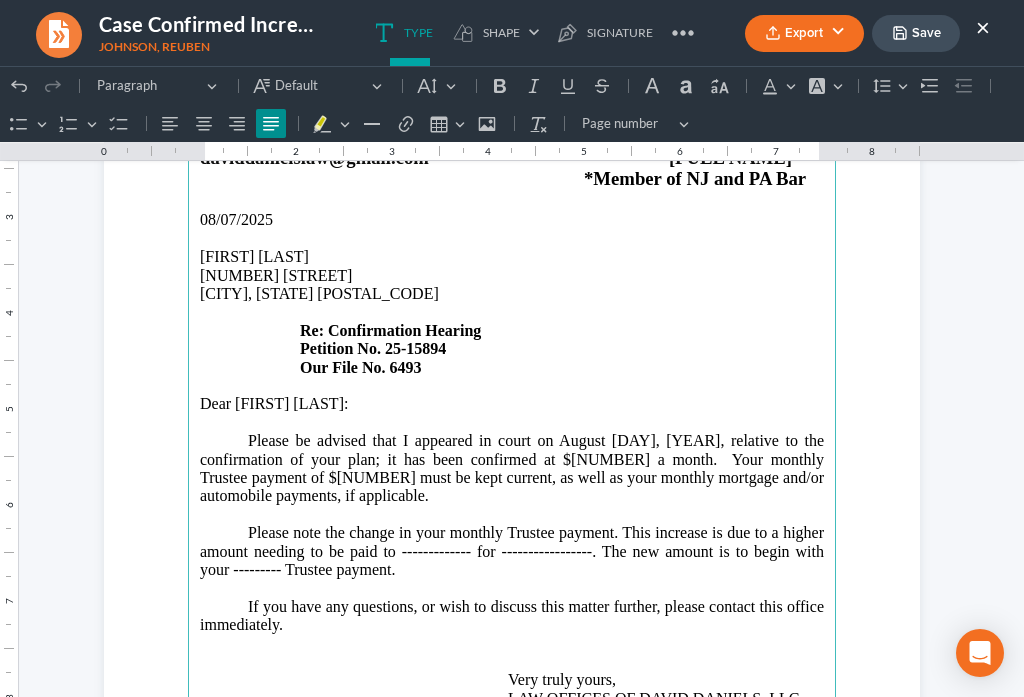 click on "Please be advised that I appeared in court on August [DAY], [YEAR], relative to the confirmation of your plan; it has been confirmed at $[NUMBER] a month.  Your monthly Trustee payment of $[NUMBER] must be kept current, as well as your monthly mortgage and/or automobile payments, if applicable." at bounding box center (512, 469) 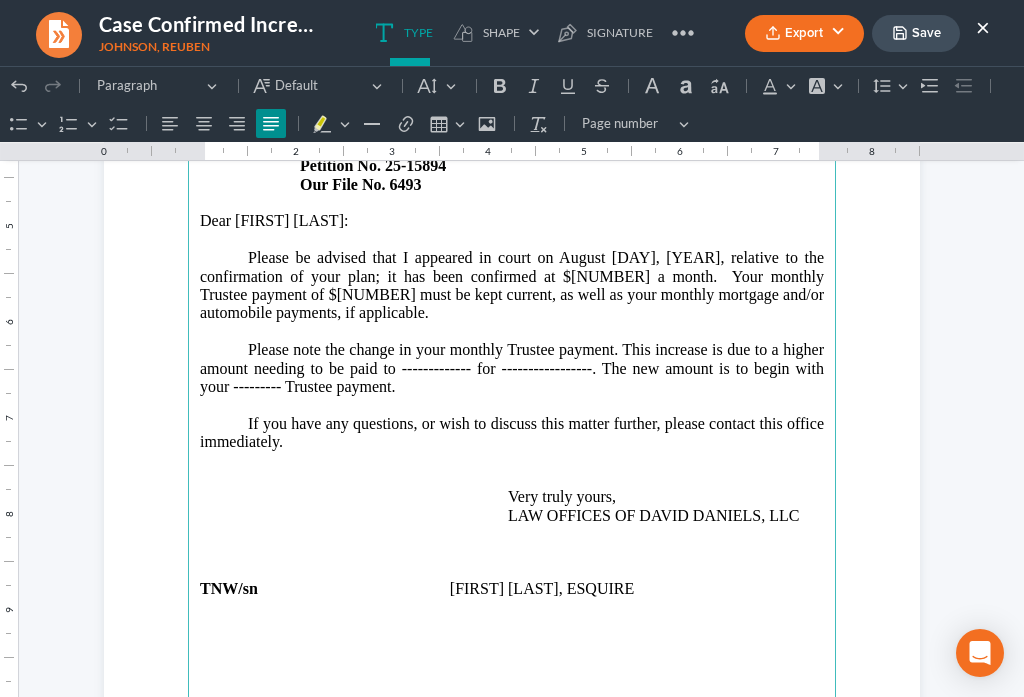 scroll, scrollTop: 467, scrollLeft: 0, axis: vertical 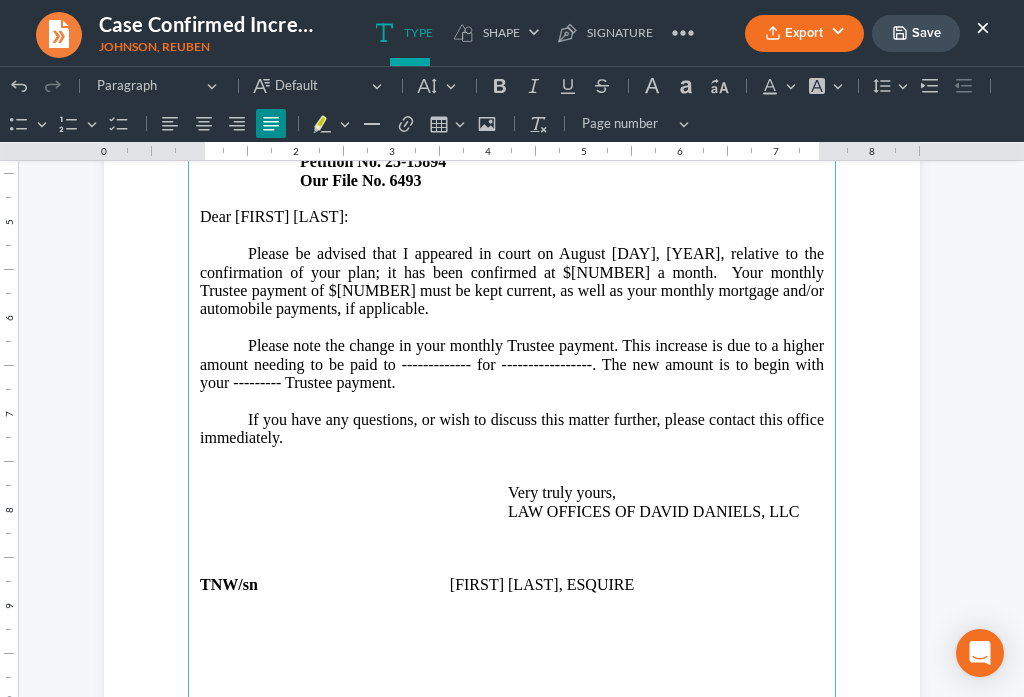 click on "Please note the change in your monthly Trustee payment. This increase is due to a higher amount needing to be paid to ------------- for -----------------. The new amount is to begin with your --------- Trustee payment." at bounding box center (512, 364) 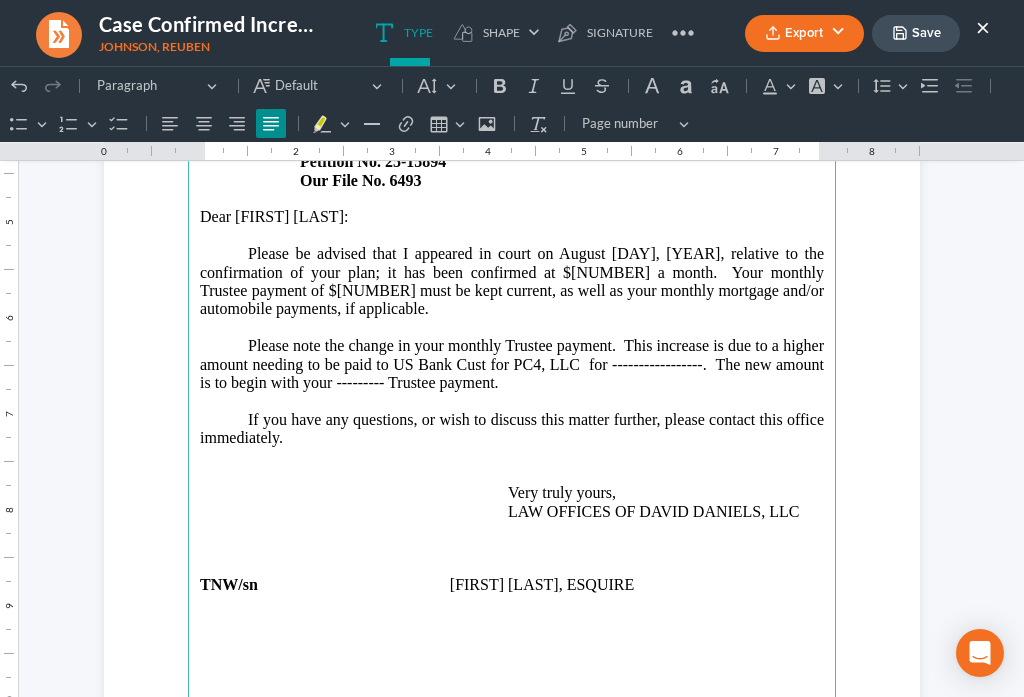 click on "Please note the change in your monthly Trustee payment.  This increase is due to a higher amount needing to be paid to US Bank Cust for PC4, LLC  for -----------------.  The new amount is to begin with your --------- Trustee payment." at bounding box center [512, 364] 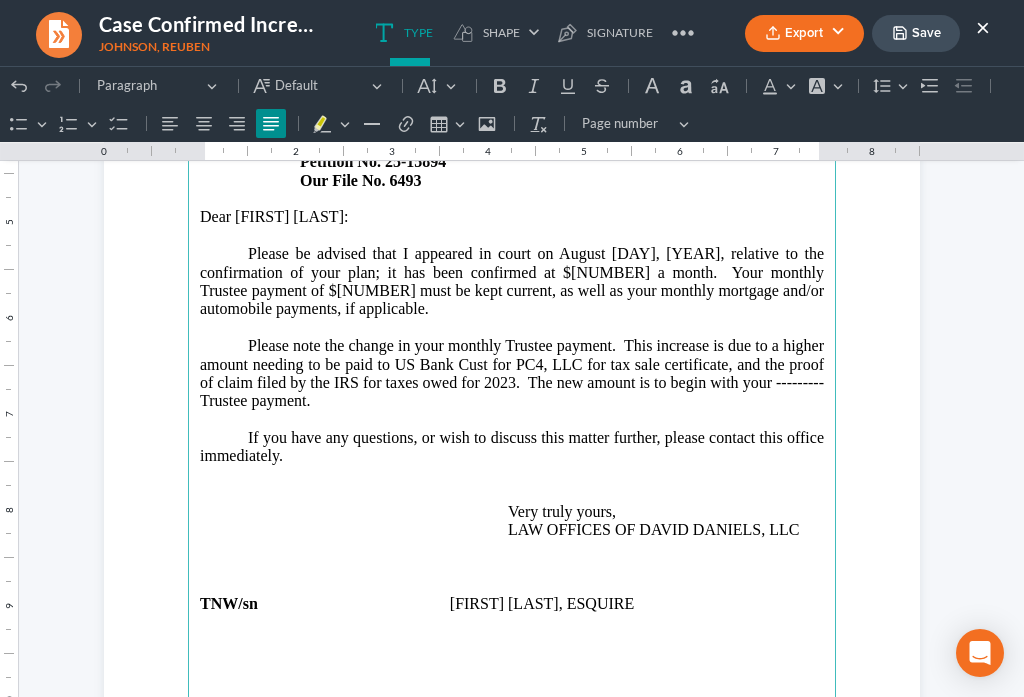 drag, startPoint x: 816, startPoint y: 387, endPoint x: 968, endPoint y: 347, distance: 157.17506 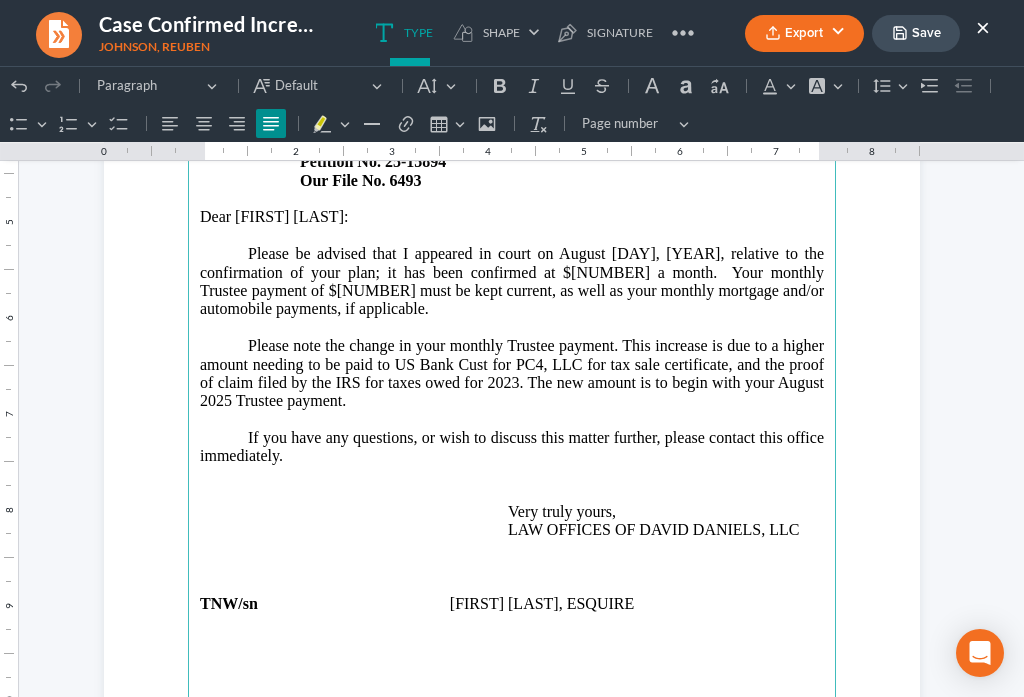 click on "Please note the change in your monthly Trustee payment. This increase is due to a higher amount needing to be paid to US Bank Cust for PC4, LLC for tax sale certificate, and the proof of claim filed by the IRS for taxes owed for 2023. The new amount is to begin with your August 2025 Trustee payment." at bounding box center (512, 374) 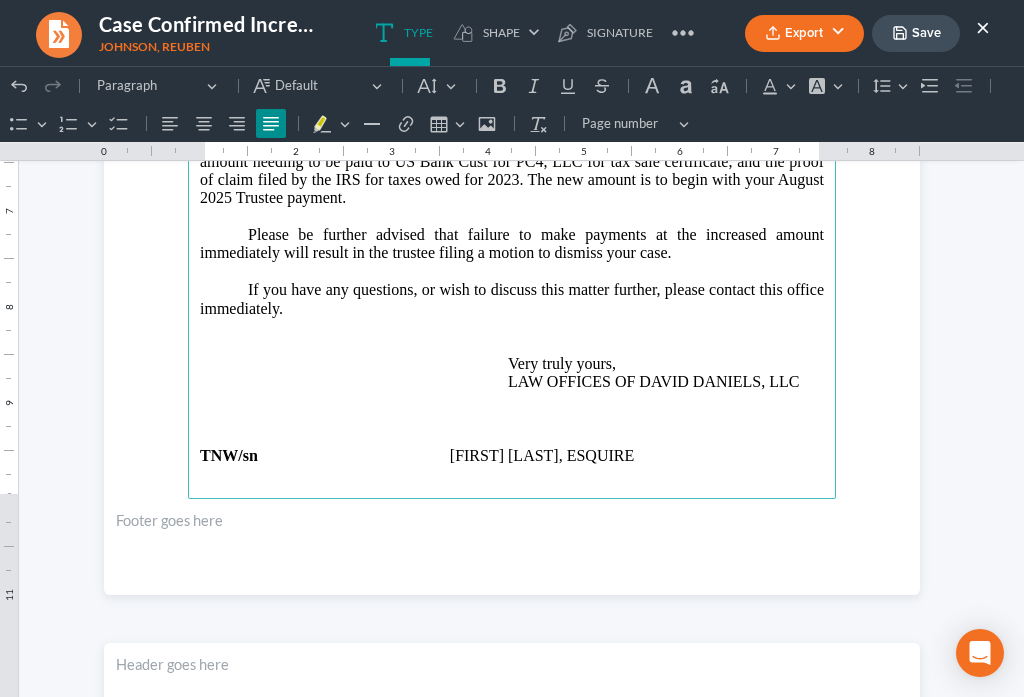 scroll, scrollTop: 677, scrollLeft: 0, axis: vertical 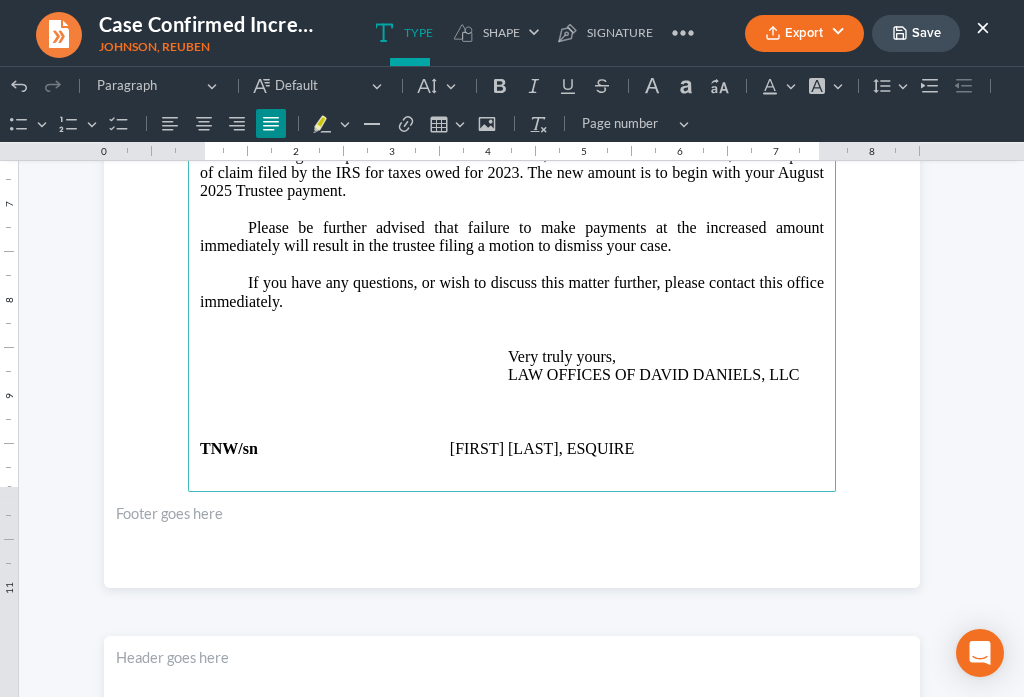 click on "If you have any questions, or wish to discuss this matter further, please contact this office immediately. Very truly yours, LAW OFFICES OF [FIRST] [LAST], LLC" at bounding box center (512, 329) 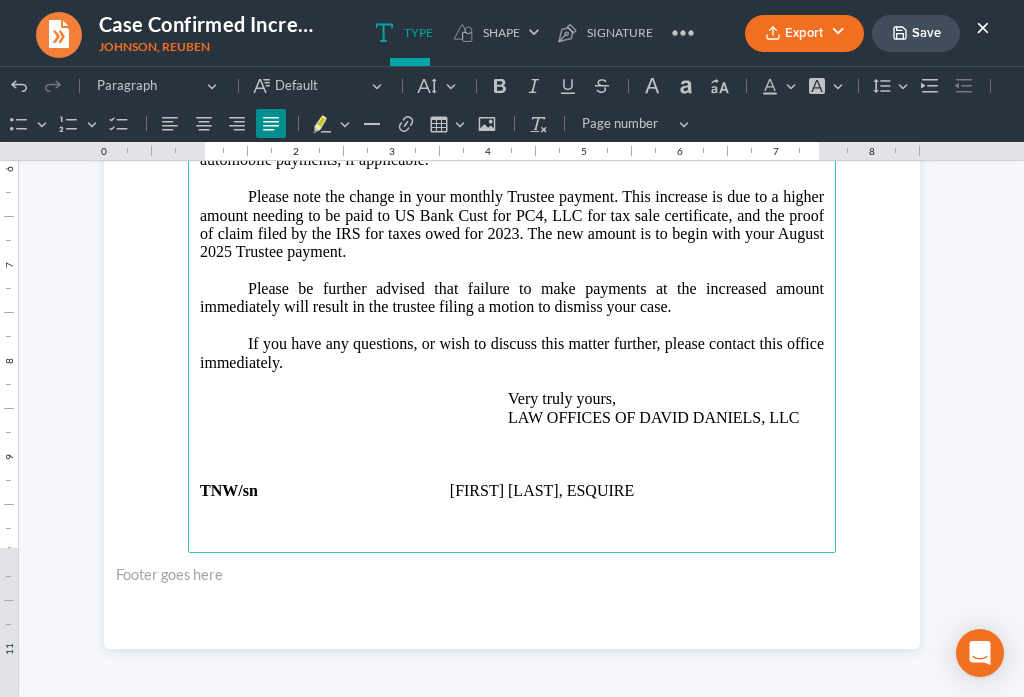 scroll, scrollTop: 616, scrollLeft: 0, axis: vertical 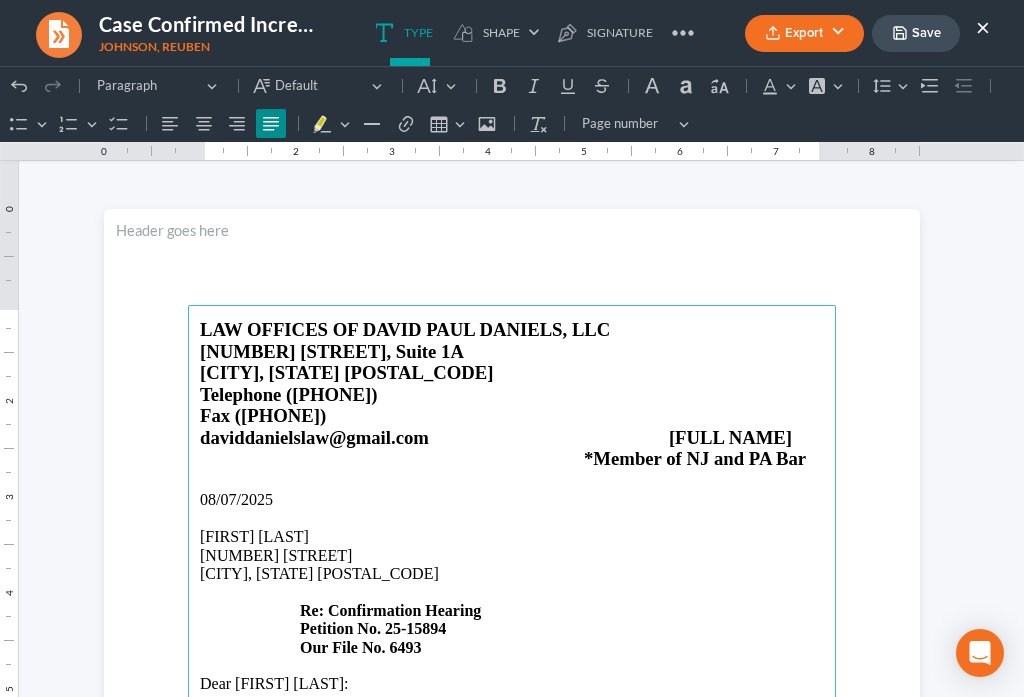 click on "Save" at bounding box center [916, 33] 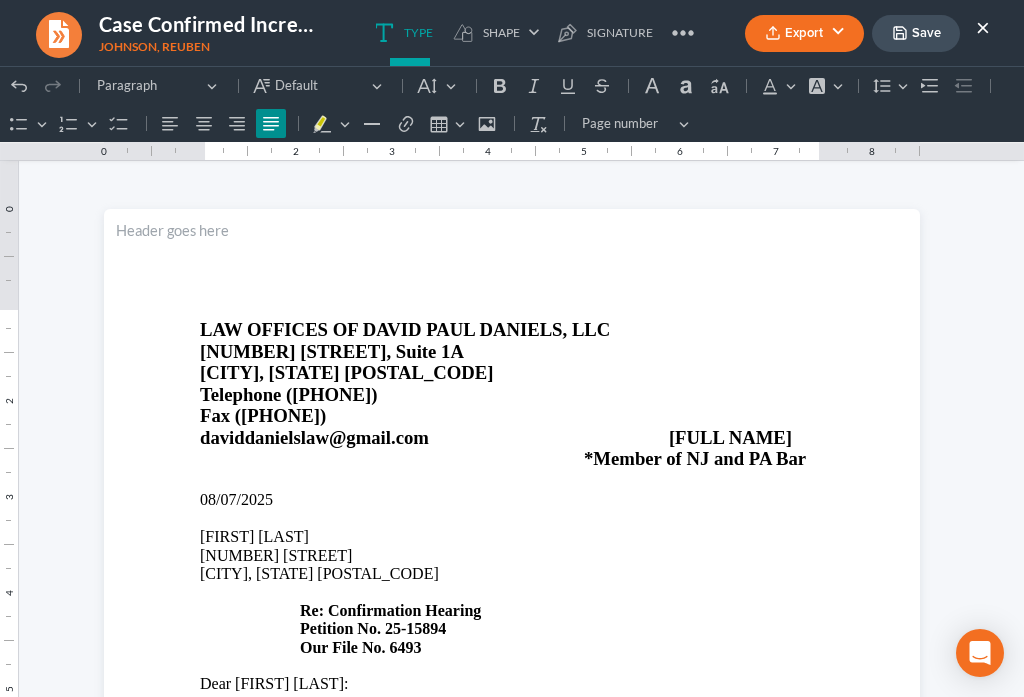 click on "Export" at bounding box center [804, 33] 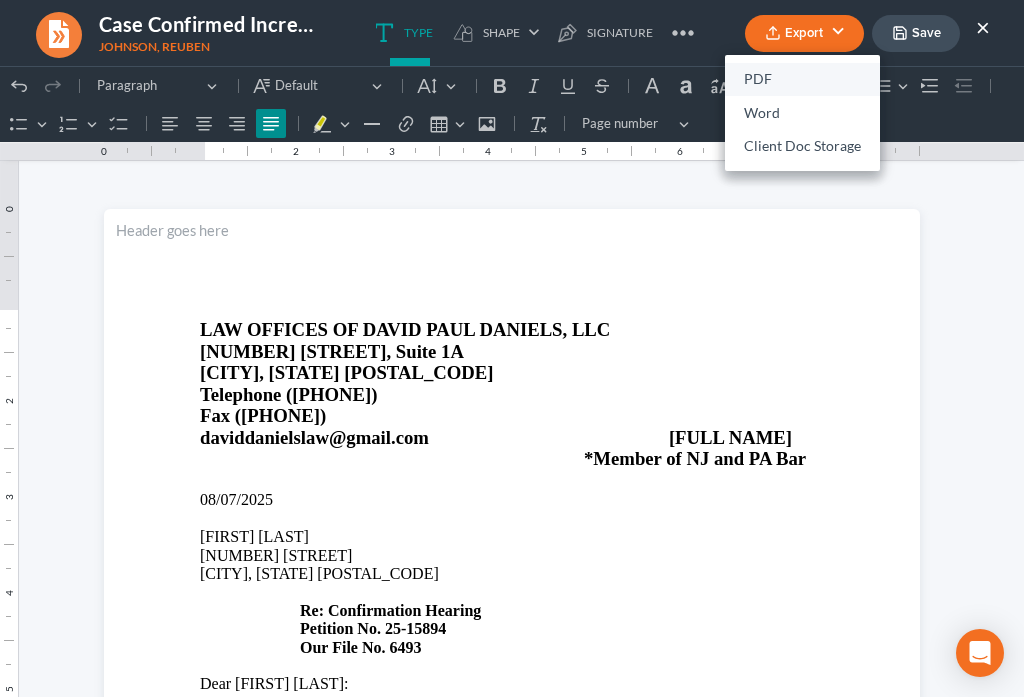click on "PDF" at bounding box center [802, 80] 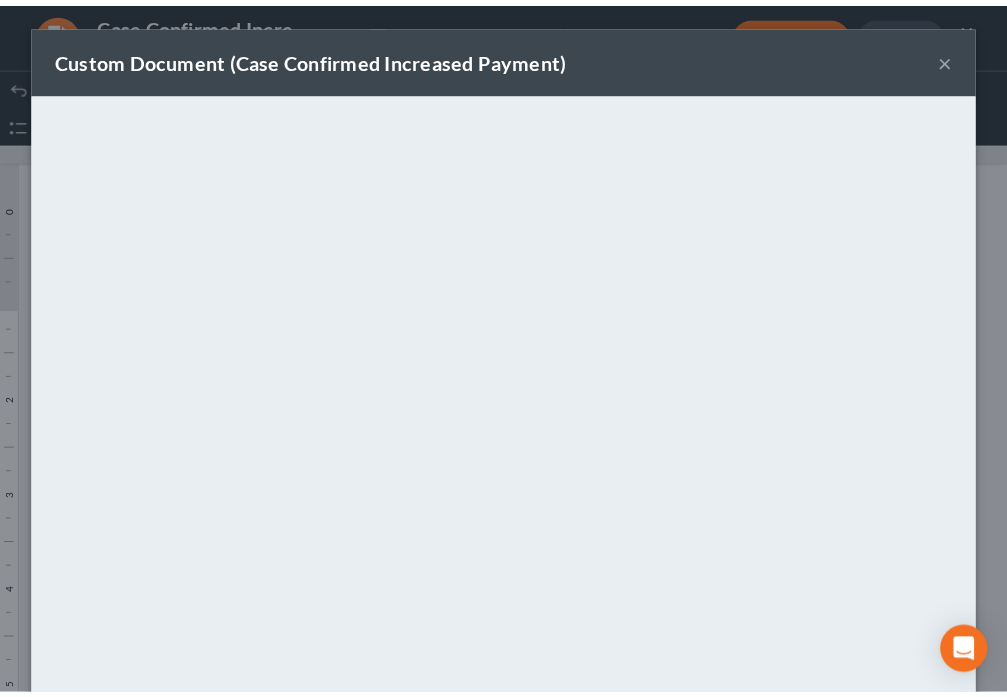 scroll, scrollTop: 140, scrollLeft: 0, axis: vertical 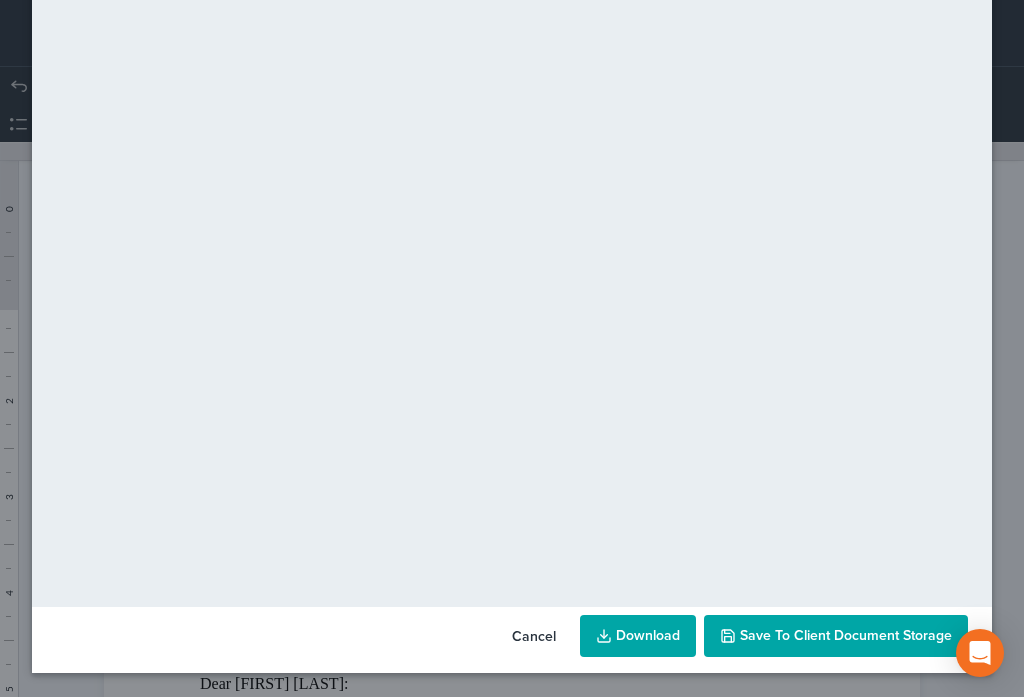 click on "Save to Client Document Storage" at bounding box center (846, 635) 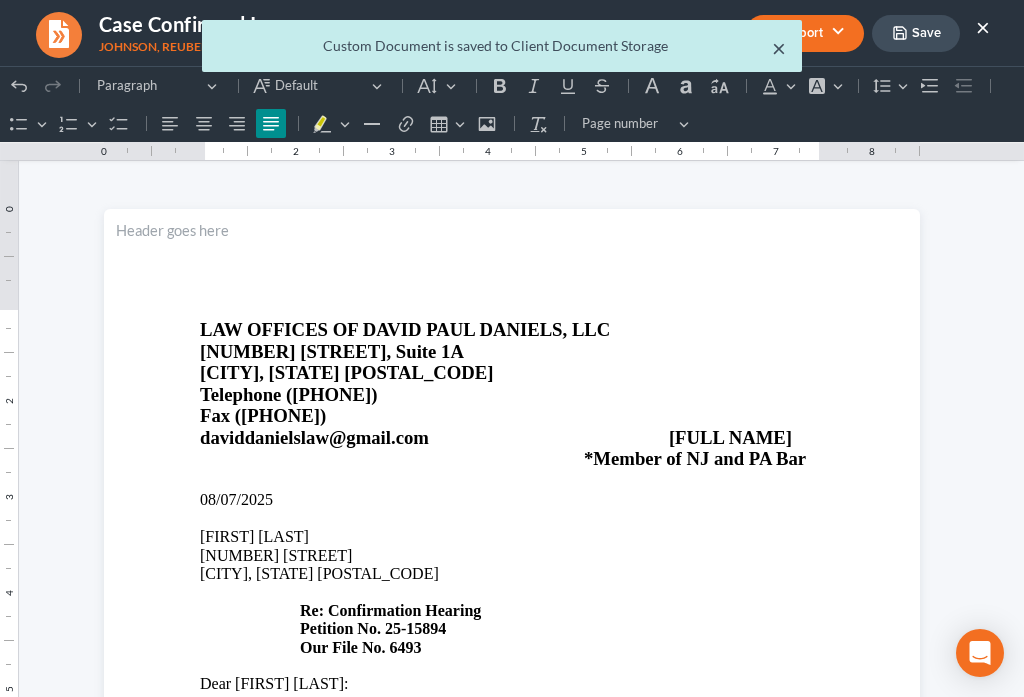 click on "×" at bounding box center (779, 48) 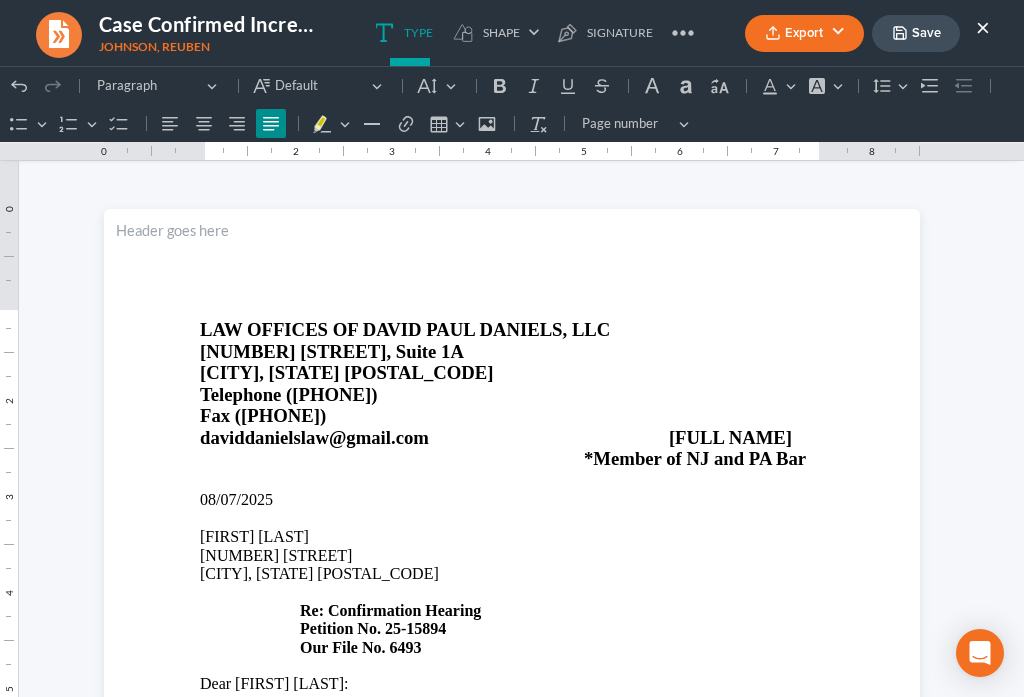 click on "×" at bounding box center (983, 27) 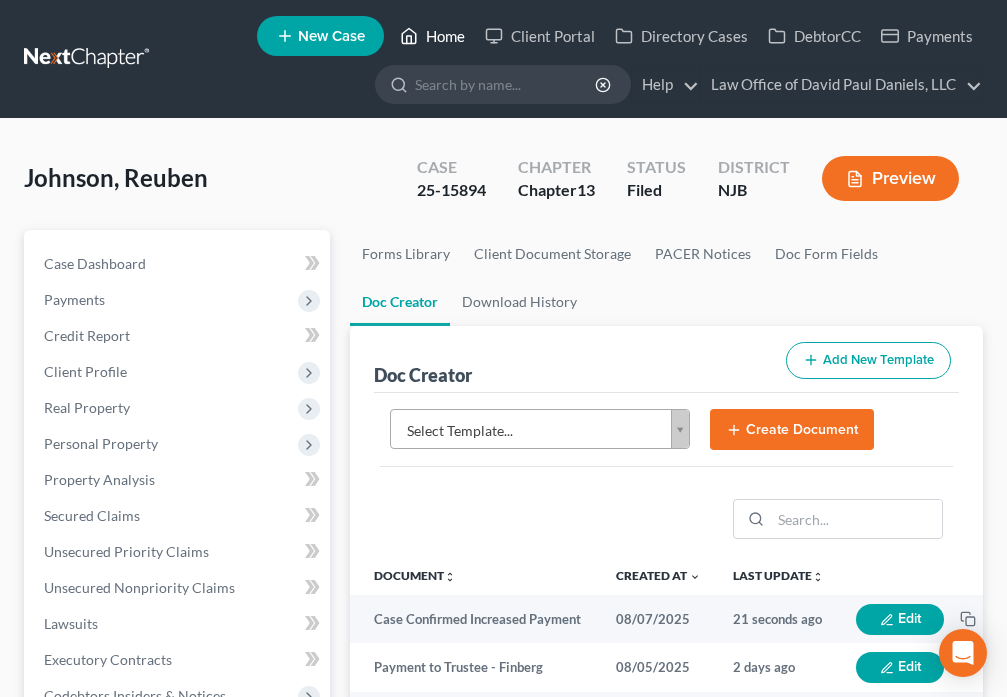 click on "Home" at bounding box center (432, 36) 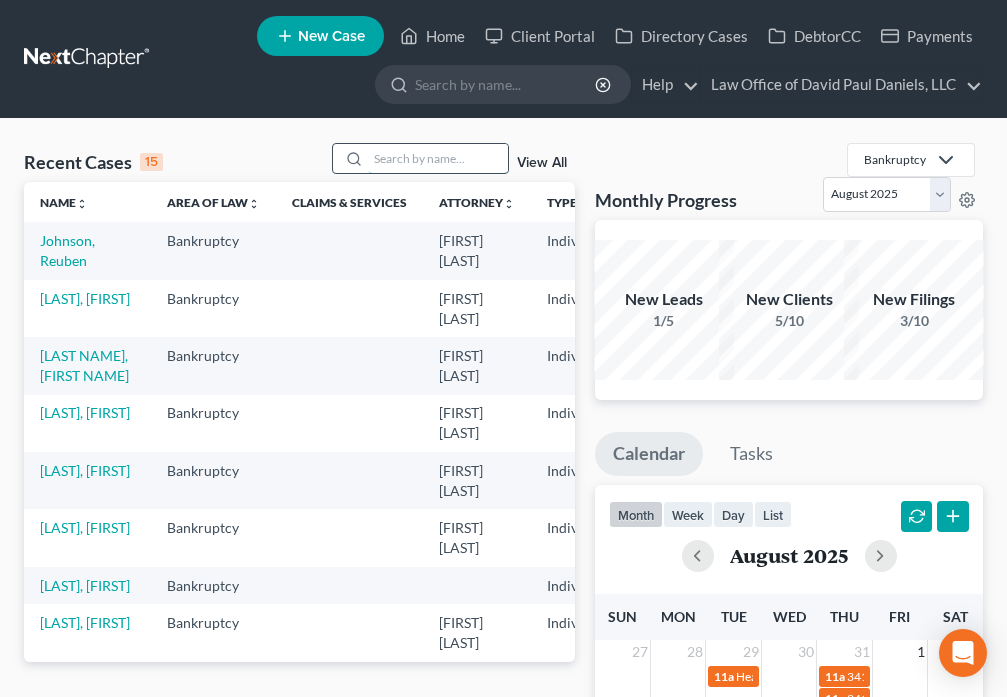click at bounding box center [438, 158] 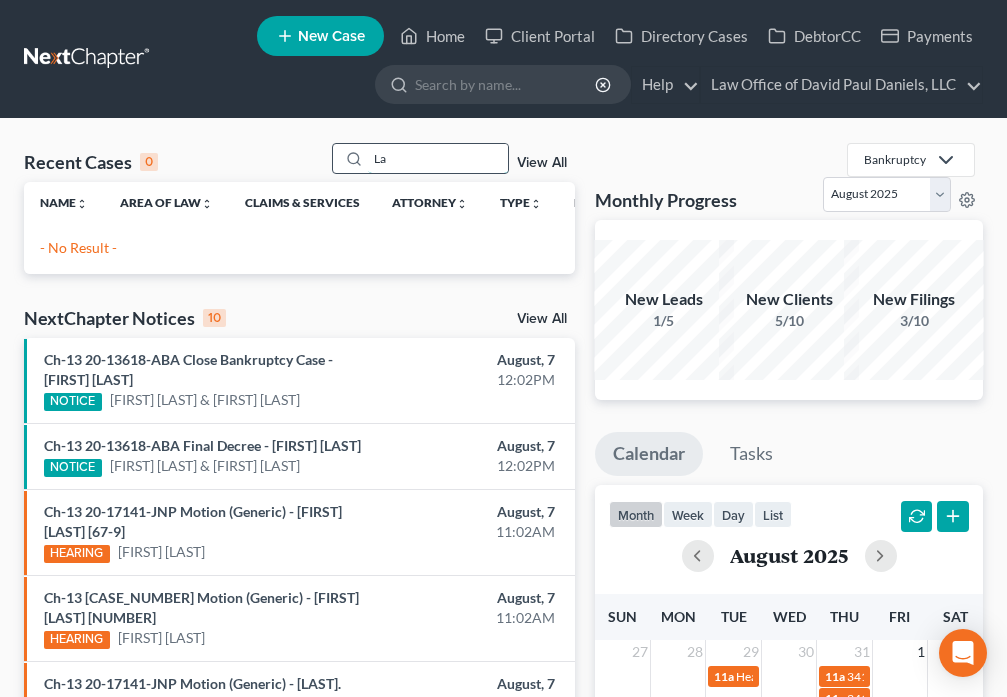 type on "L" 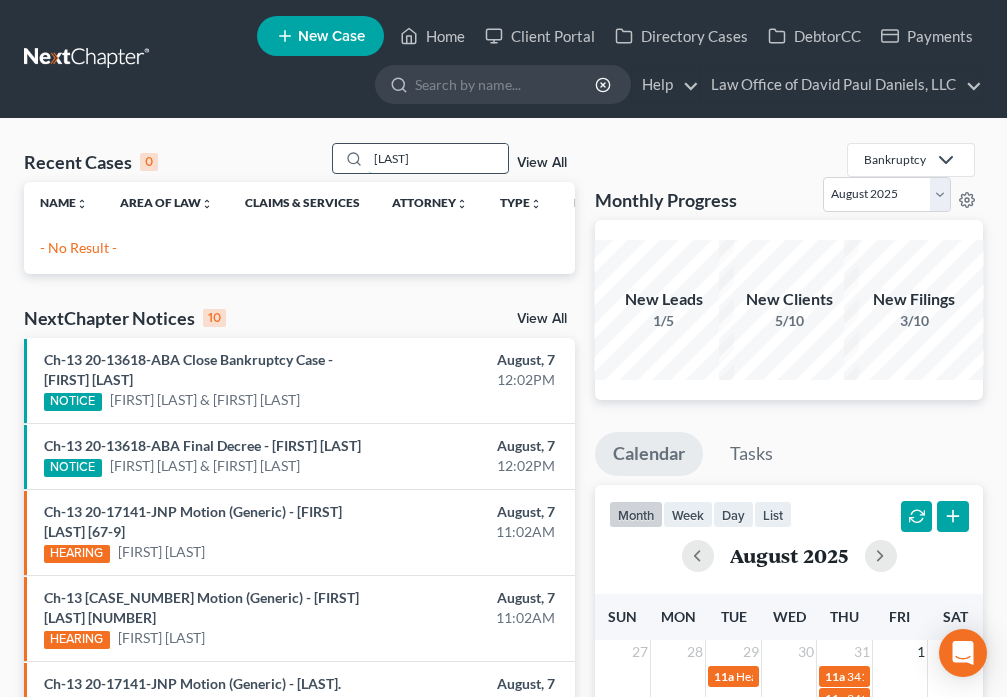 type on "[LAST]" 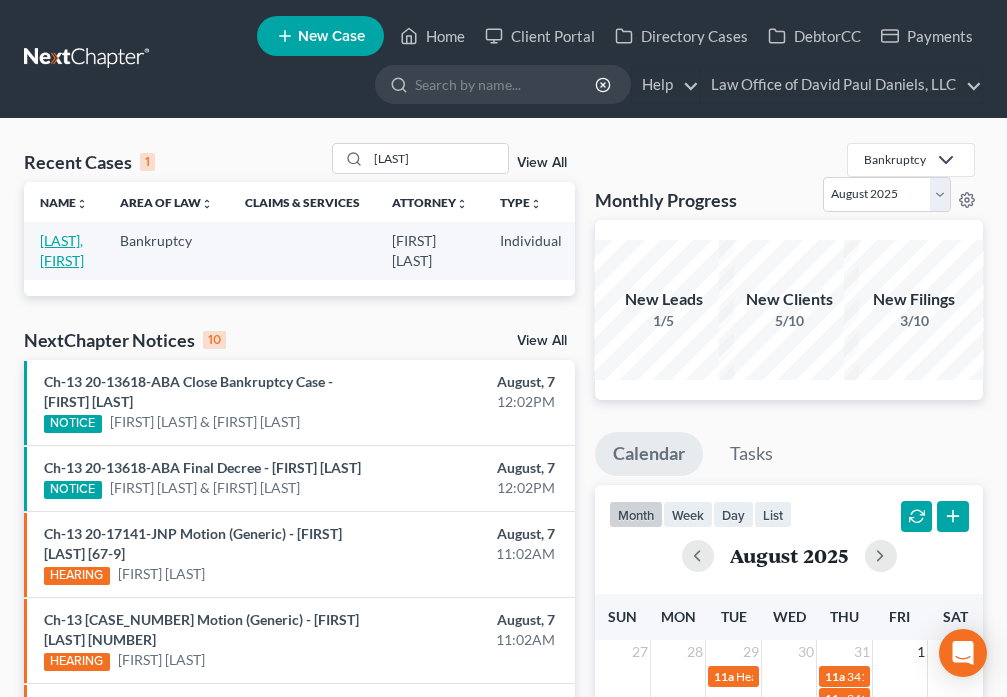 click on "[LAST], [FIRST]" at bounding box center [62, 250] 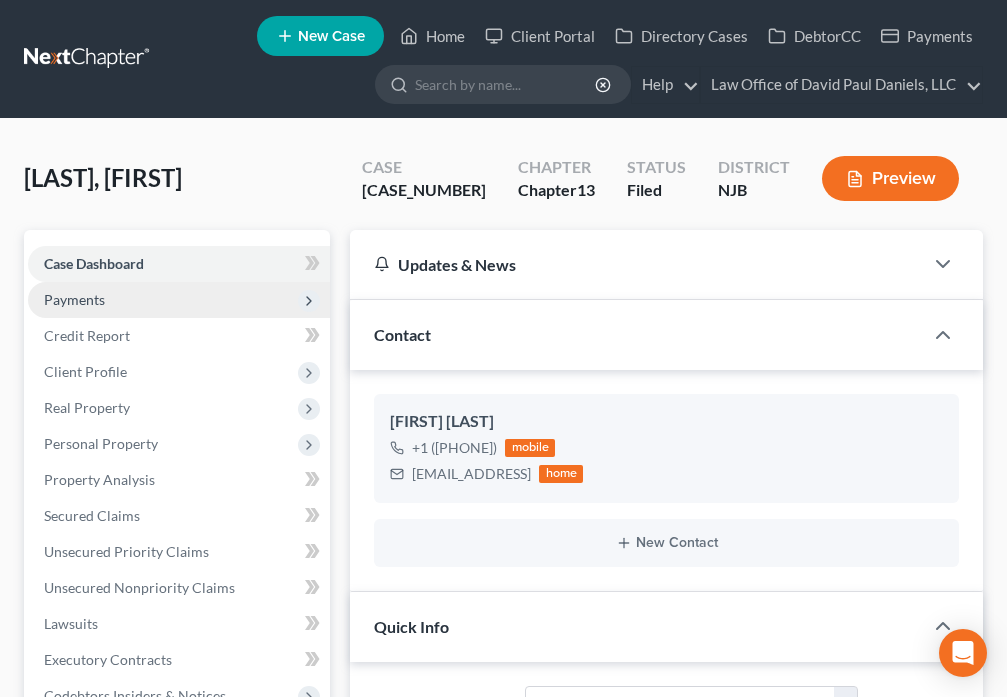 scroll, scrollTop: 68, scrollLeft: 0, axis: vertical 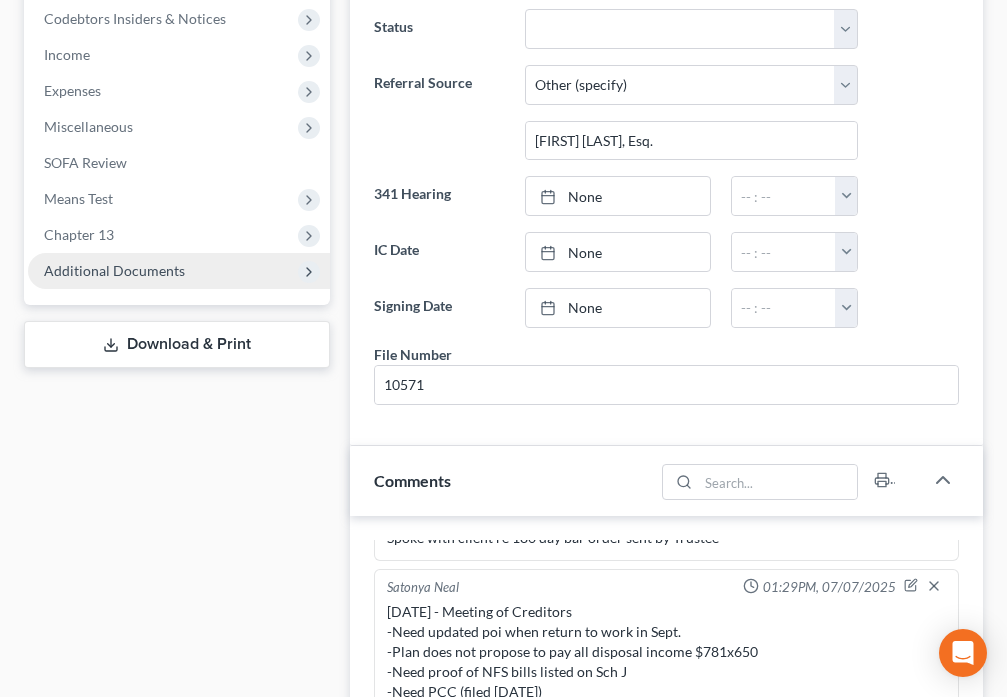 click on "Additional Documents" at bounding box center [179, 271] 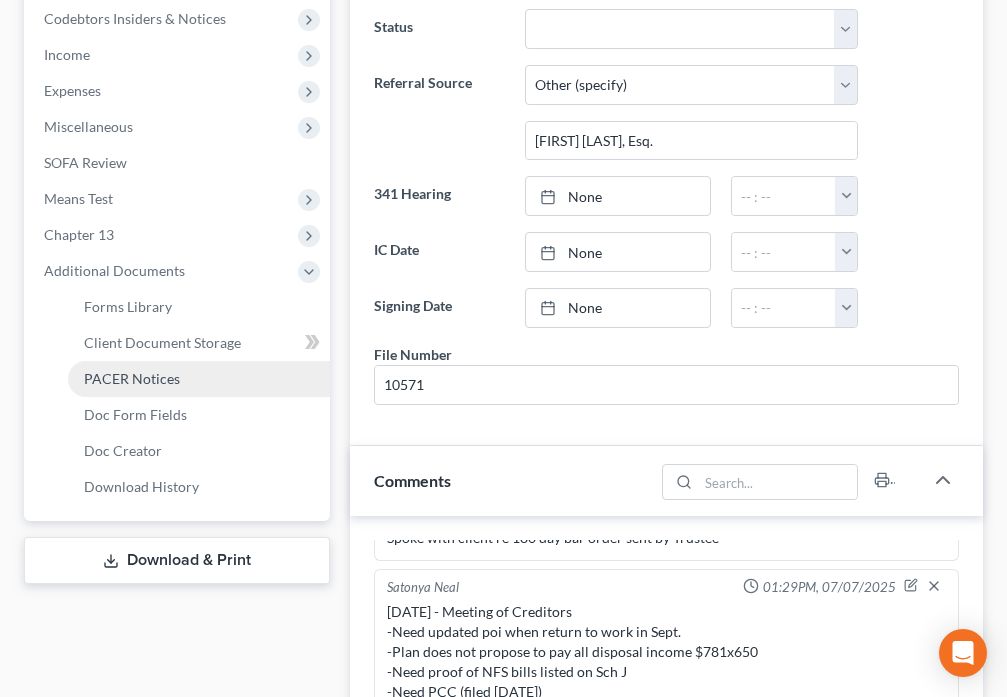 click on "PACER Notices" at bounding box center [132, 378] 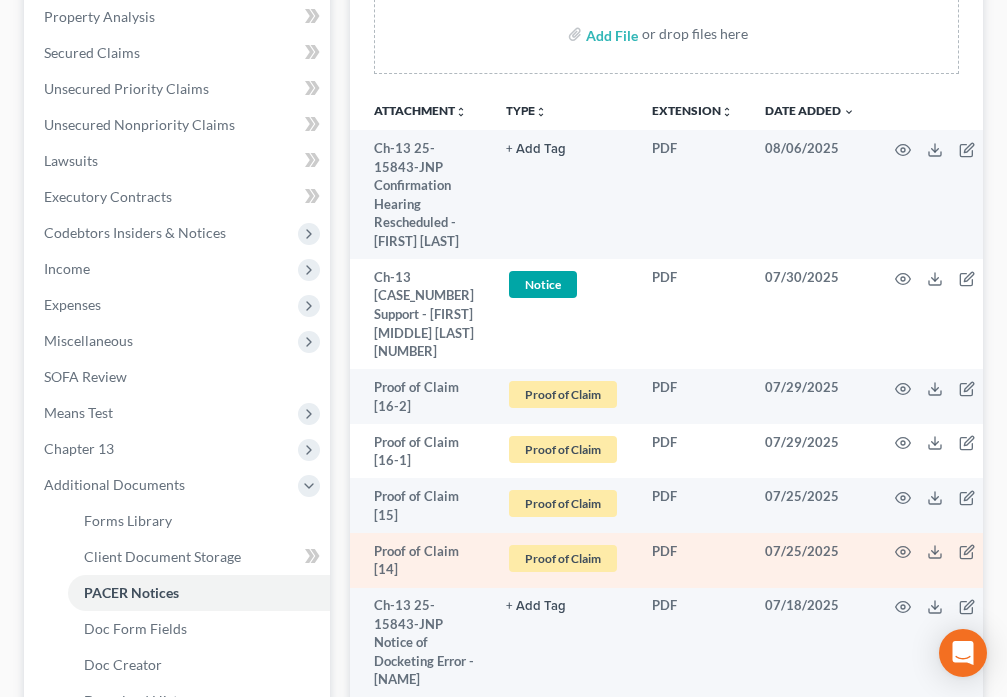scroll, scrollTop: 537, scrollLeft: 0, axis: vertical 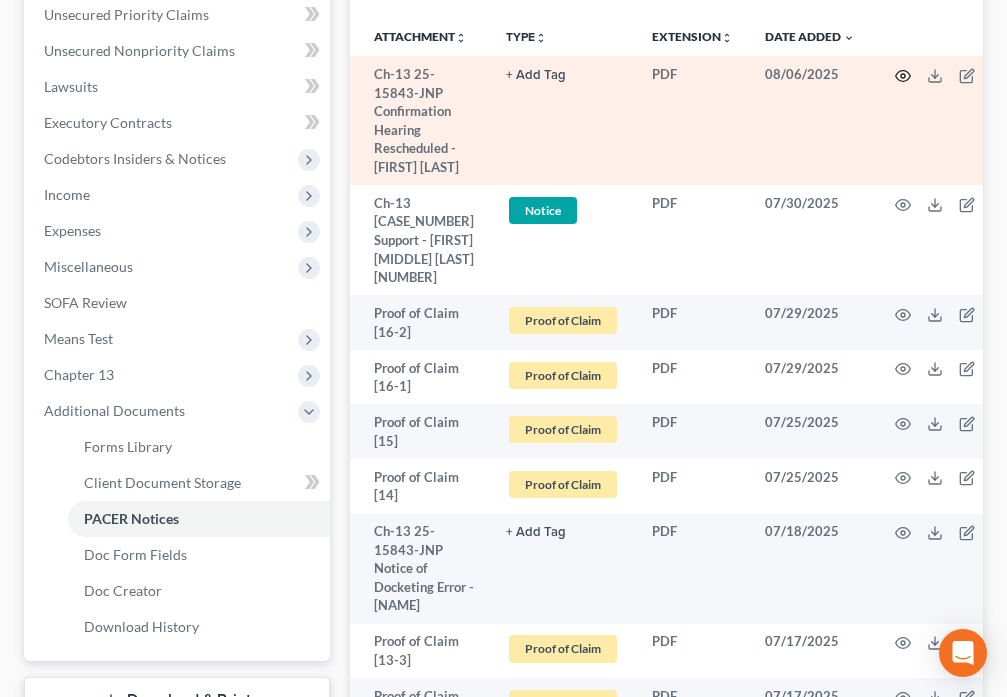 click 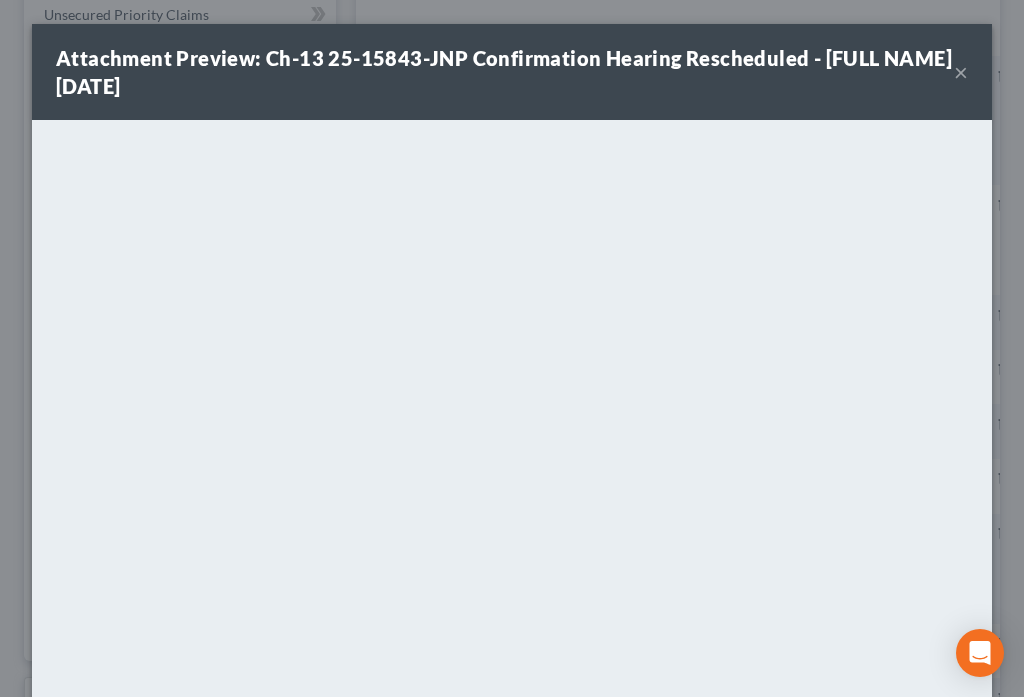 click on "×" at bounding box center (961, 72) 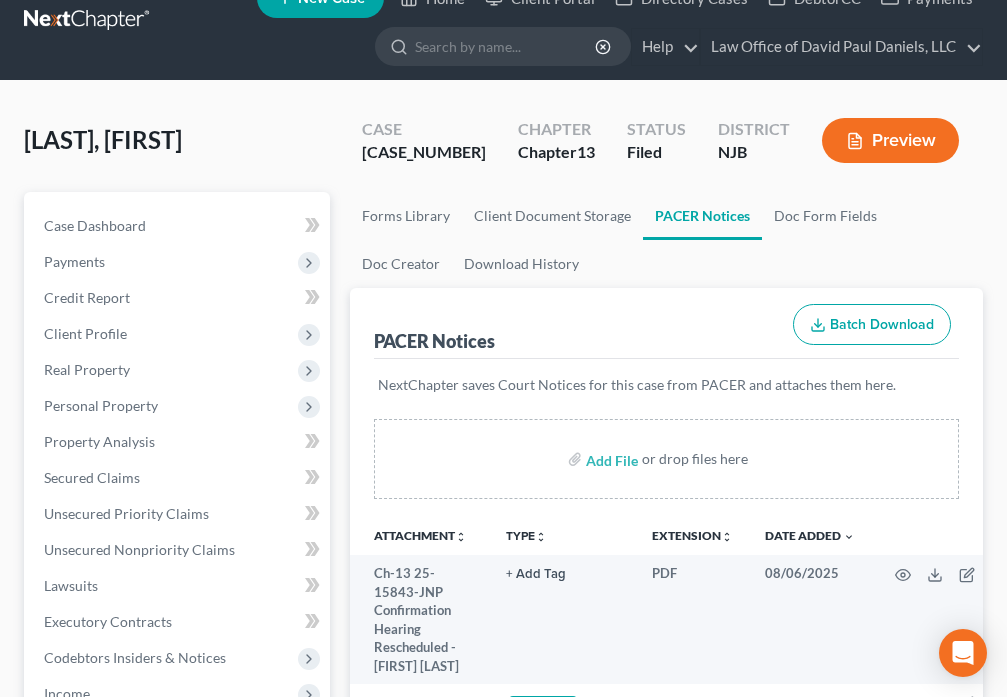 scroll, scrollTop: 0, scrollLeft: 0, axis: both 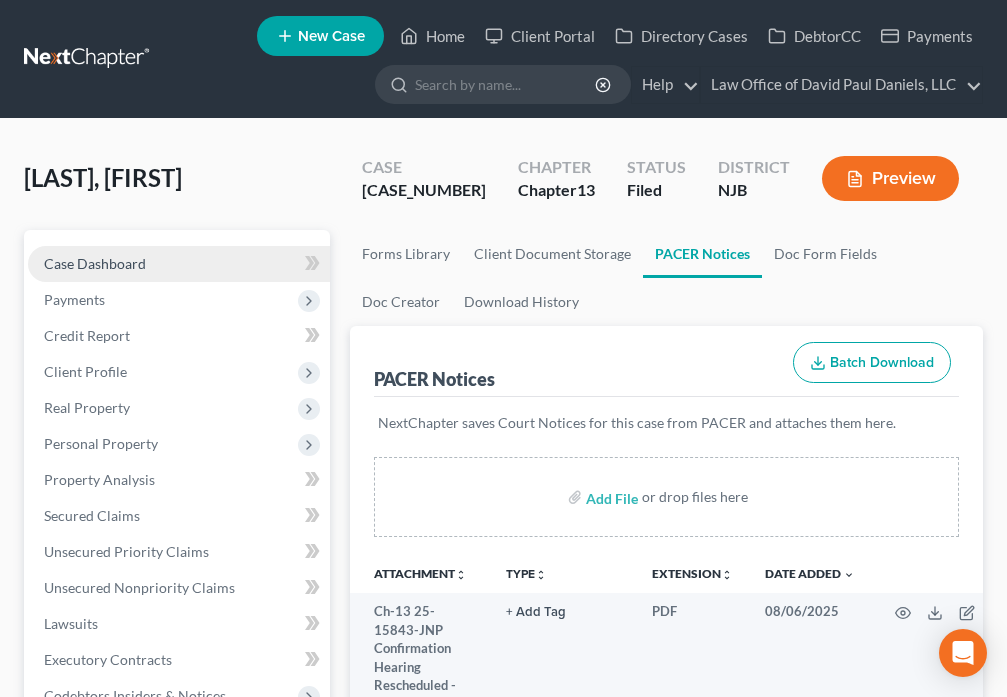 click on "Case Dashboard" at bounding box center [179, 264] 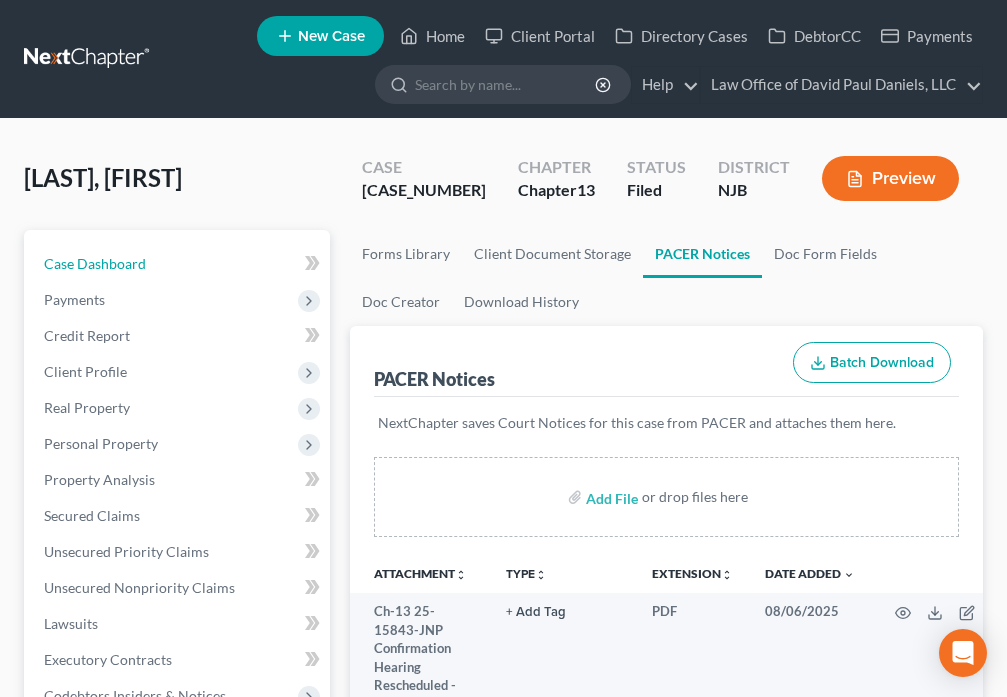 select on "6" 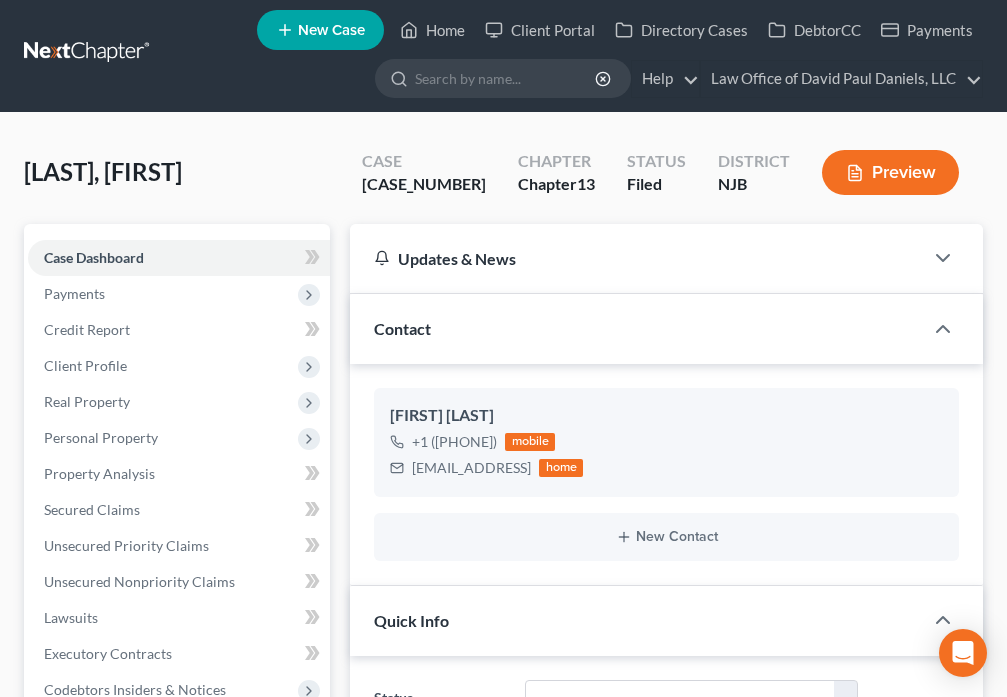 scroll, scrollTop: 700, scrollLeft: 0, axis: vertical 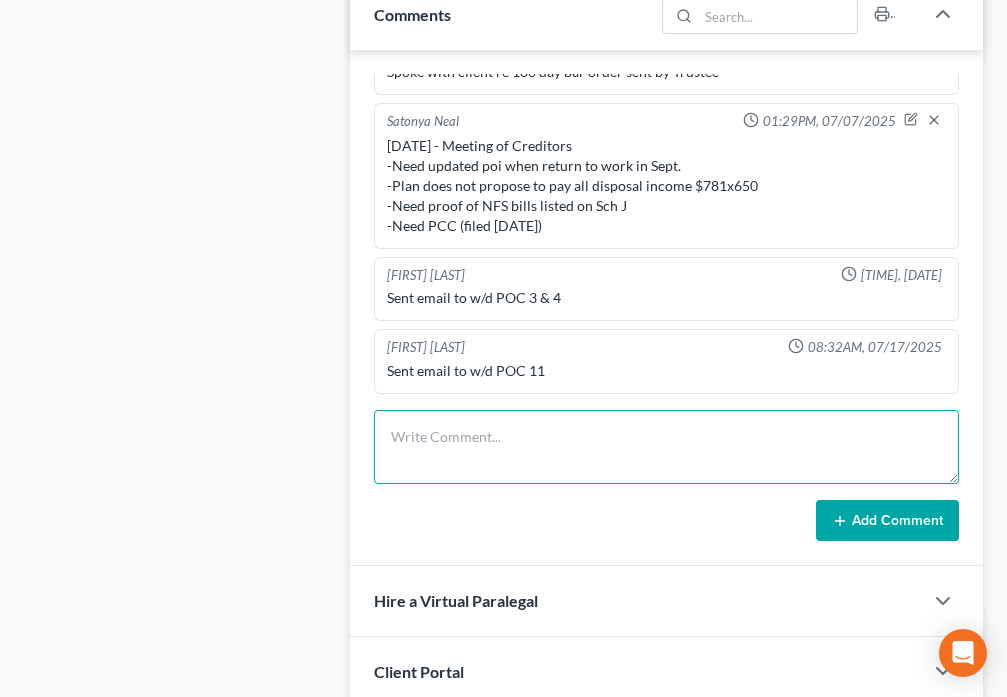 click at bounding box center (666, 447) 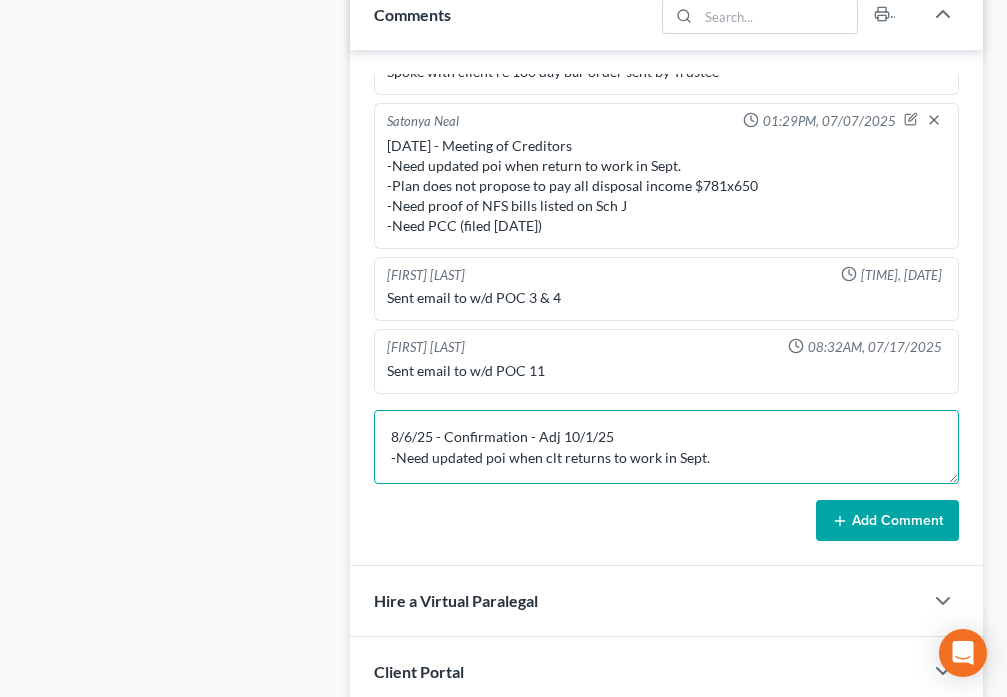 scroll, scrollTop: 4, scrollLeft: 0, axis: vertical 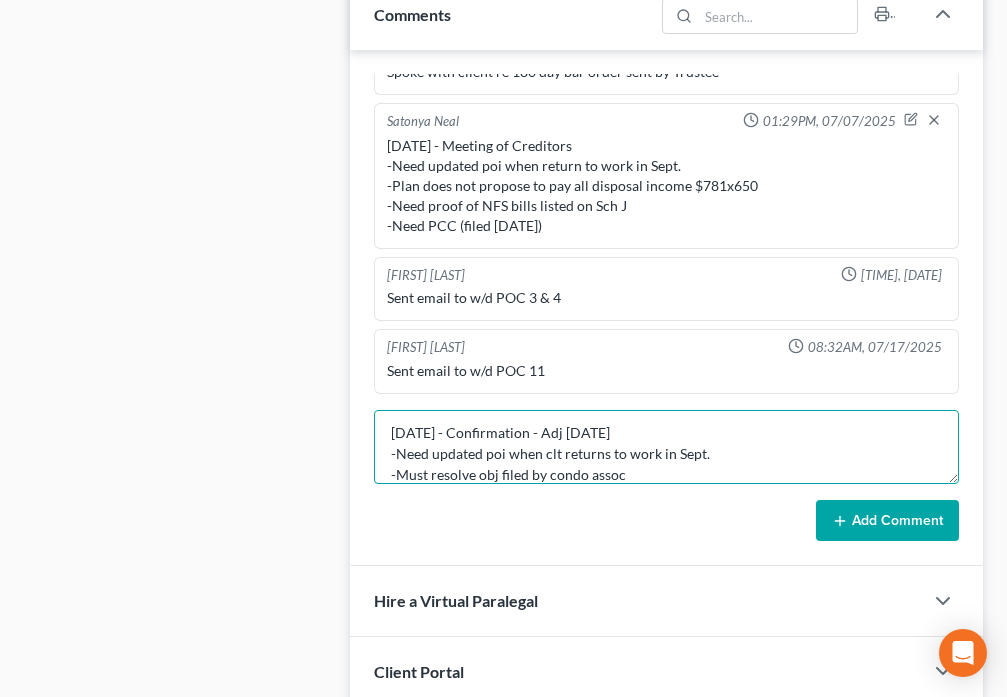 type on "[DATE] - Confirmation - Adj [DATE]
-Need updated poi when clt returns to work in Sept.
-Must resolve obj filed by condo assoc" 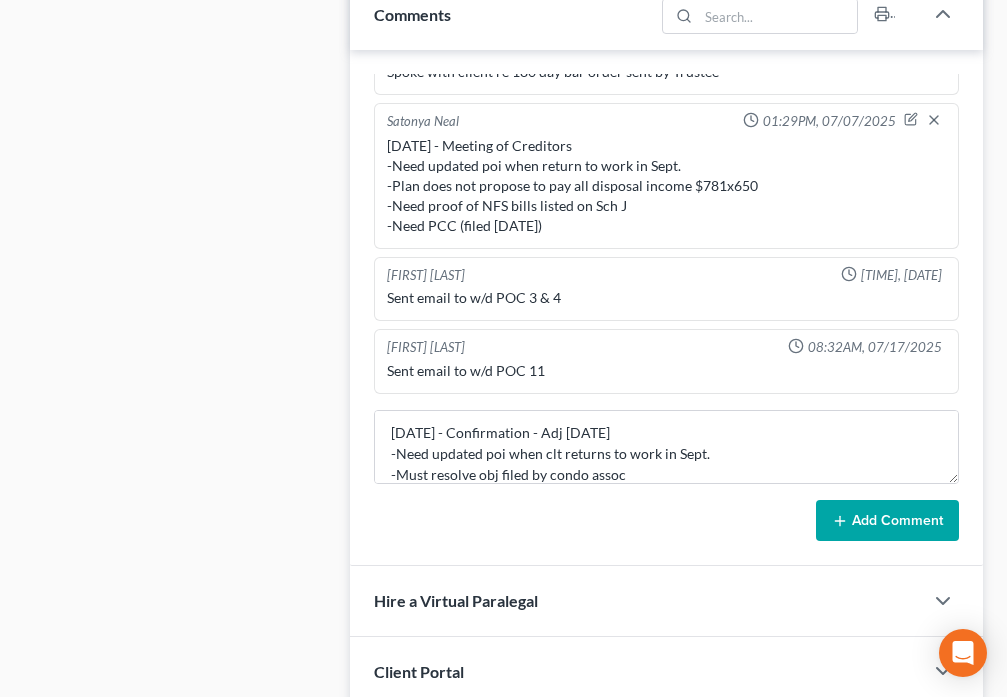 click on "Add Comment" at bounding box center (887, 521) 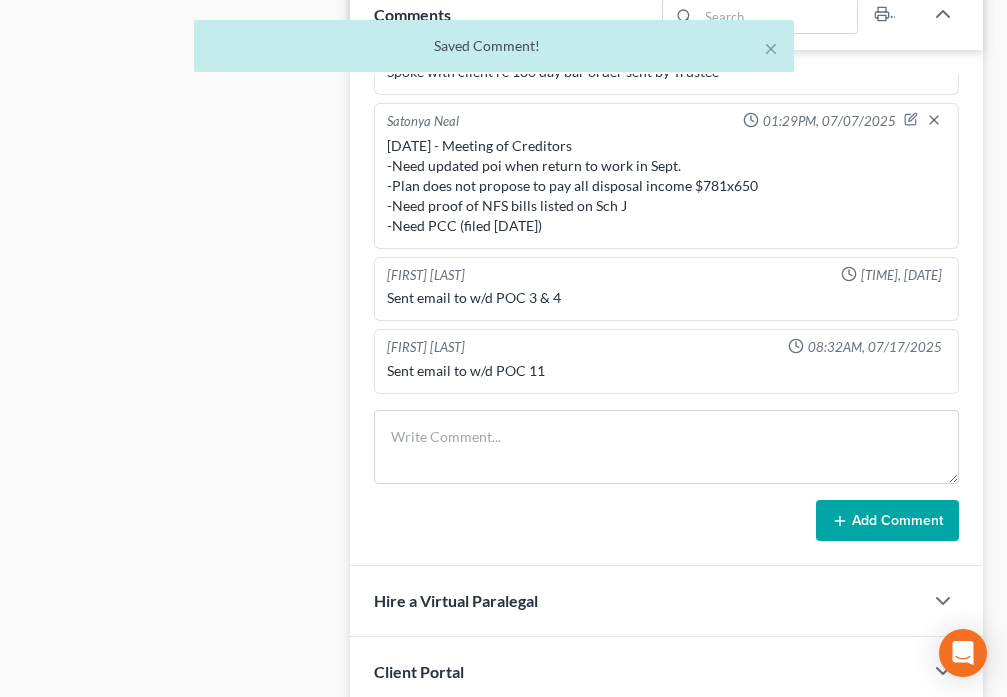 scroll, scrollTop: 0, scrollLeft: 0, axis: both 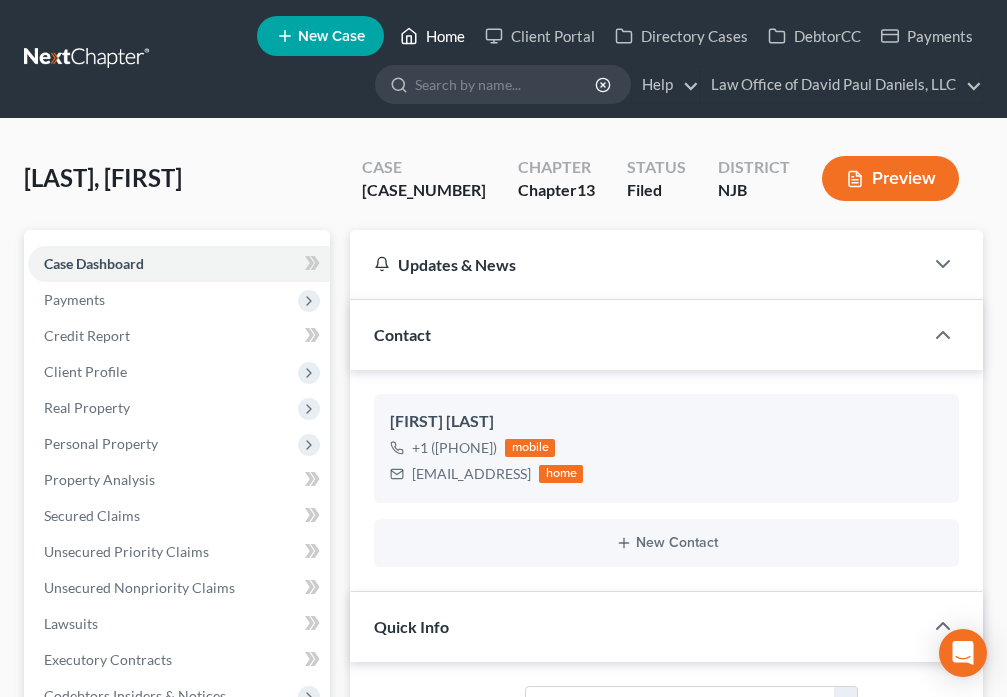 click 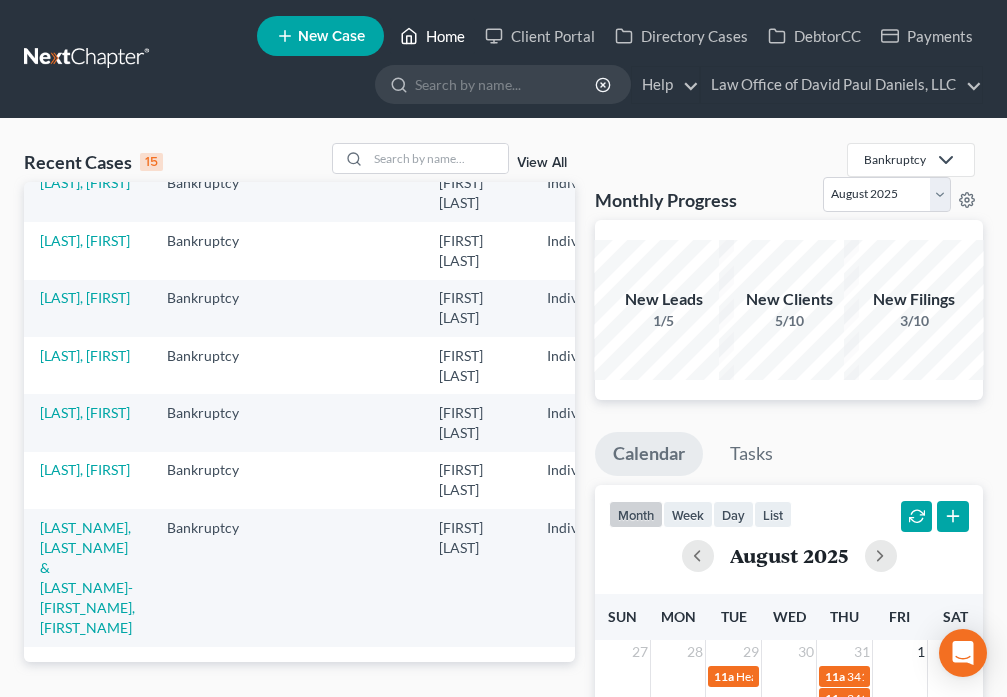 scroll, scrollTop: 535, scrollLeft: 0, axis: vertical 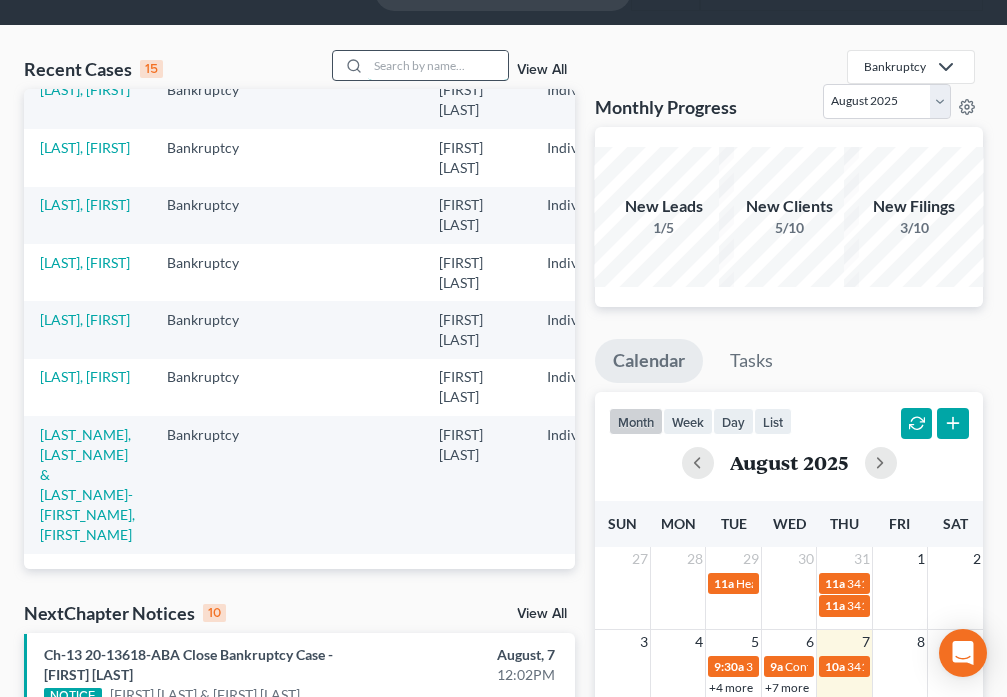click at bounding box center [438, 65] 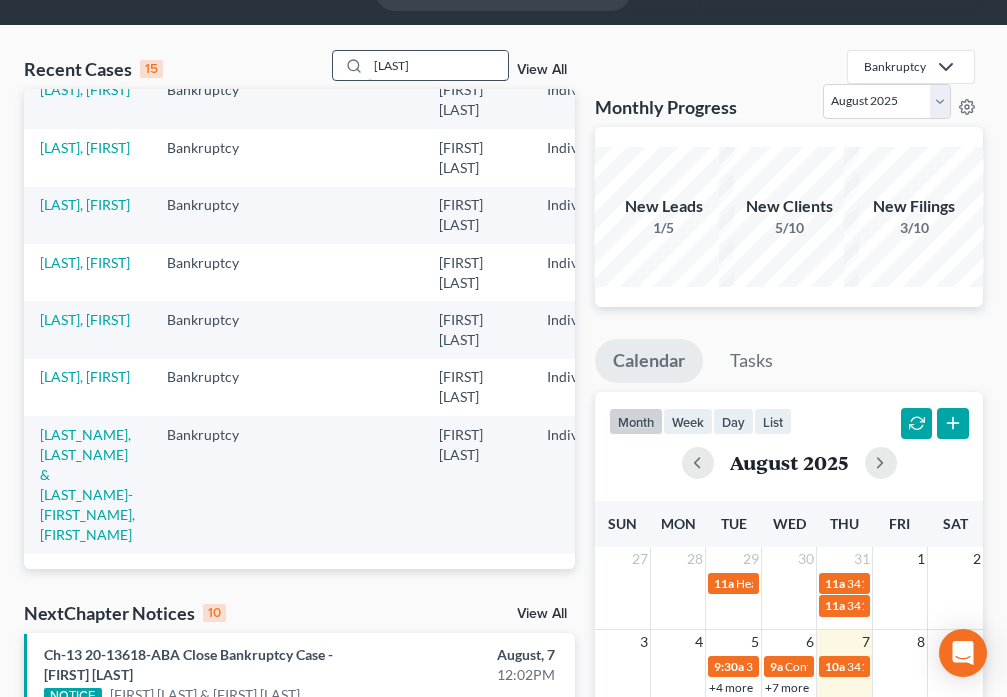 type on "[LAST]" 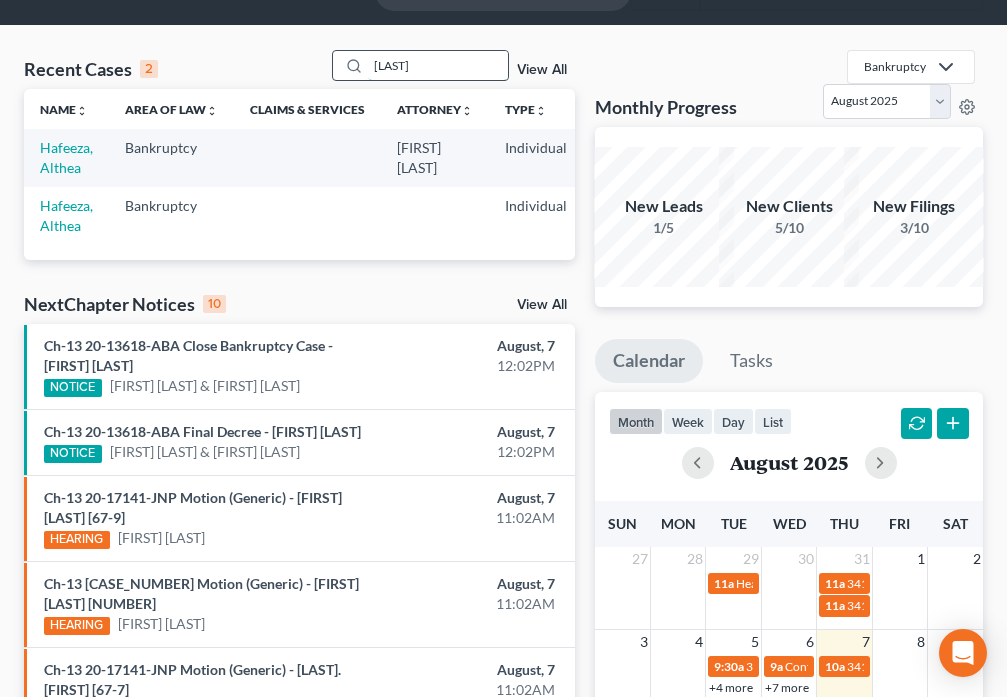 scroll, scrollTop: 0, scrollLeft: 0, axis: both 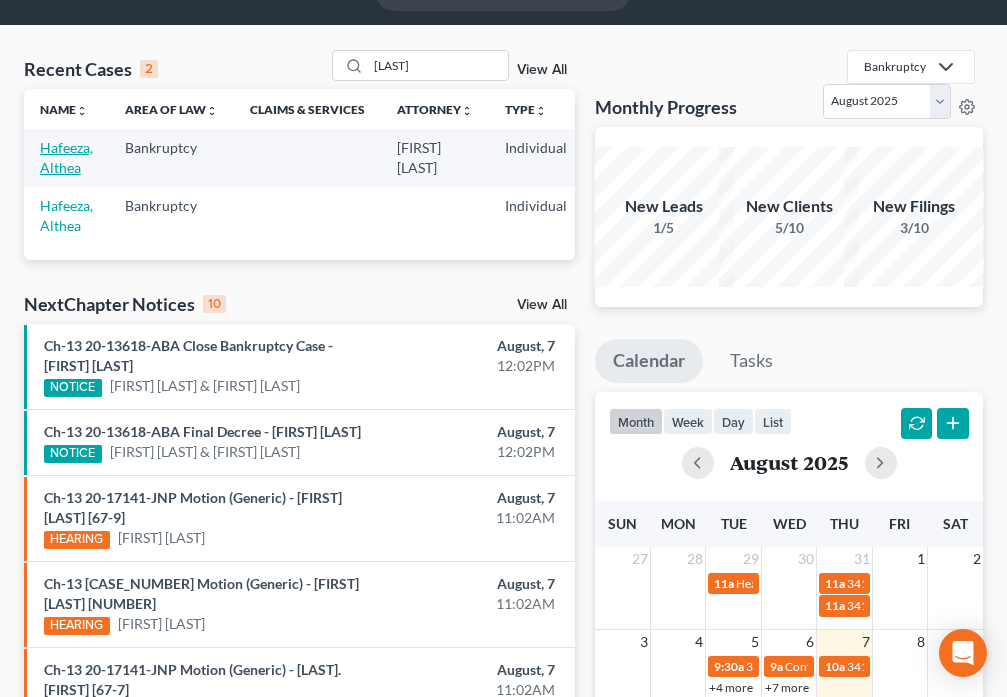 click on "Hafeeza, Althea" at bounding box center (66, 157) 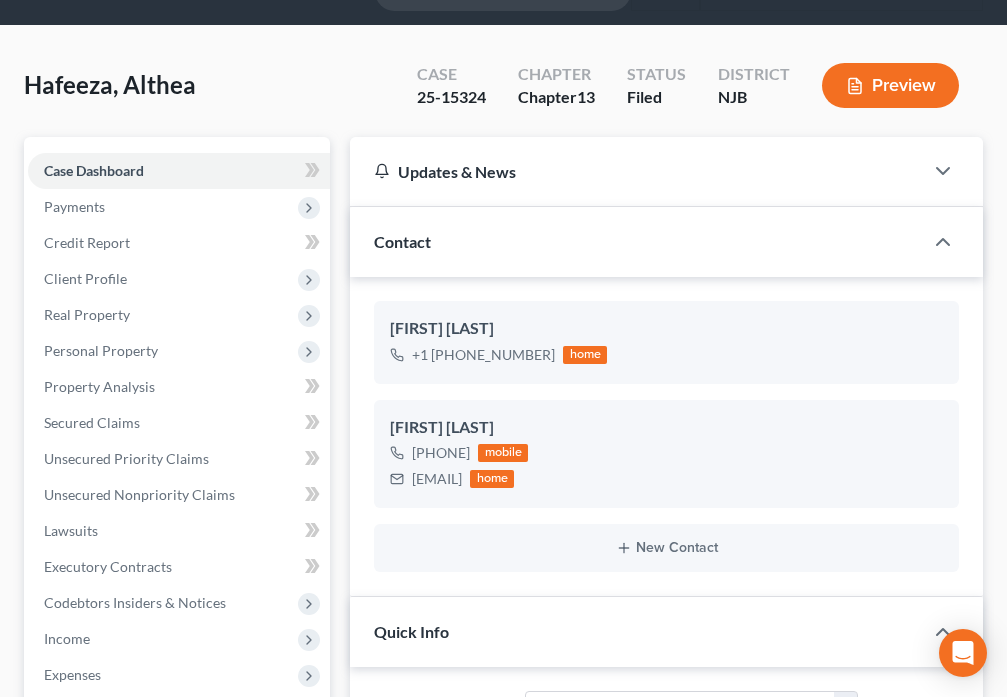 scroll, scrollTop: 0, scrollLeft: 0, axis: both 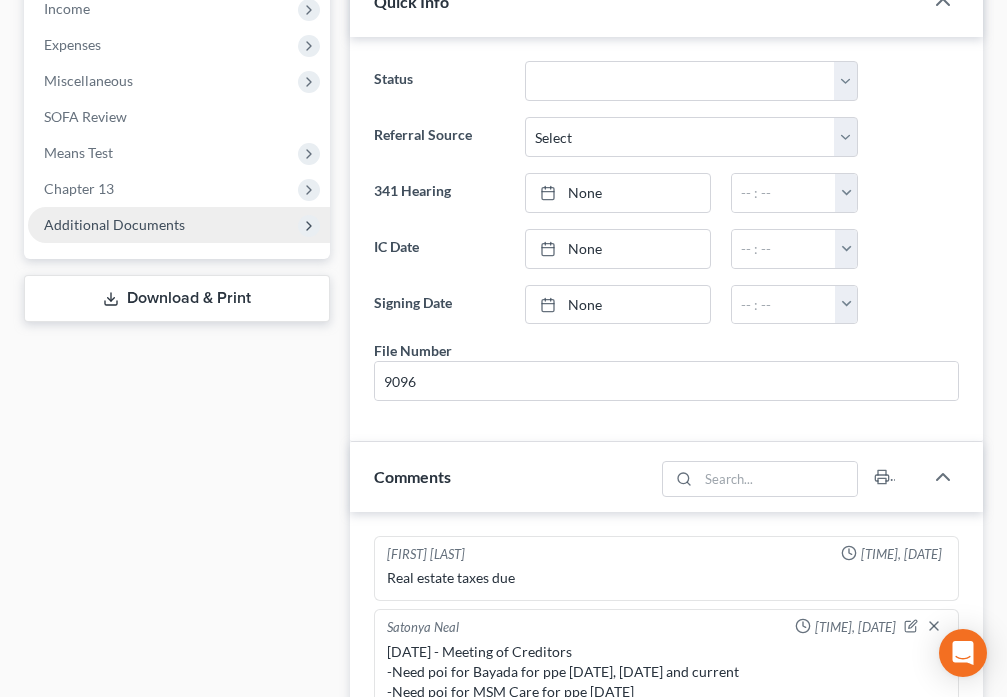click on "Additional Documents" at bounding box center (114, 224) 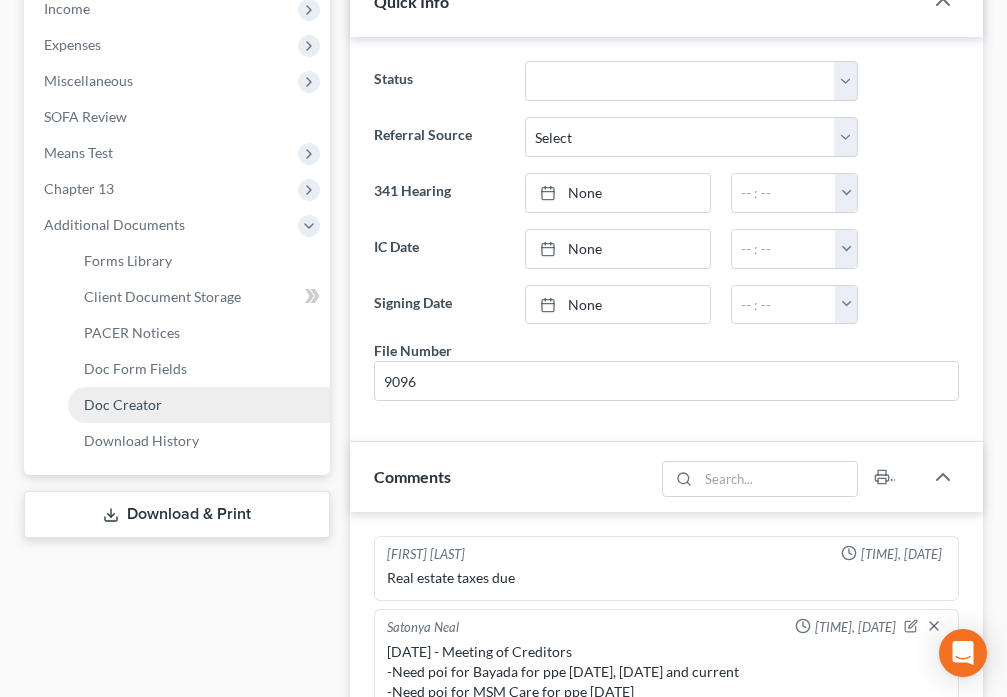 click on "Doc Creator" at bounding box center [123, 404] 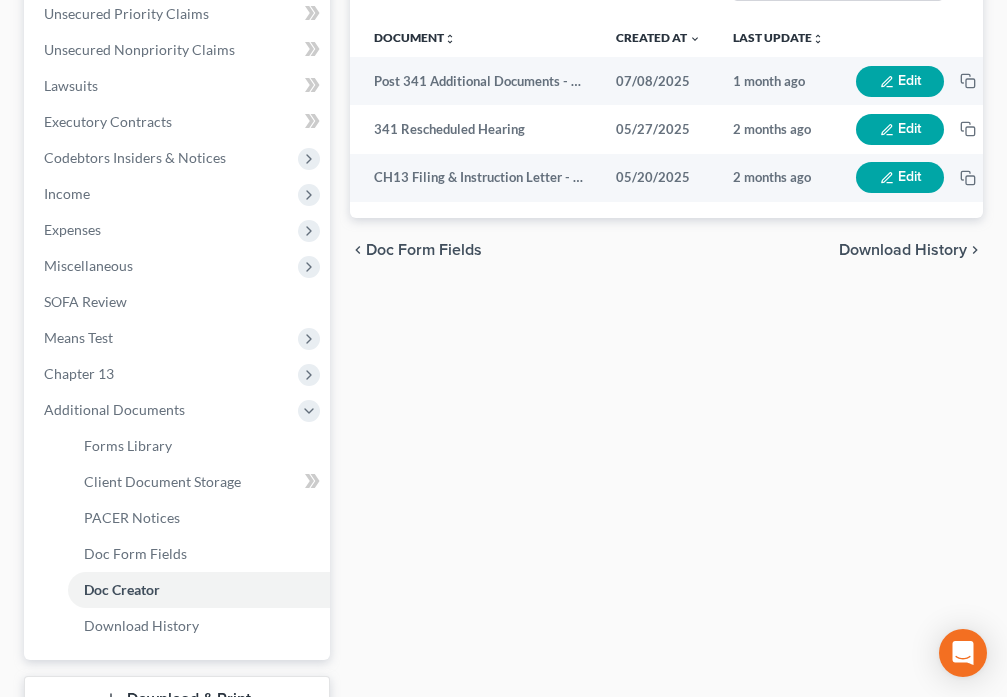 scroll, scrollTop: 0, scrollLeft: 0, axis: both 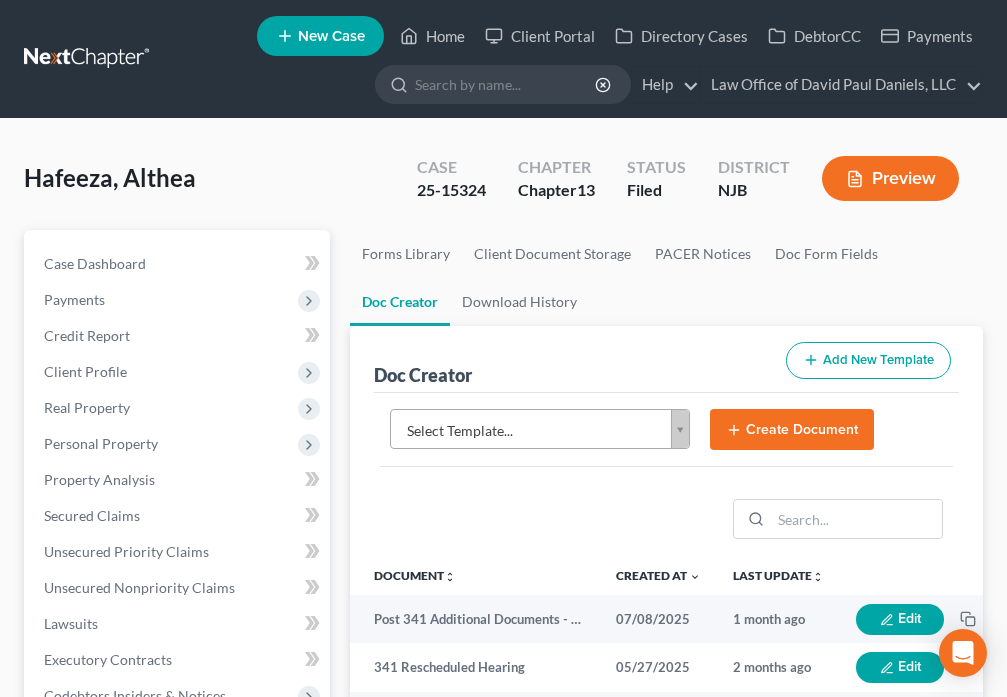 click on "Home New Case Client Portal Directory Cases DebtorCC Payments Law Office of [FIRST] [LAST], LLC [EMAIL] My Account Settings Plan + Billing Account Add-Ons Help Center Webinars Training Videos What's new Log out New Case Home Client Portal Directory Cases DebtorCC Payments         - No Result - See all results Or Press Enter... Help Help Center Webinars Training Videos What's new Law Office of [FIRST] [LAST], LLC Law Office of [FIRST] [LAST], LLC [EMAIL] My Account Settings Plan + Billing Account Add-Ons Log out   [LAST], [FIRST] Upgraded Case 25-15324 Chapter Chapter  13 Status Filed District [STATE] Preview Petition Navigation
Case Dashboard
Payments" at bounding box center [503, 668] 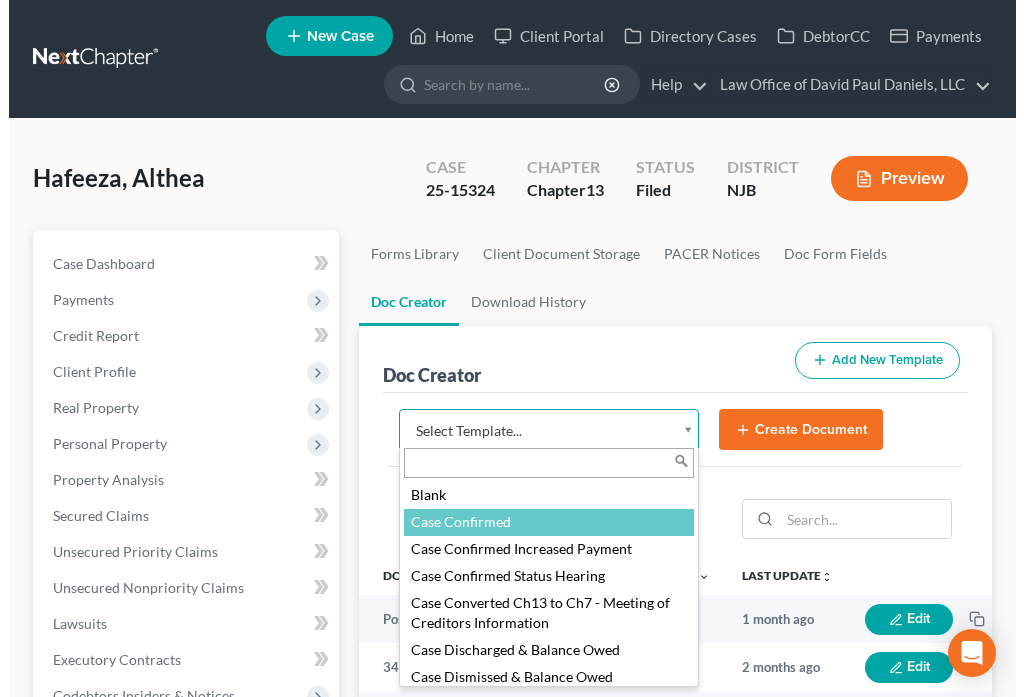 scroll, scrollTop: 210, scrollLeft: 0, axis: vertical 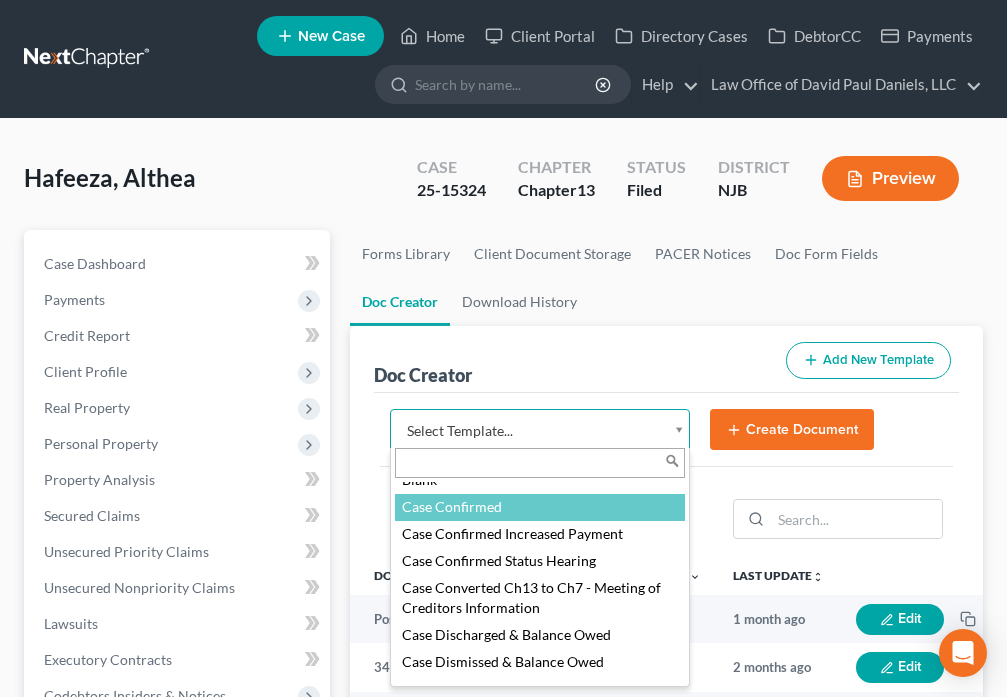 select on "88832" 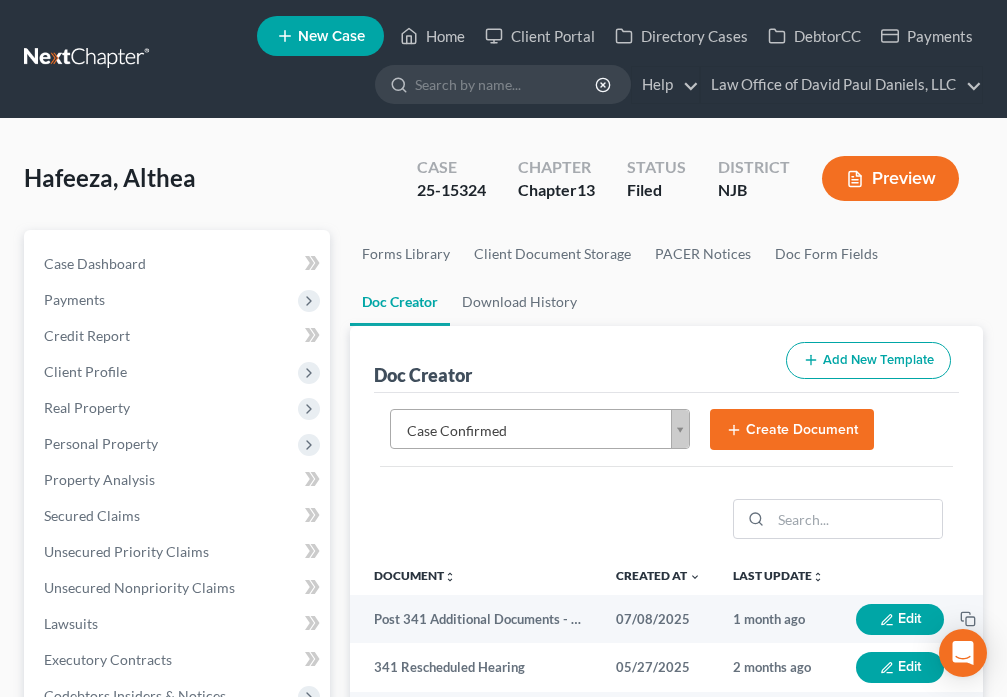 click on "Create Document" at bounding box center (792, 430) 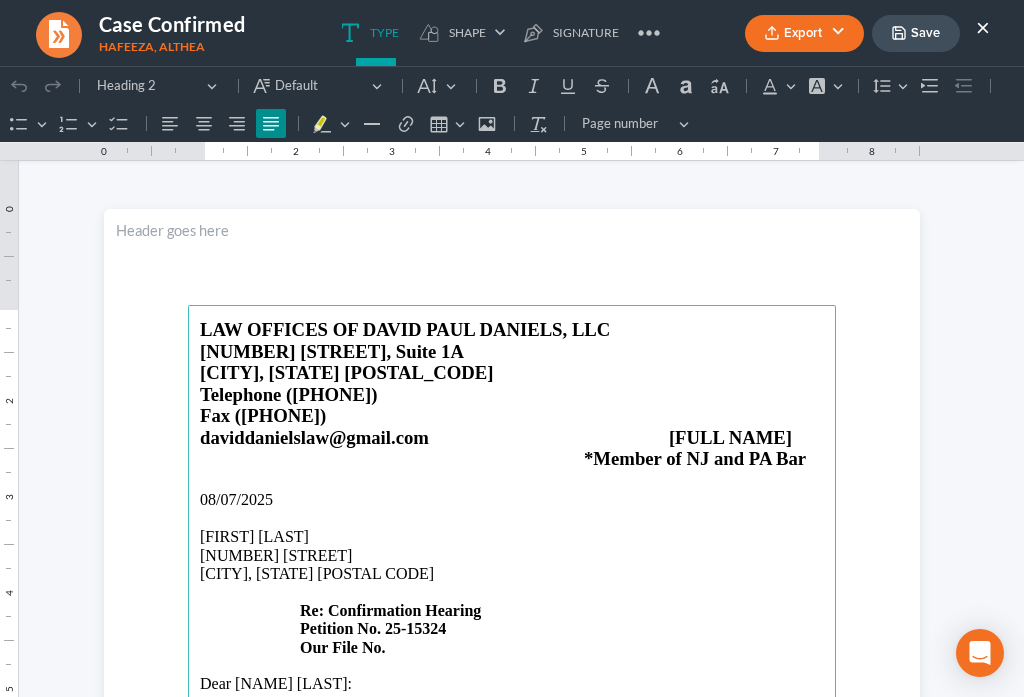 scroll, scrollTop: 23, scrollLeft: 0, axis: vertical 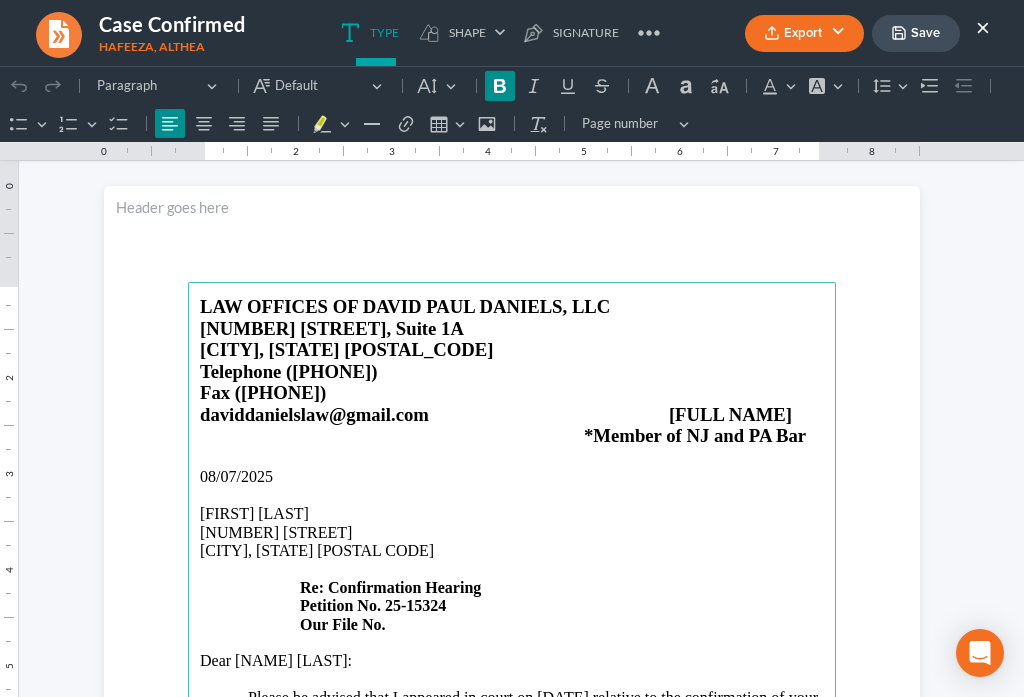 click on "[ADDRESS] [CITY], [STATE] [ZIP]                                 Re: Confirmation Hearing                              Petition No. [CASE_NUMBER]                              Our File No." at bounding box center [512, 579] 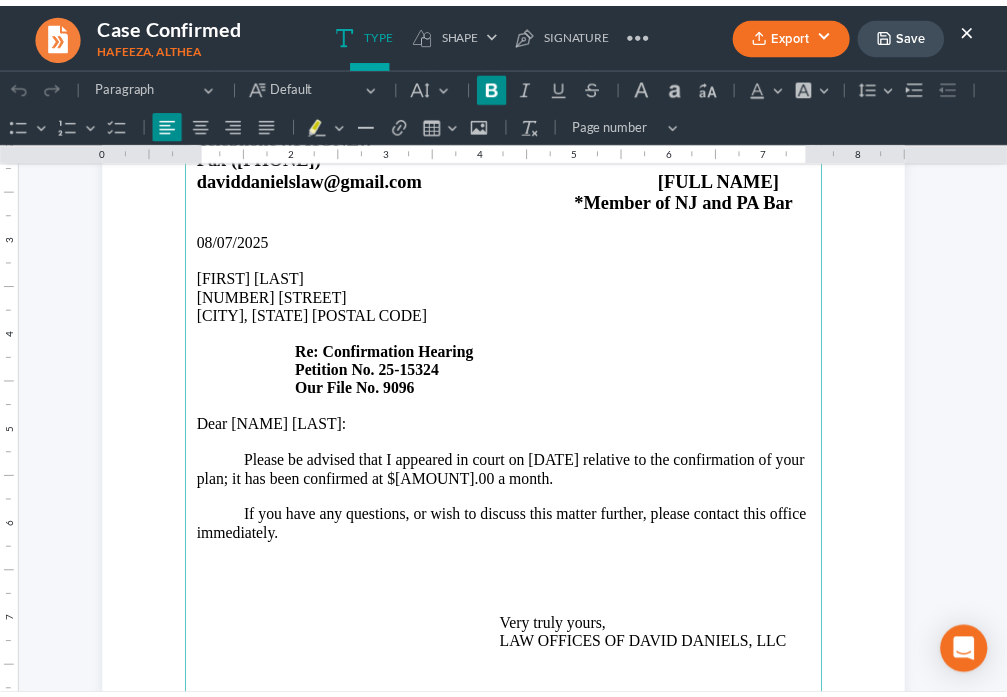 scroll, scrollTop: 303, scrollLeft: 0, axis: vertical 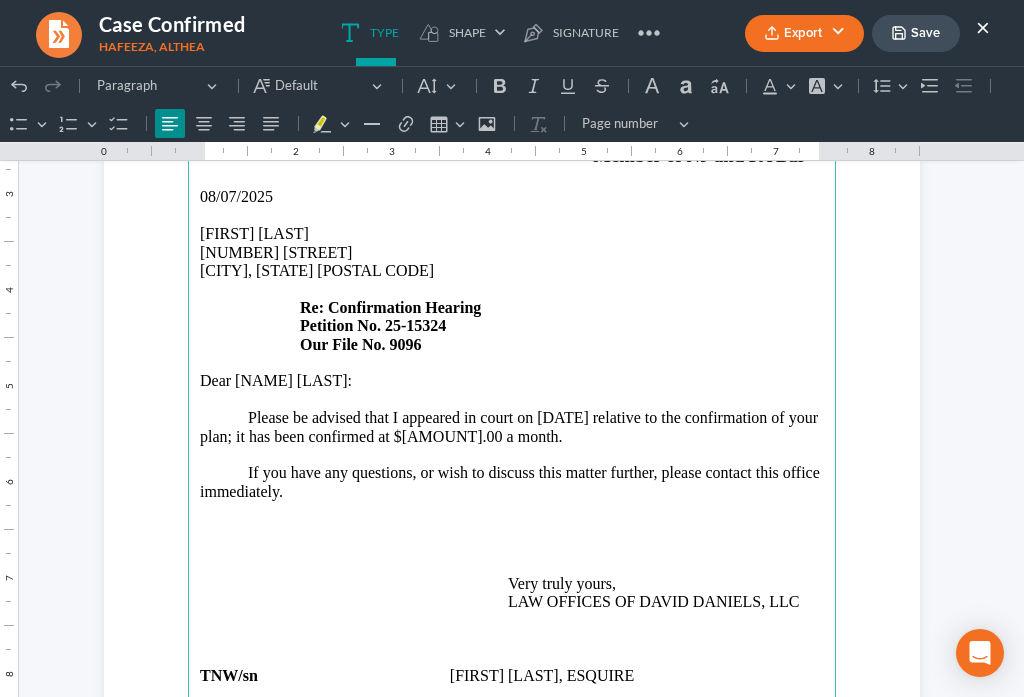 click on "Please be advised that I appeared in court on [DATE] relative to the confirmation of your plan; it has been confirmed at $[AMOUNT].00 a month." at bounding box center [512, 427] 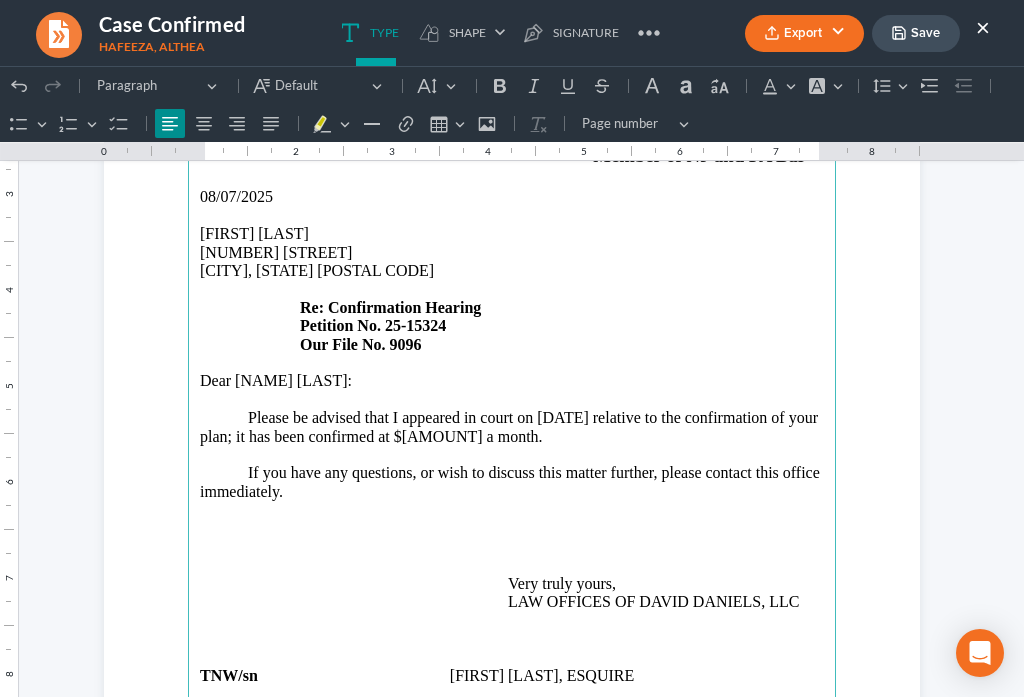 click on "×" at bounding box center (983, 27) 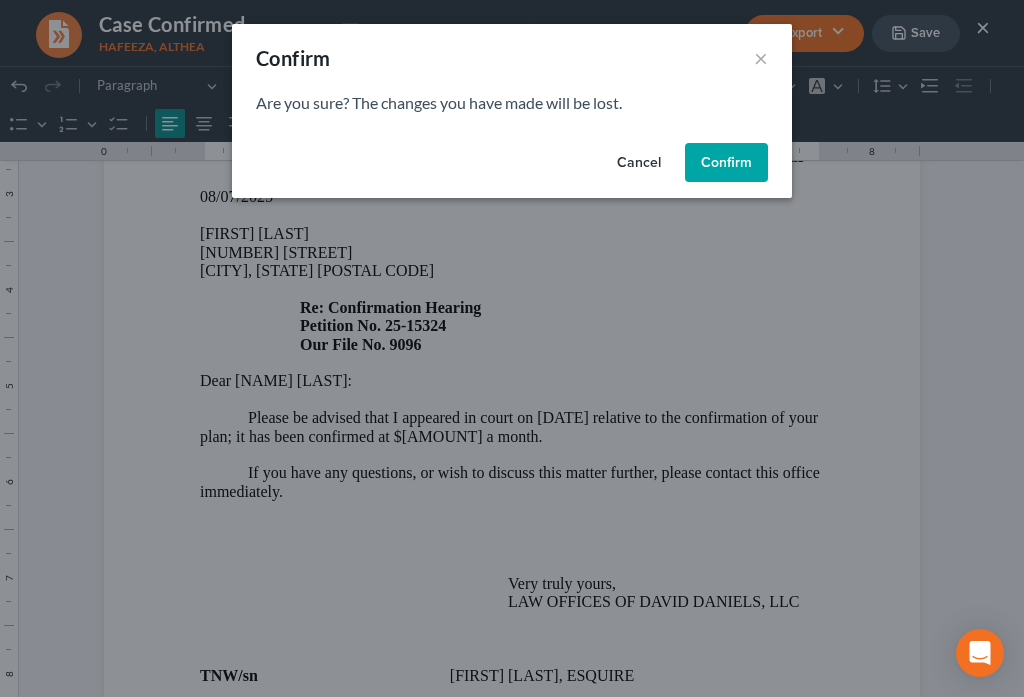 click on "Confirm" at bounding box center [726, 163] 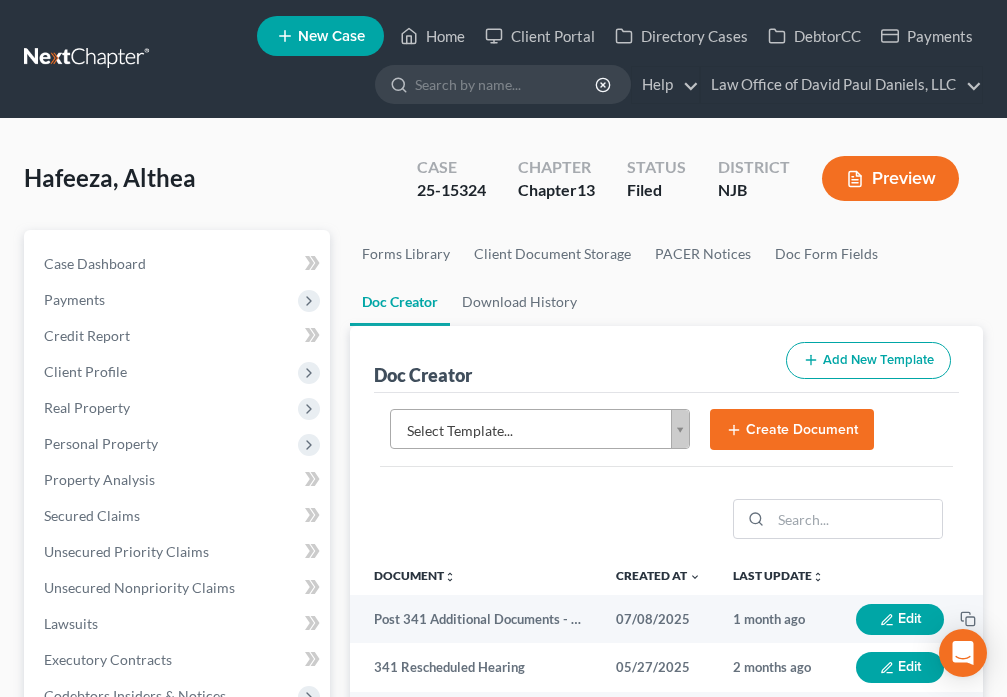 click on "Home New Case Client Portal Directory Cases DebtorCC Payments Law Office of [FIRST] [LAST], LLC [EMAIL] My Account Settings Plan + Billing Account Add-Ons Help Center Webinars Training Videos What's new Log out New Case Home Client Portal Directory Cases DebtorCC Payments         - No Result - See all results Or Press Enter... Help Help Center Webinars Training Videos What's new Law Office of [FIRST] [LAST], LLC Law Office of [FIRST] [LAST], LLC [EMAIL] My Account Settings Plan + Billing Account Add-Ons Log out   [LAST], [FIRST] Upgraded Case 25-15324 Chapter Chapter  13 Status Filed District [STATE] Preview Petition Navigation
Case Dashboard
Payments" at bounding box center (503, 668) 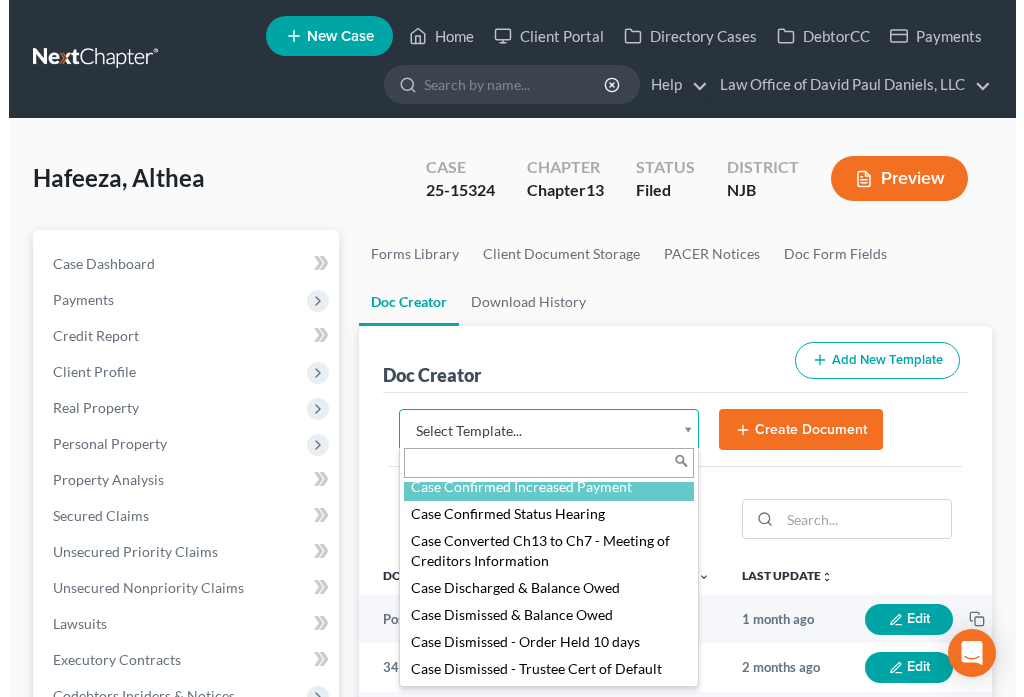 scroll, scrollTop: 249, scrollLeft: 0, axis: vertical 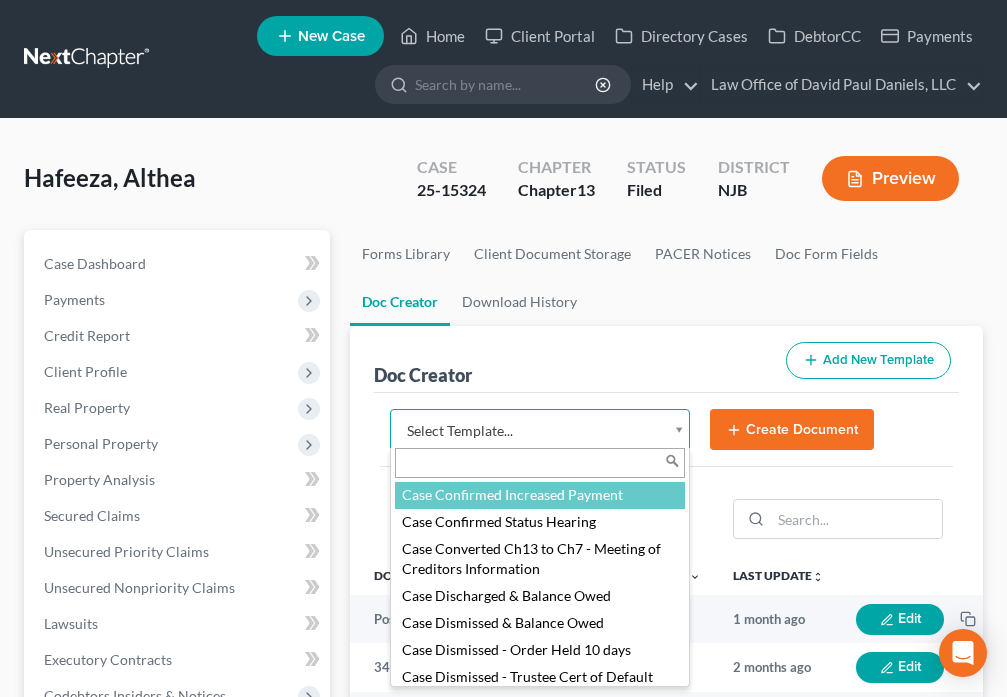select on "88836" 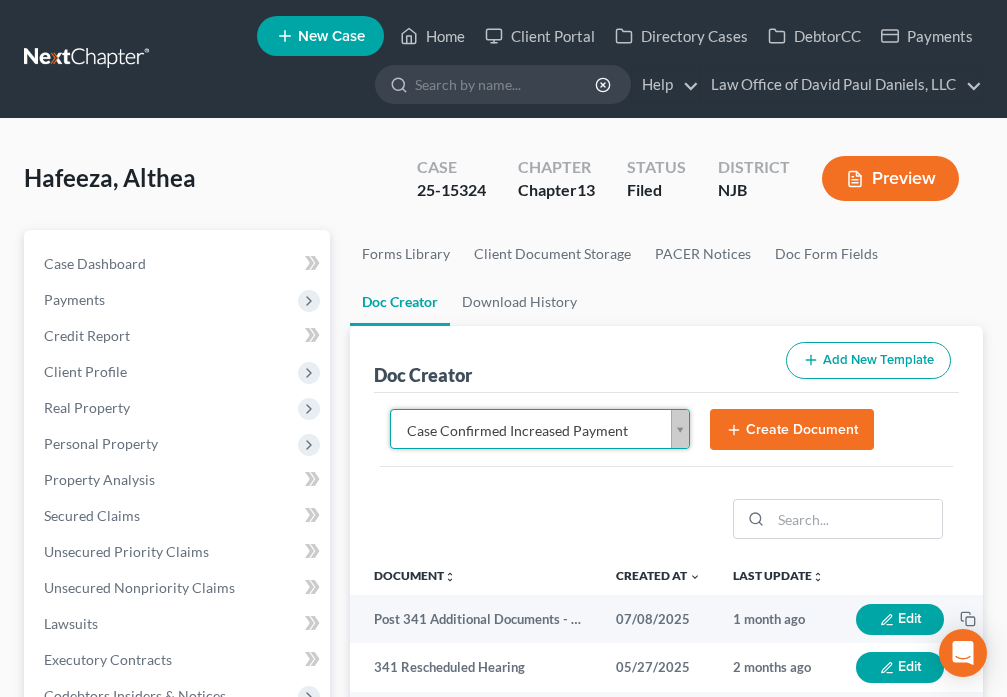 click on "Create Document" at bounding box center (792, 430) 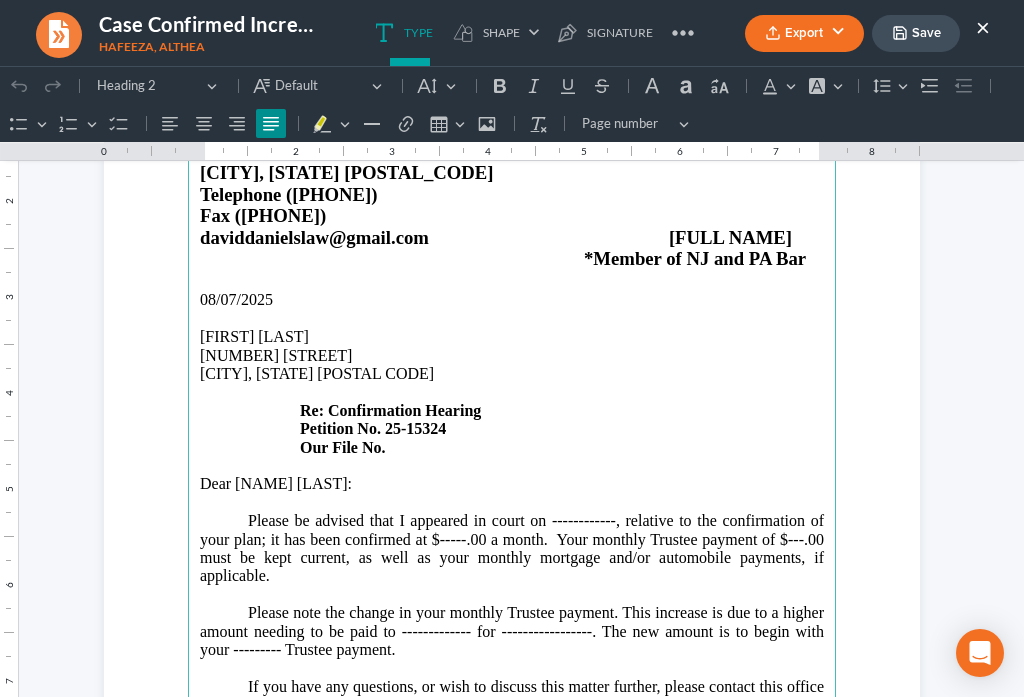 scroll, scrollTop: 233, scrollLeft: 0, axis: vertical 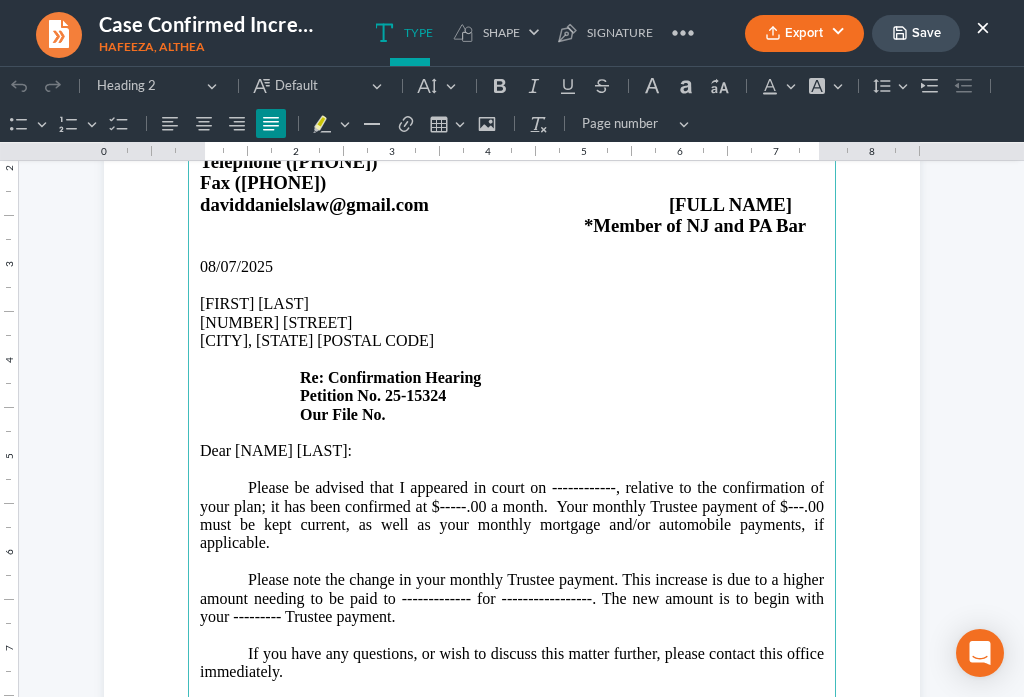 click on "[ADDRESS] [CITY], [STATE] [ZIP]                                 Re: Confirmation Hearing                              Petition No. [CASE_NUMBER]                              Our File No." at bounding box center [512, 369] 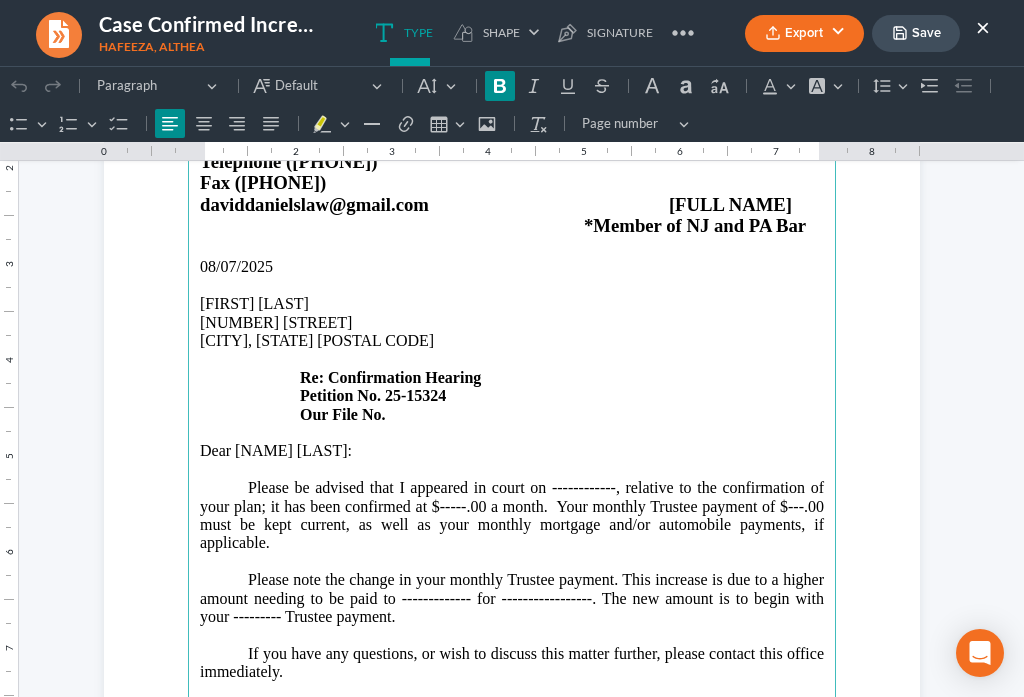 type 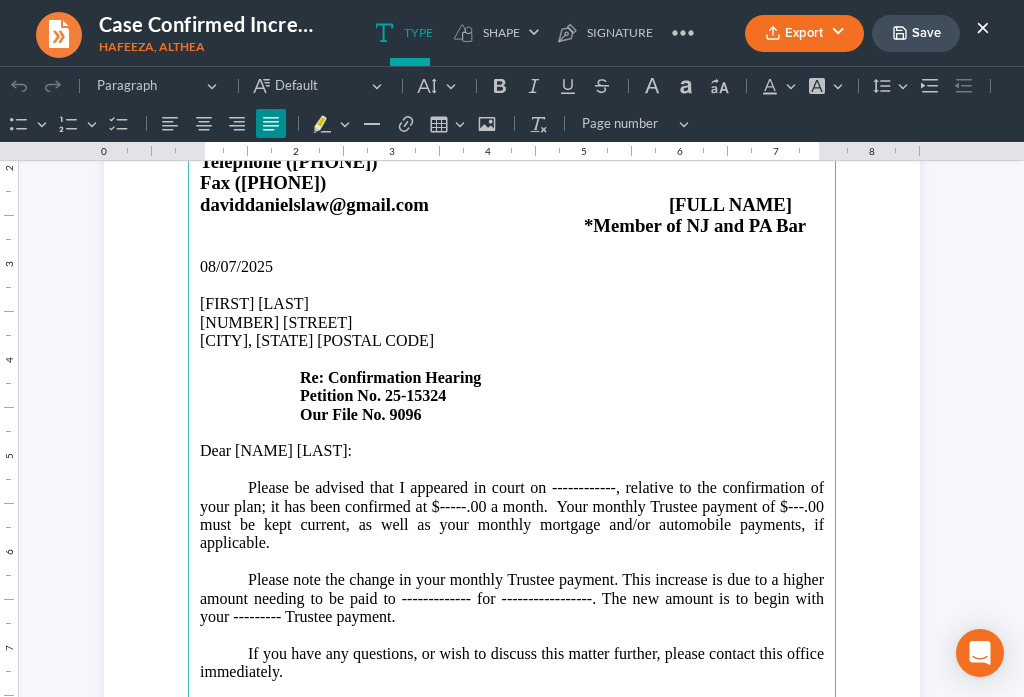 click on "Please be advised that I appeared in court on ------------, relative to the confirmation of your plan; it has been confirmed at $-----.00 a month.  Your monthly Trustee payment of $---.00 must be kept current, as well as your monthly mortgage and/or automobile payments, if applicable." at bounding box center [512, 516] 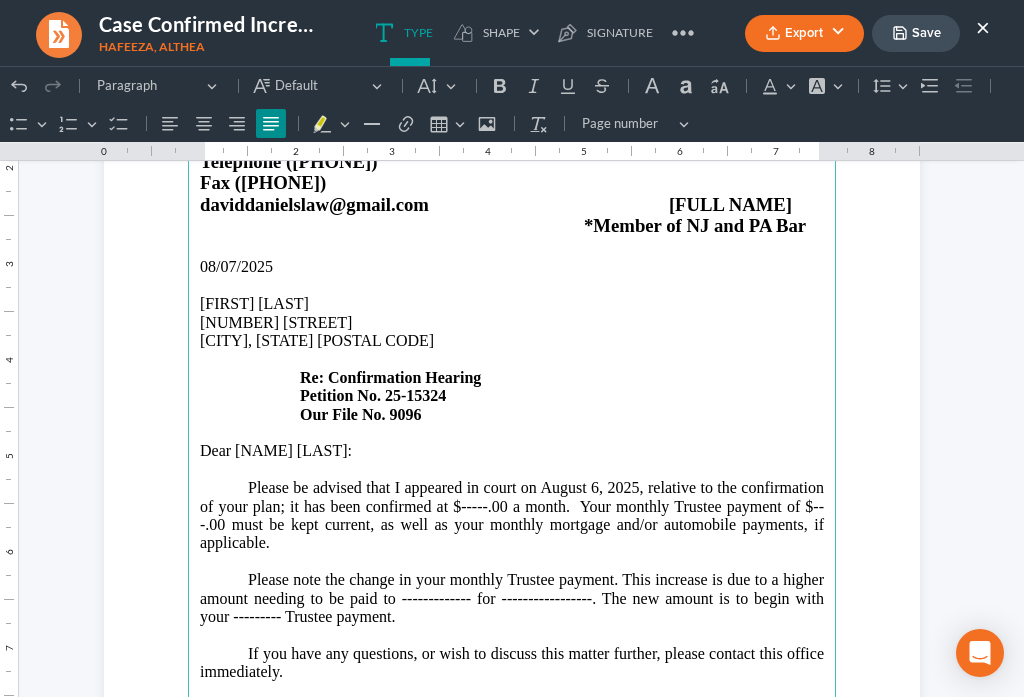 click on "Please be advised that I appeared in court on August 6, 2025, relative to the confirmation of your plan; it has been confirmed at $-----.00 a month.  Your monthly Trustee payment of $---.00 must be kept current, as well as your monthly mortgage and/or automobile payments, if applicable." at bounding box center (512, 516) 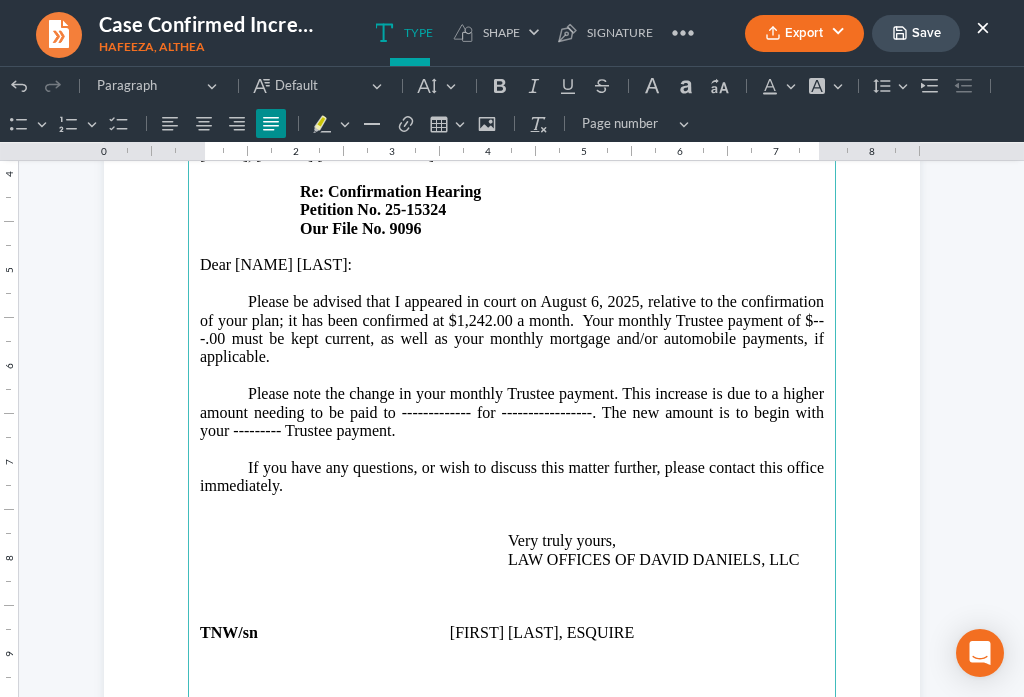 scroll, scrollTop: 420, scrollLeft: 0, axis: vertical 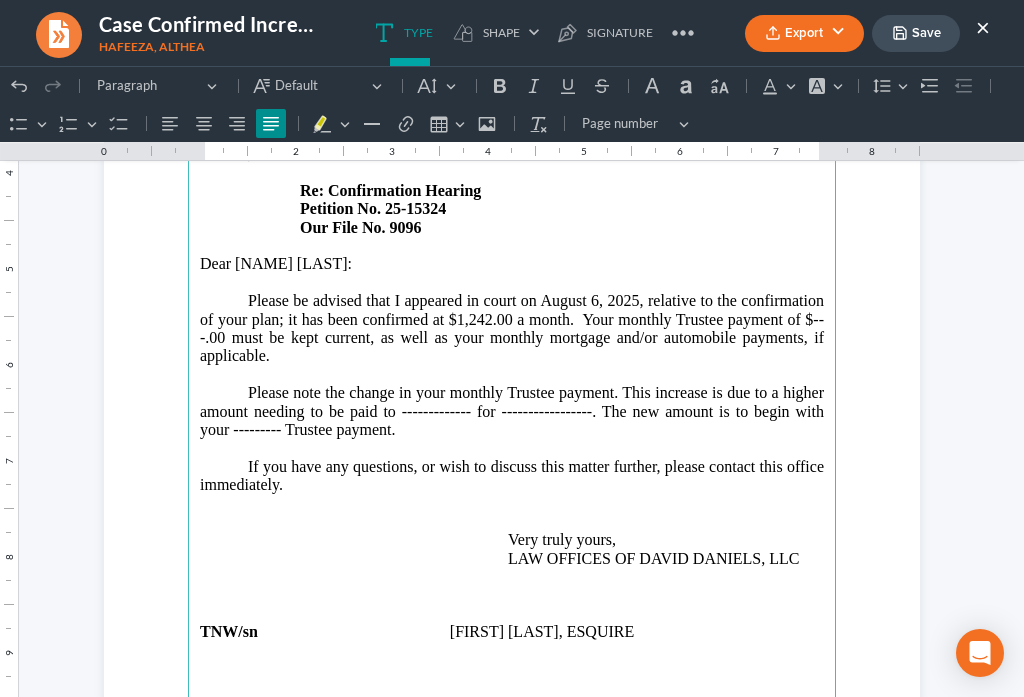 click on "Please note the change in your monthly Trustee payment. This increase is due to a higher amount needing to be paid to ------------- for -----------------. The new amount is to begin with your --------- Trustee payment." at bounding box center [512, 411] 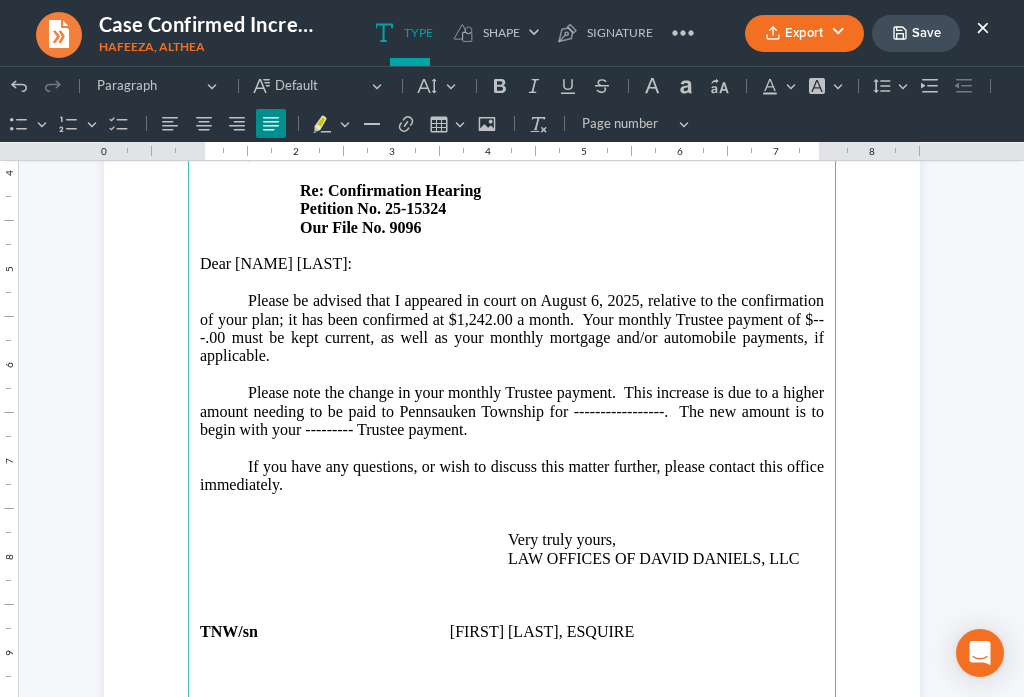 click on "Please note the change in your monthly Trustee payment.  This increase is due to a higher amount needing to be paid to Pennsauken Township for -----------------.  The new amount is to begin with your --------- Trustee payment." at bounding box center [512, 411] 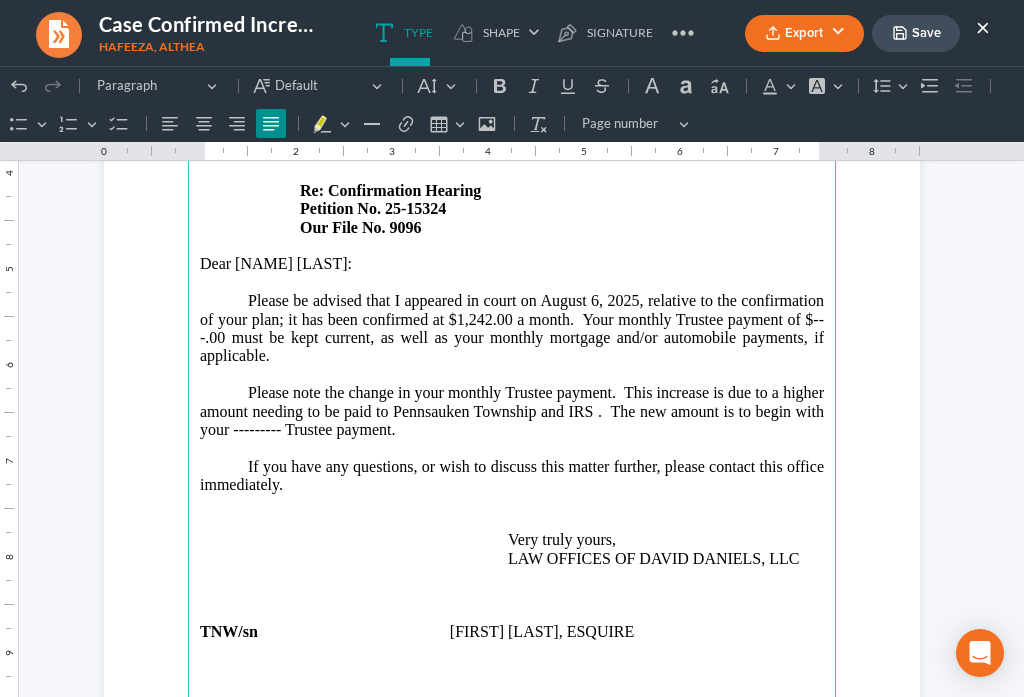 click on "Please note the change in your monthly Trustee payment.  This increase is due to a higher amount needing to be paid to Pennsauken Township and IRS .  The new amount is to begin with your --------- Trustee payment." at bounding box center [512, 411] 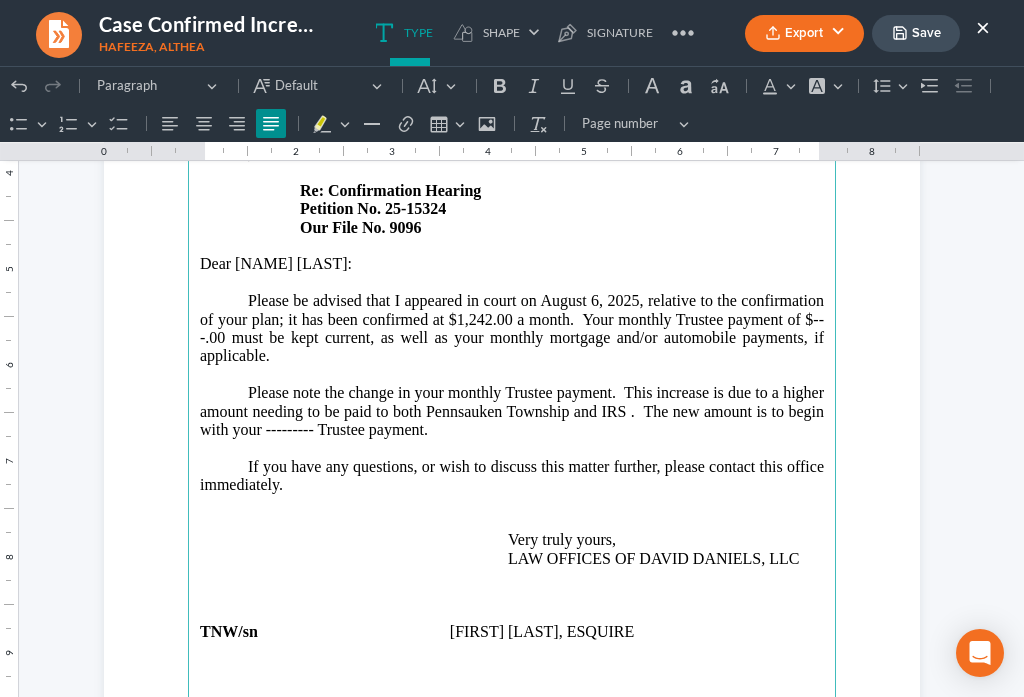 click on "Please note the change in your monthly Trustee payment.  This increase is due to a higher amount needing to be paid to both Pennsauken Township and IRS .  The new amount is to begin with your --------- Trustee payment." at bounding box center [512, 411] 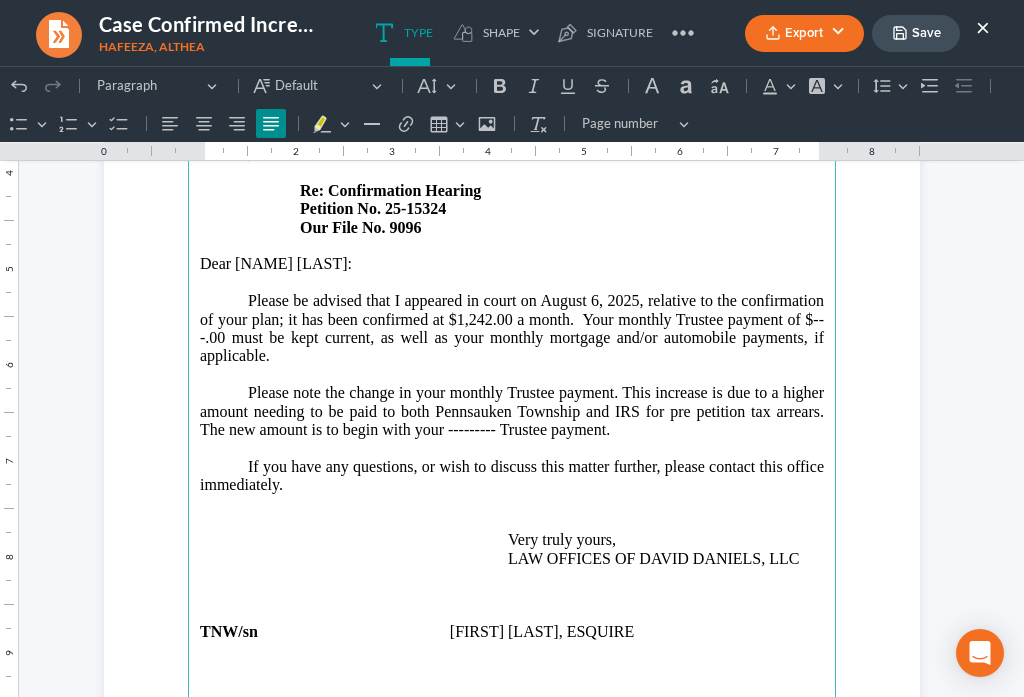 click on "Please note the change in your monthly Trustee payment. This increase is due to a higher amount needing to be paid to both Pennsauken Township and IRS for pre petition tax arrears. The new amount is to begin with your --------- Trustee payment." at bounding box center (512, 411) 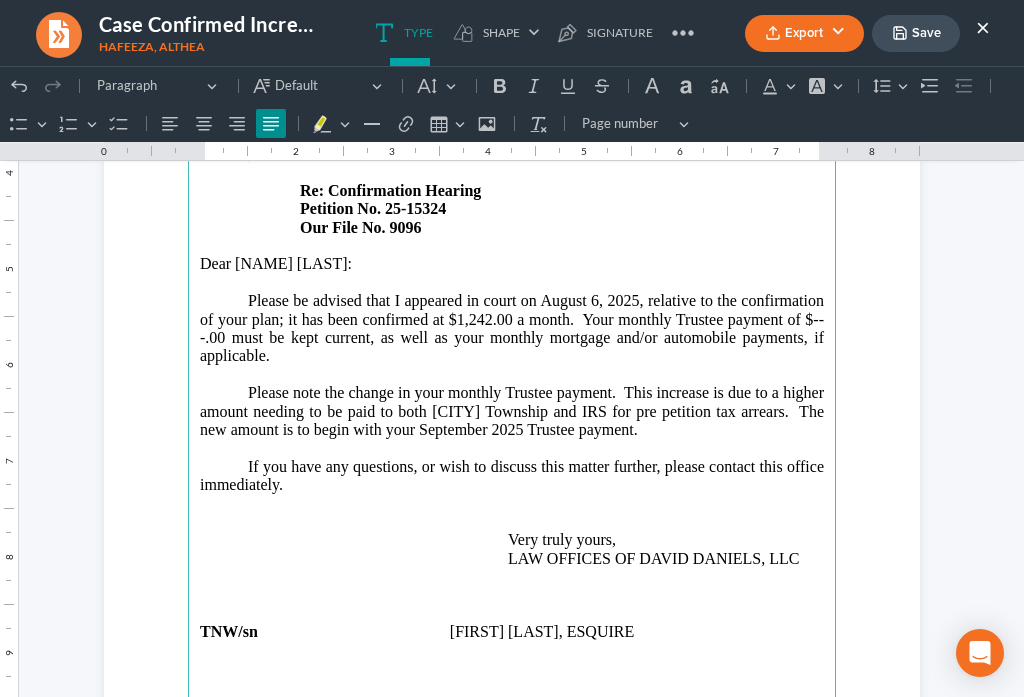 click on "Please note the change in your monthly Trustee payment.  This increase is due to a higher amount needing to be paid to both [CITY] Township and IRS for pre petition tax arrears.  The new amount is to begin with your September 2025 Trustee payment." at bounding box center [512, 411] 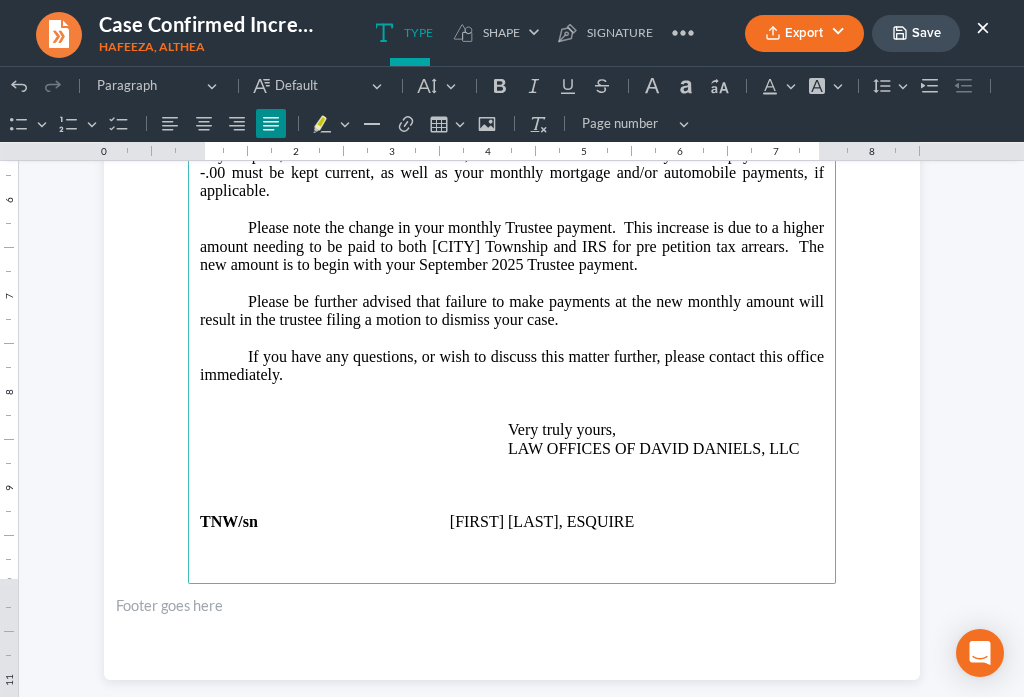 scroll, scrollTop: 616, scrollLeft: 0, axis: vertical 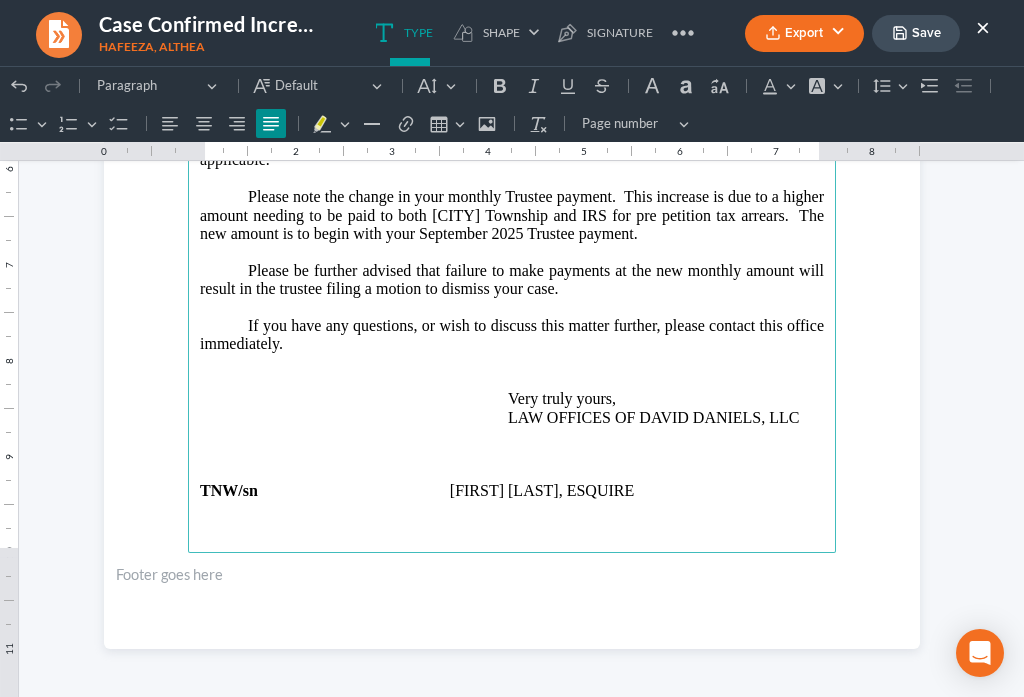 click on "If you have any questions, or wish to discuss this matter further, please contact this office immediately. Very truly yours, LAW OFFICES OF [FIRST] [LAST], LLC" at bounding box center [512, 372] 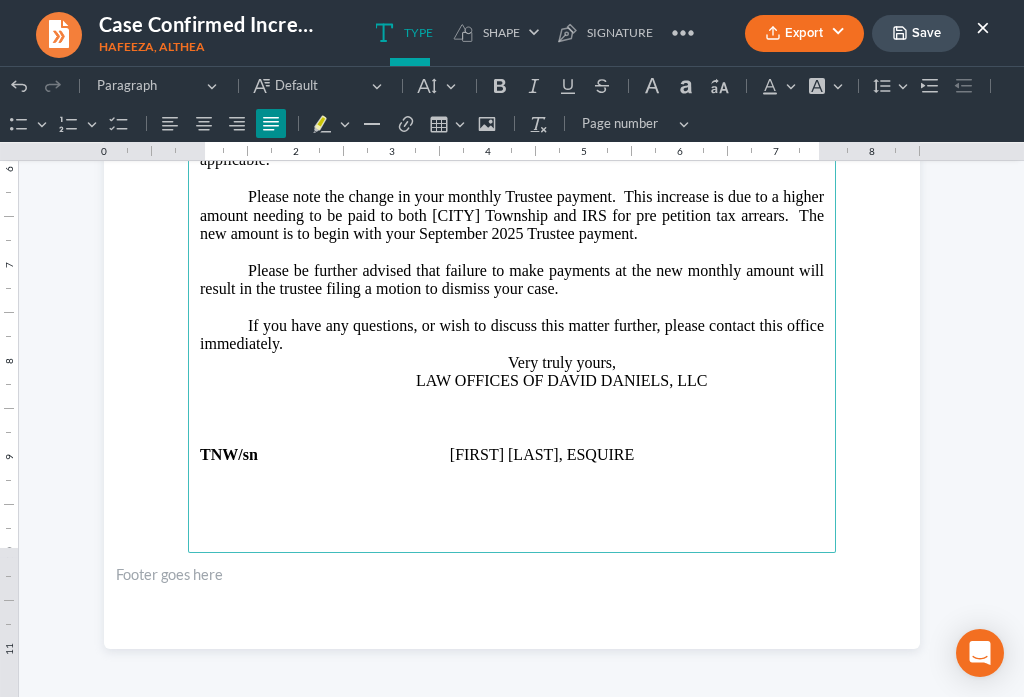 click on "Very truly yours,                                              ⁠⁠⁠⁠⁠⁠⁠                       LAW OFFICES OF [FIRST] [LAST], LLC" at bounding box center [512, 354] 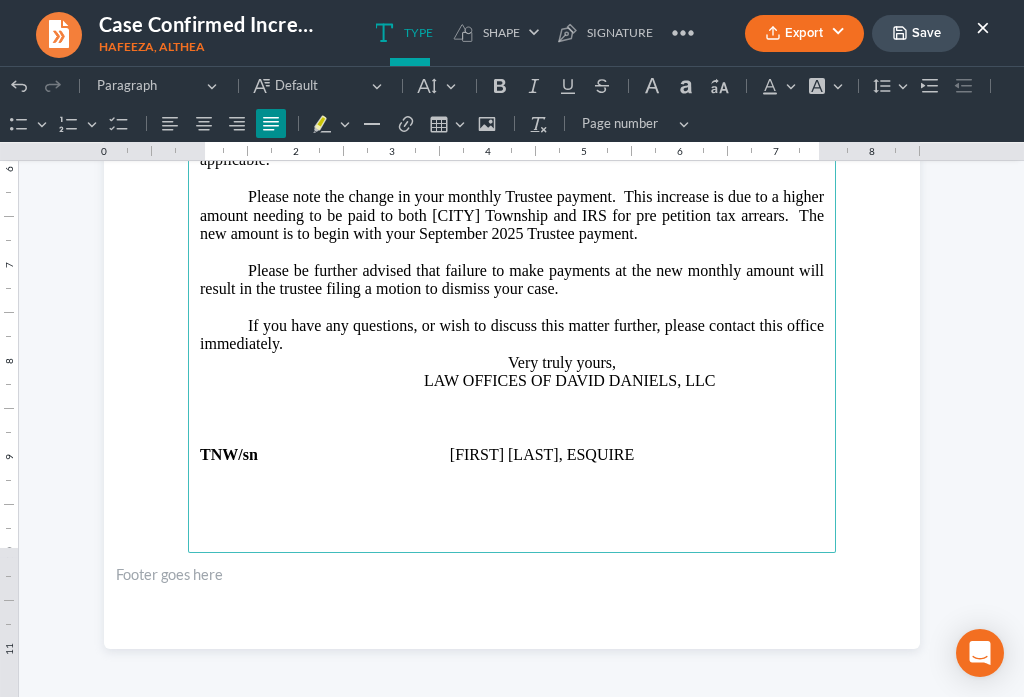 click on "Save" at bounding box center (916, 33) 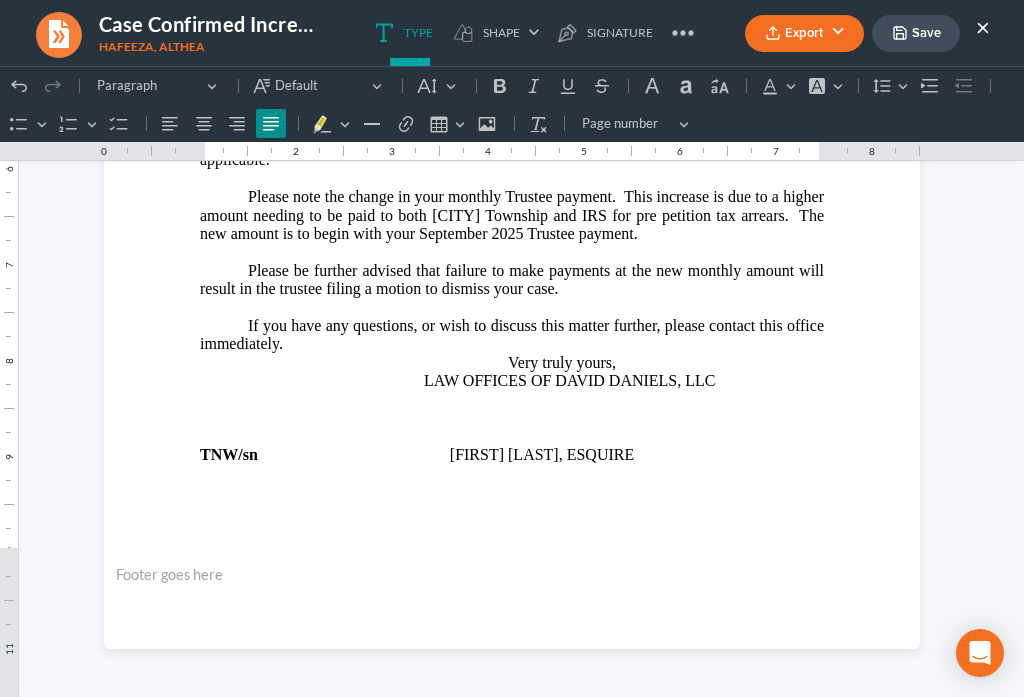 click on "Export" at bounding box center (804, 33) 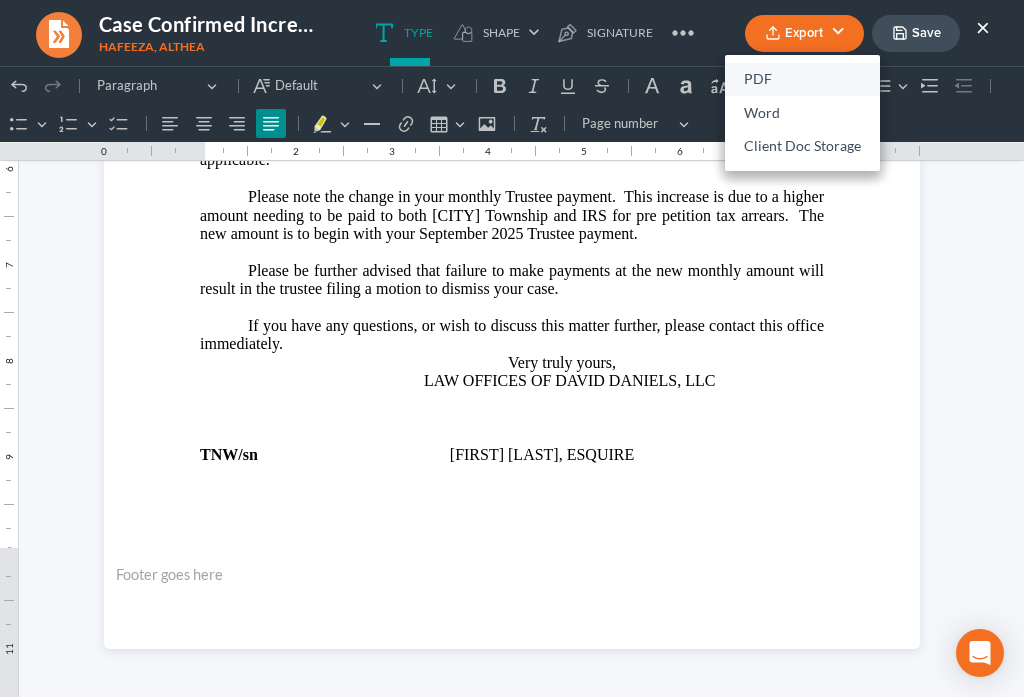 click on "PDF" at bounding box center [802, 80] 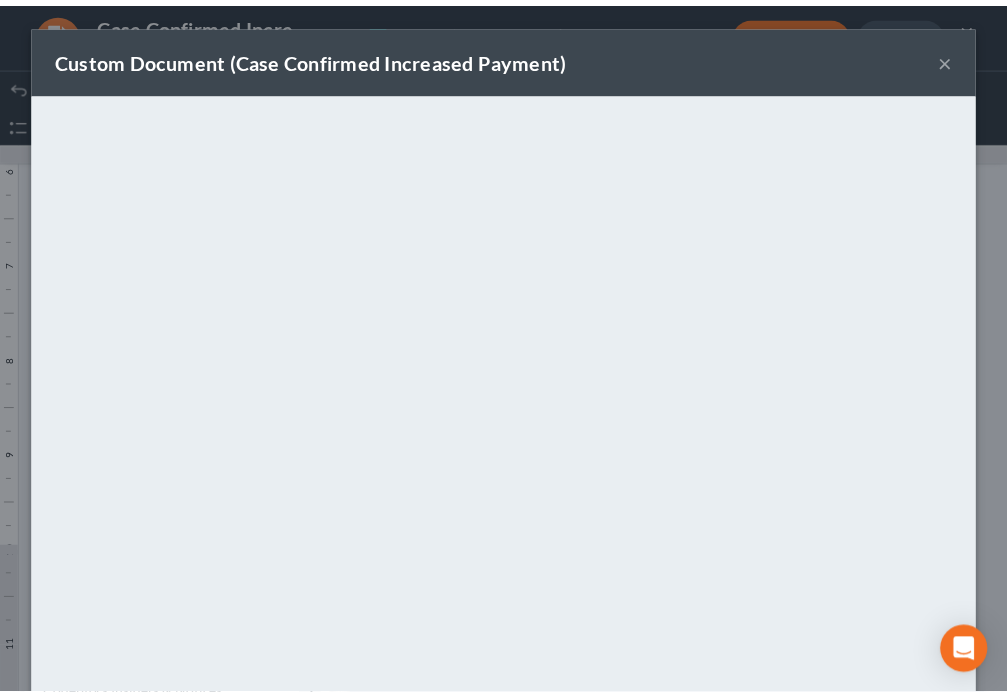 scroll, scrollTop: 140, scrollLeft: 0, axis: vertical 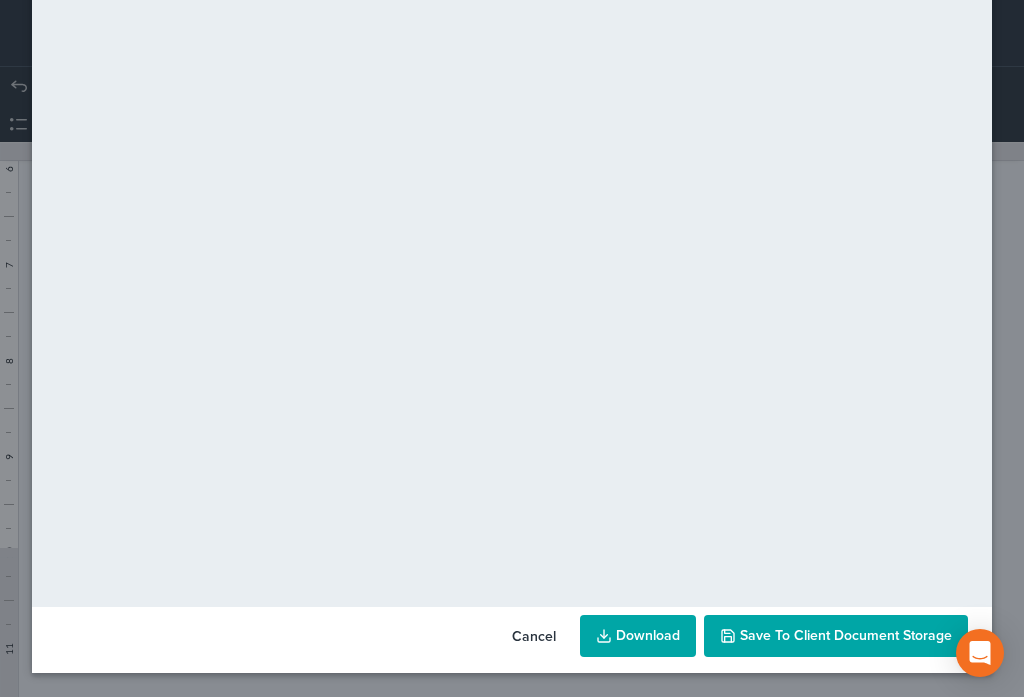 click on "Save to Client Document Storage" at bounding box center (846, 635) 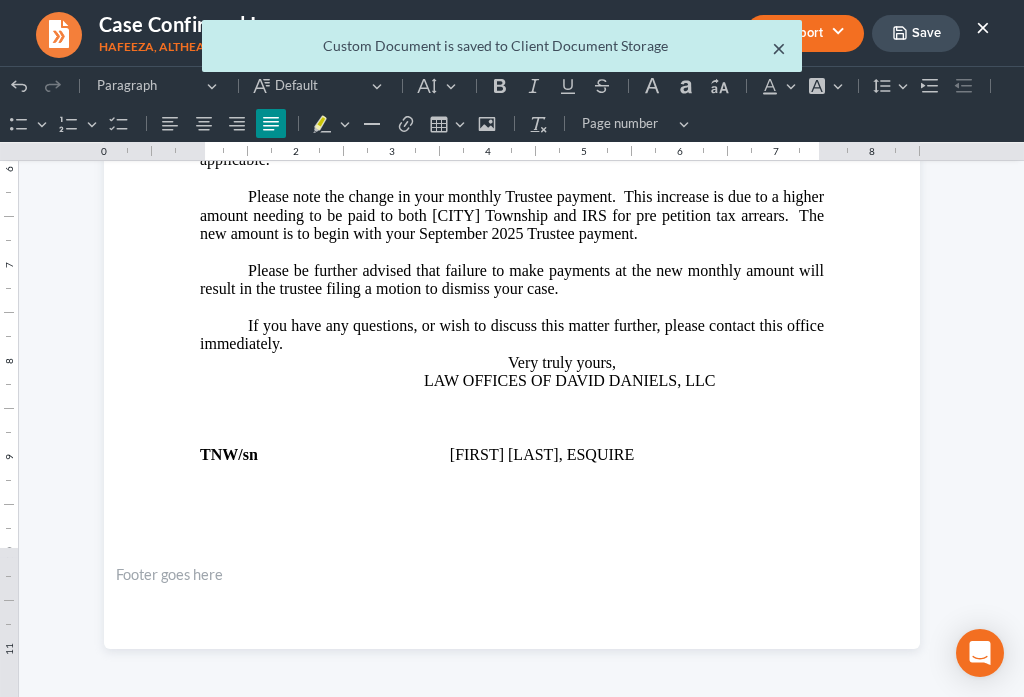 click on "×" at bounding box center [779, 48] 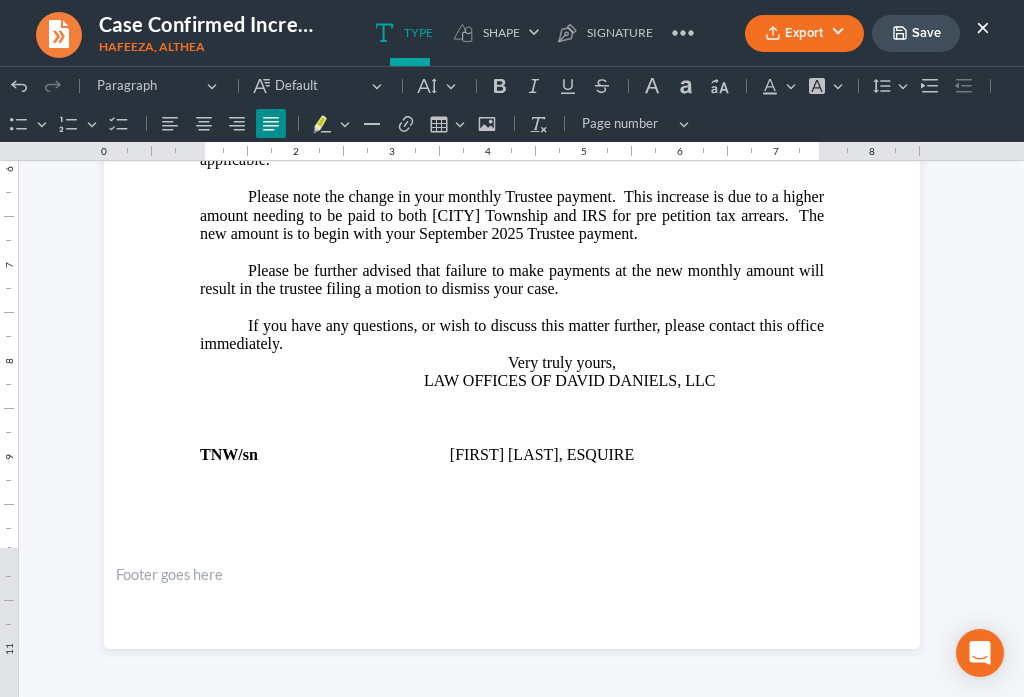 click on "×" at bounding box center (983, 27) 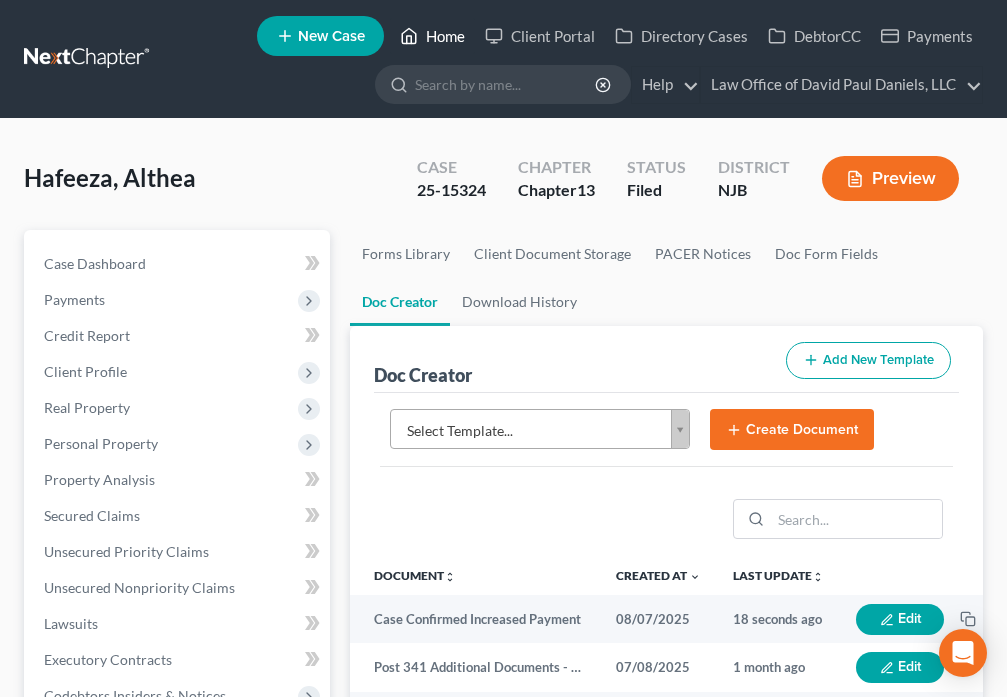 click on "Home" at bounding box center (432, 36) 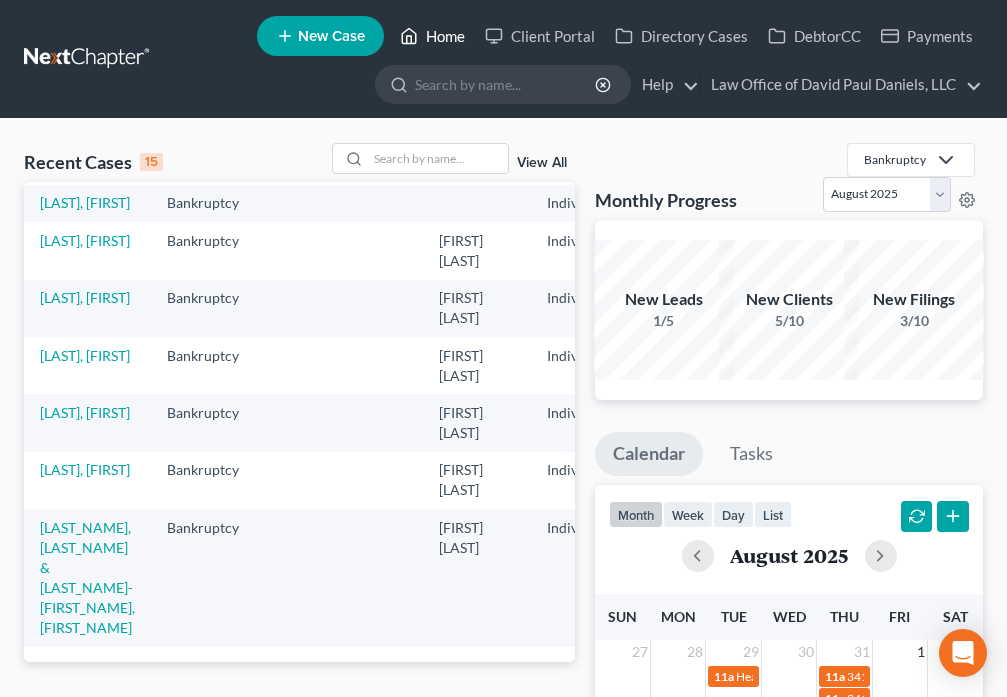 scroll, scrollTop: 535, scrollLeft: 0, axis: vertical 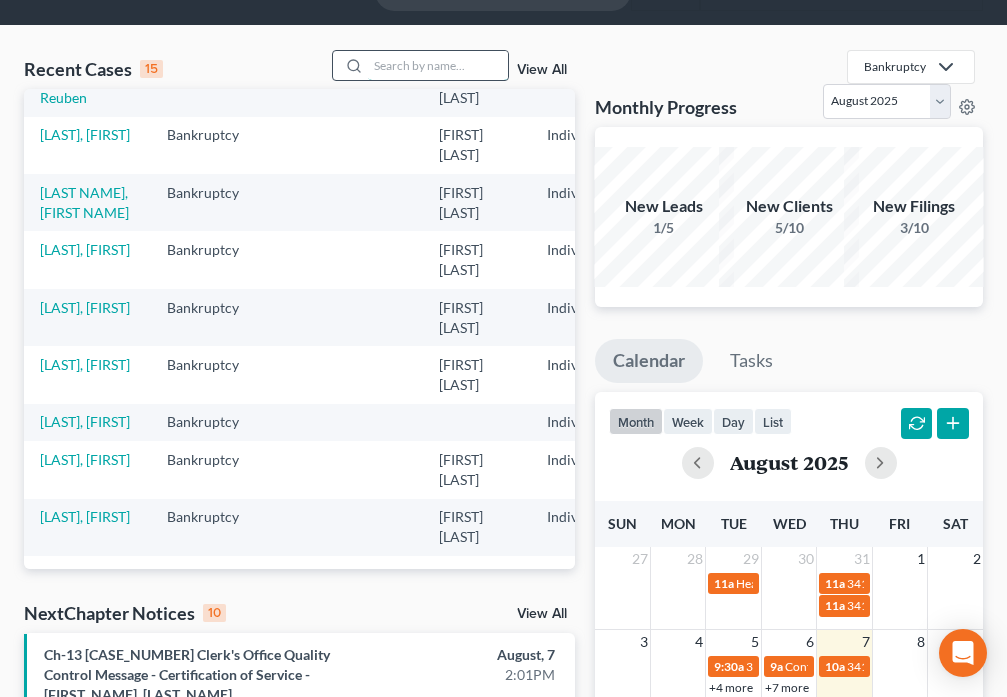 click at bounding box center [438, 65] 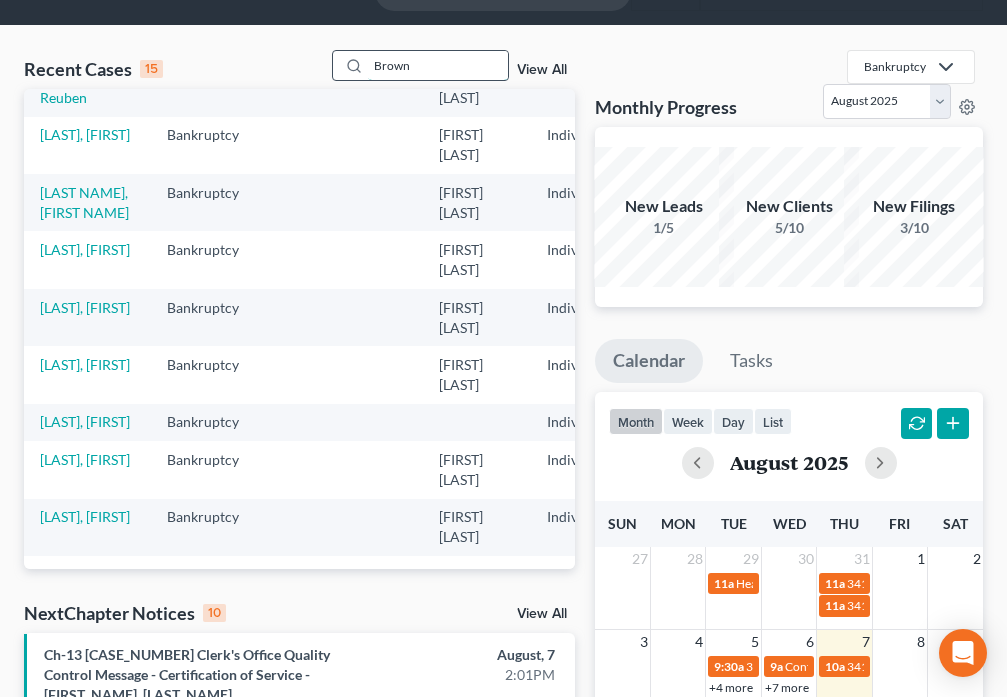 type on "Brown" 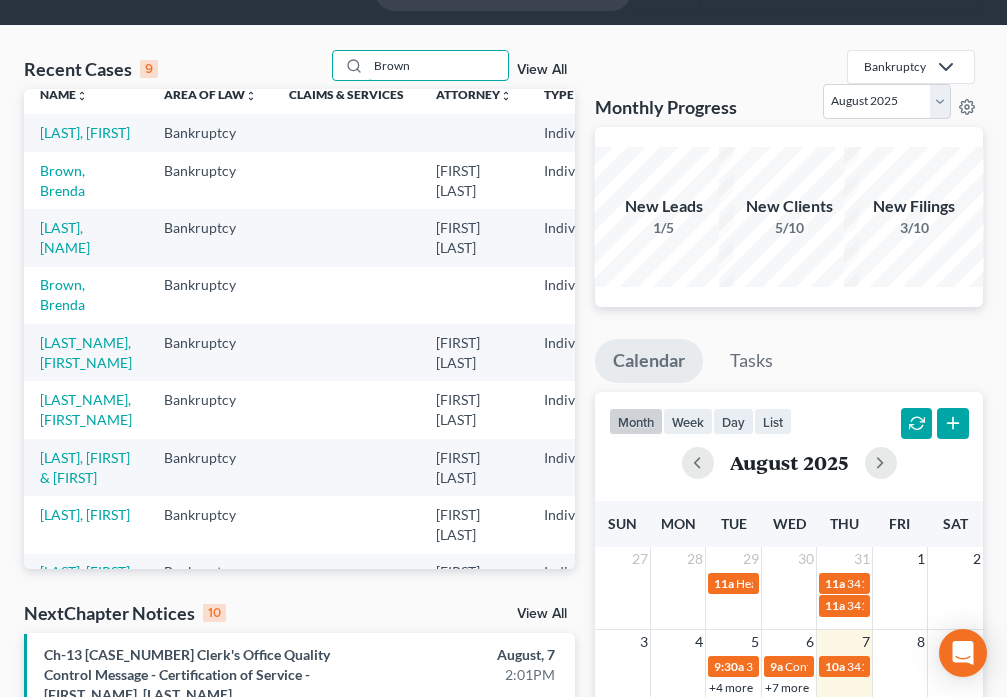 scroll, scrollTop: 0, scrollLeft: 0, axis: both 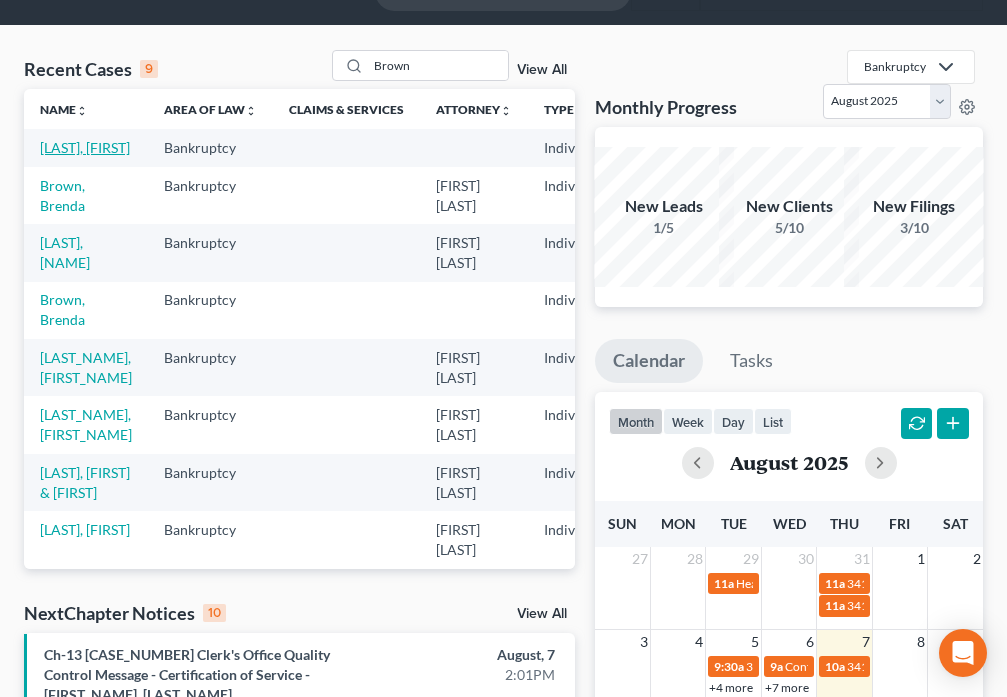 click on "[LAST], [FIRST]" at bounding box center (85, 147) 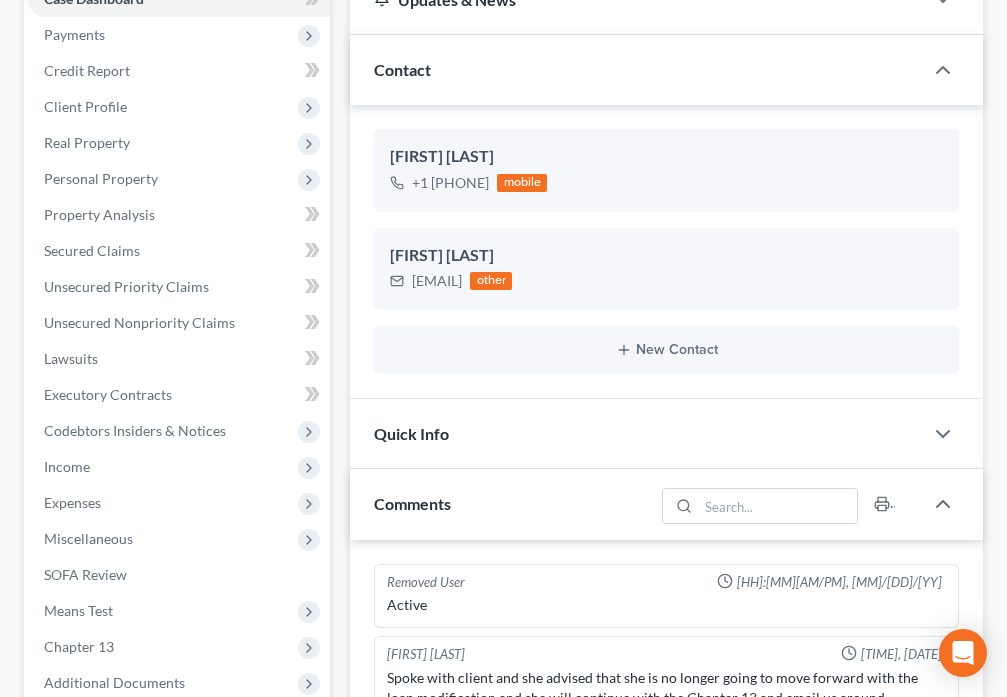 scroll, scrollTop: 467, scrollLeft: 0, axis: vertical 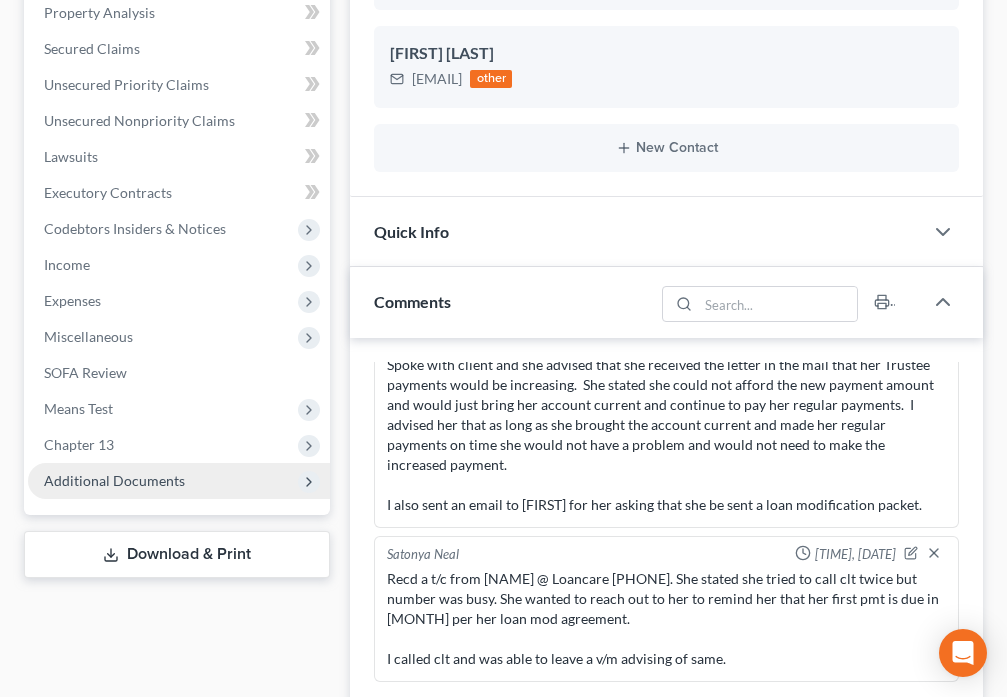 click on "Additional Documents" at bounding box center (179, 481) 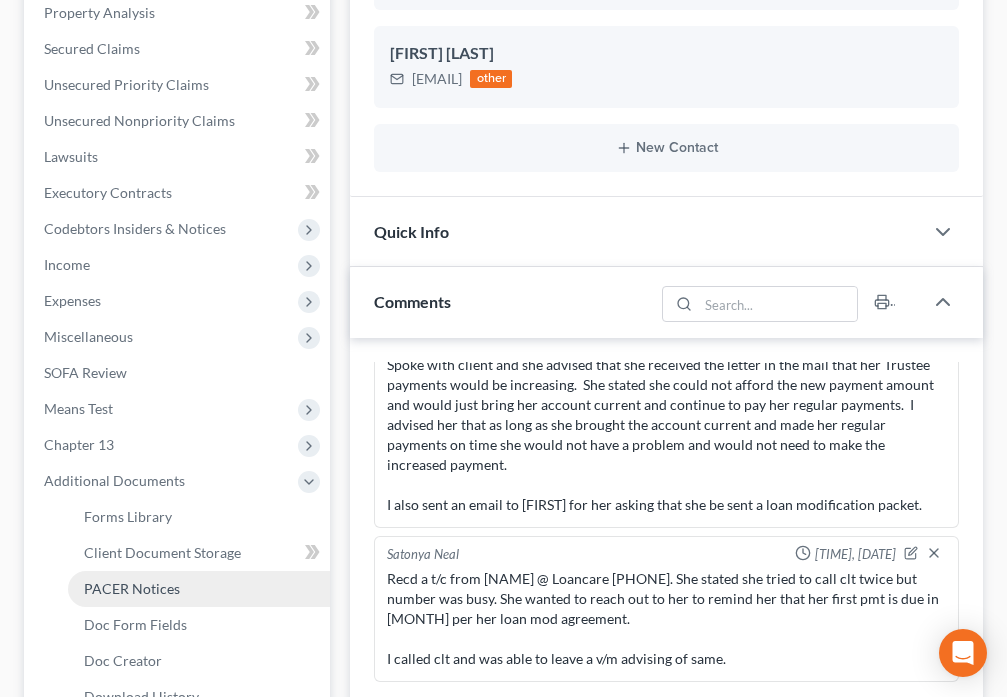 click on "PACER Notices" at bounding box center [199, 589] 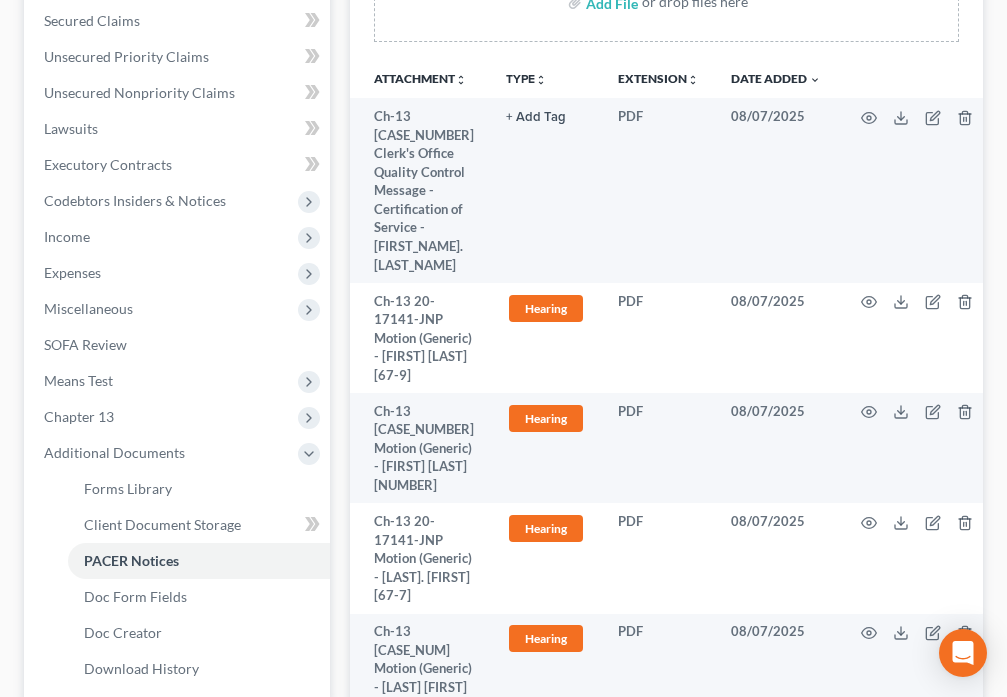 scroll, scrollTop: 467, scrollLeft: 0, axis: vertical 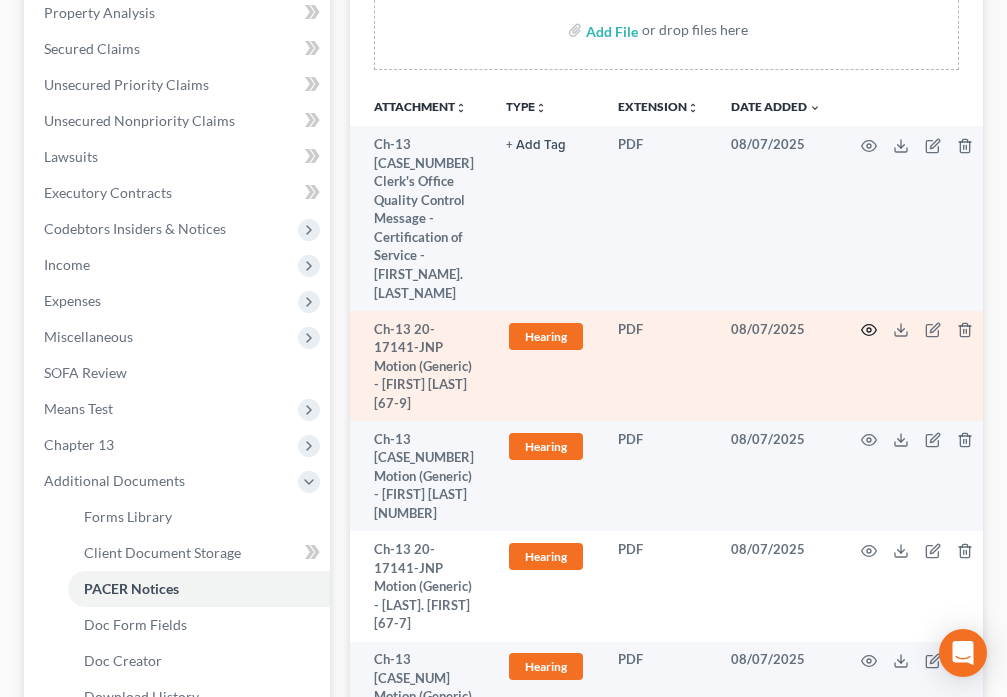 click 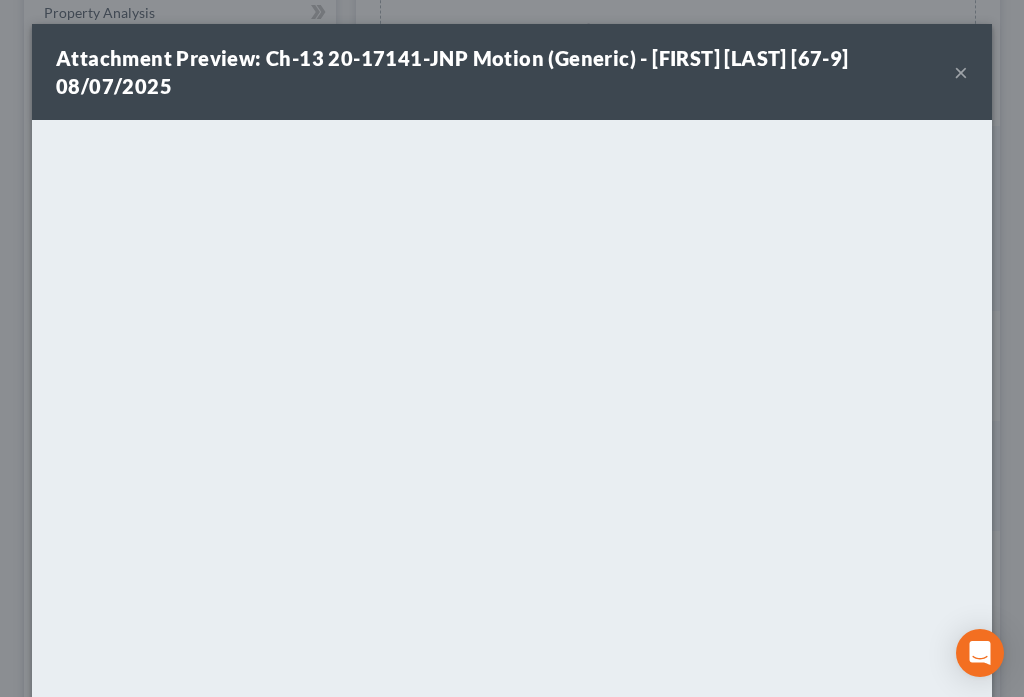 click on "×" at bounding box center [961, 72] 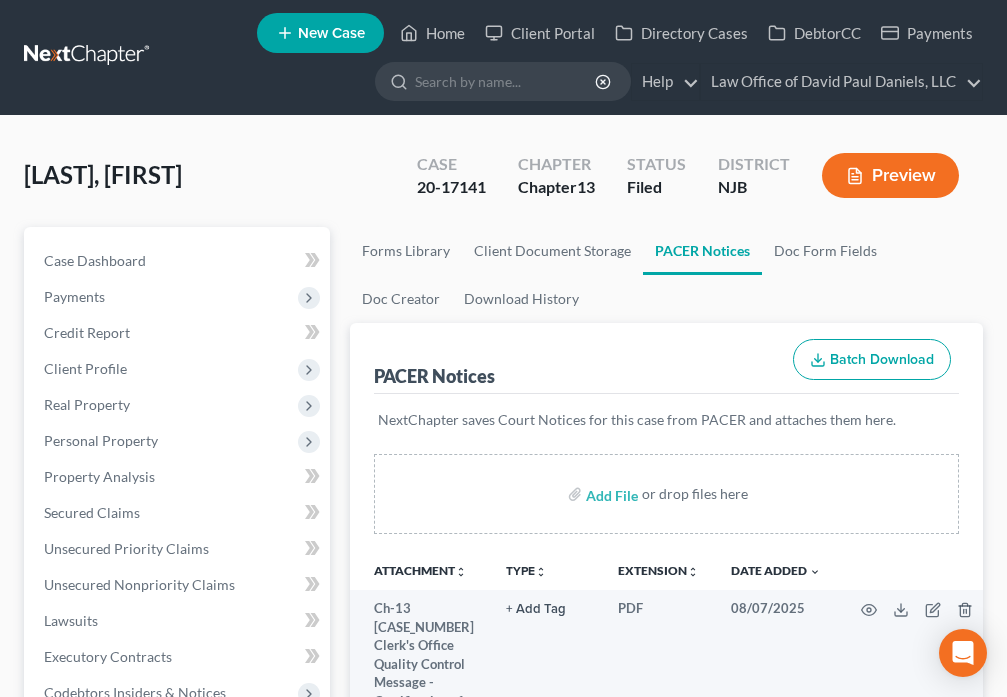 scroll, scrollTop: 0, scrollLeft: 0, axis: both 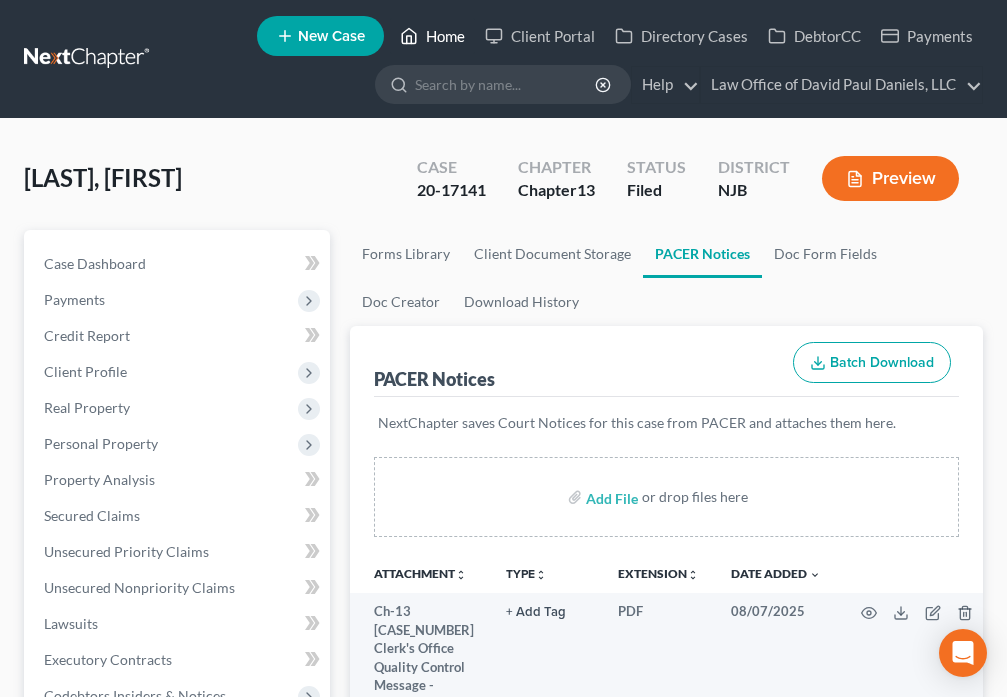 click 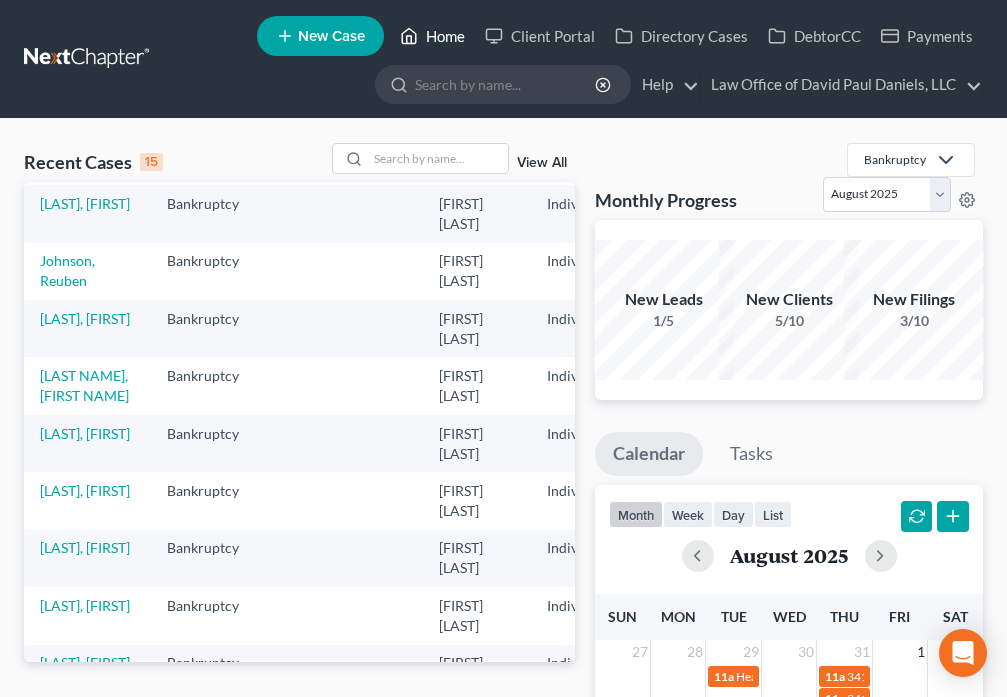 scroll, scrollTop: 163, scrollLeft: 0, axis: vertical 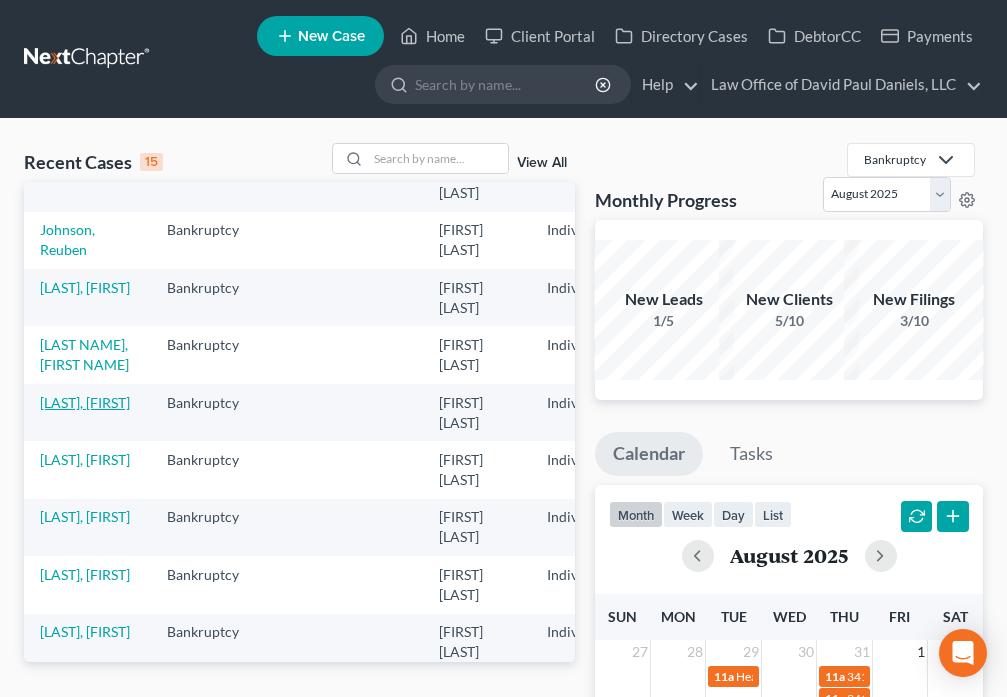 click on "[LAST], [FIRST]" at bounding box center (85, 402) 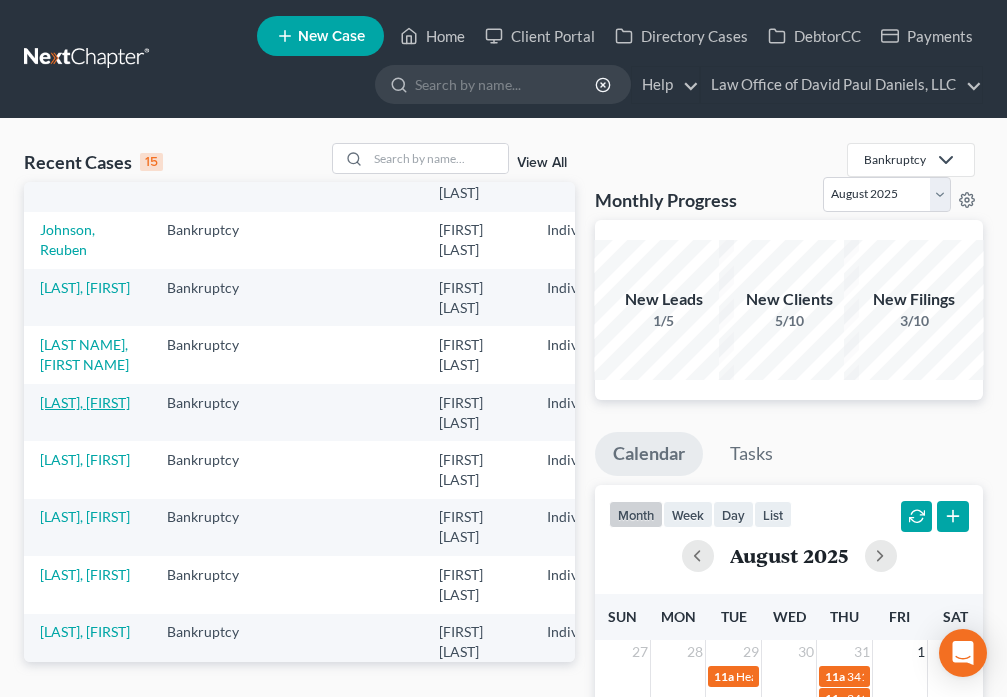 select on "6" 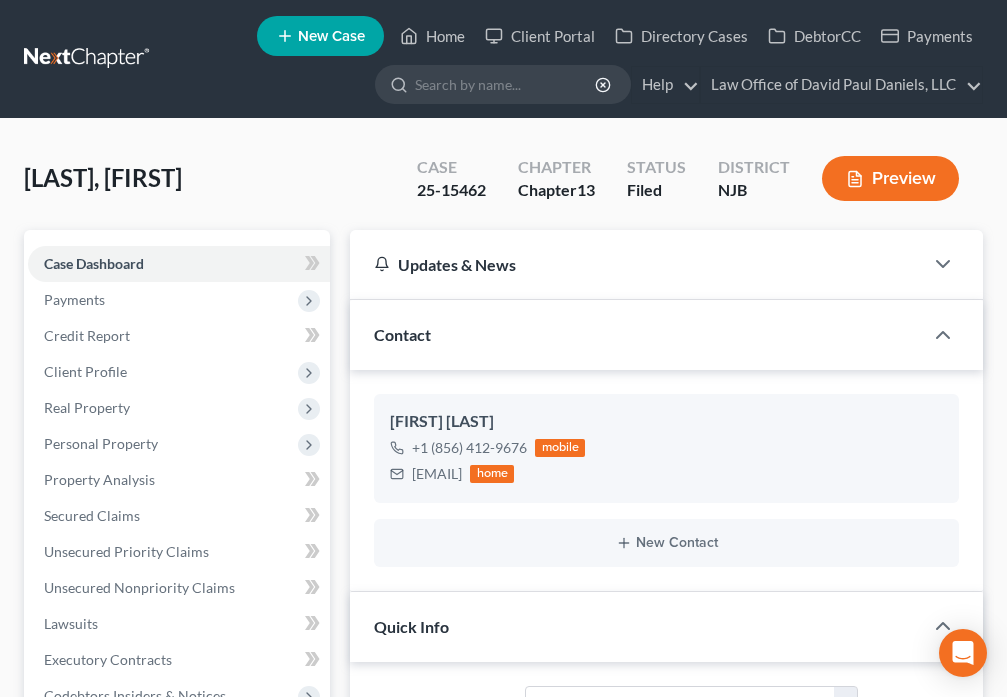 scroll, scrollTop: 513, scrollLeft: 0, axis: vertical 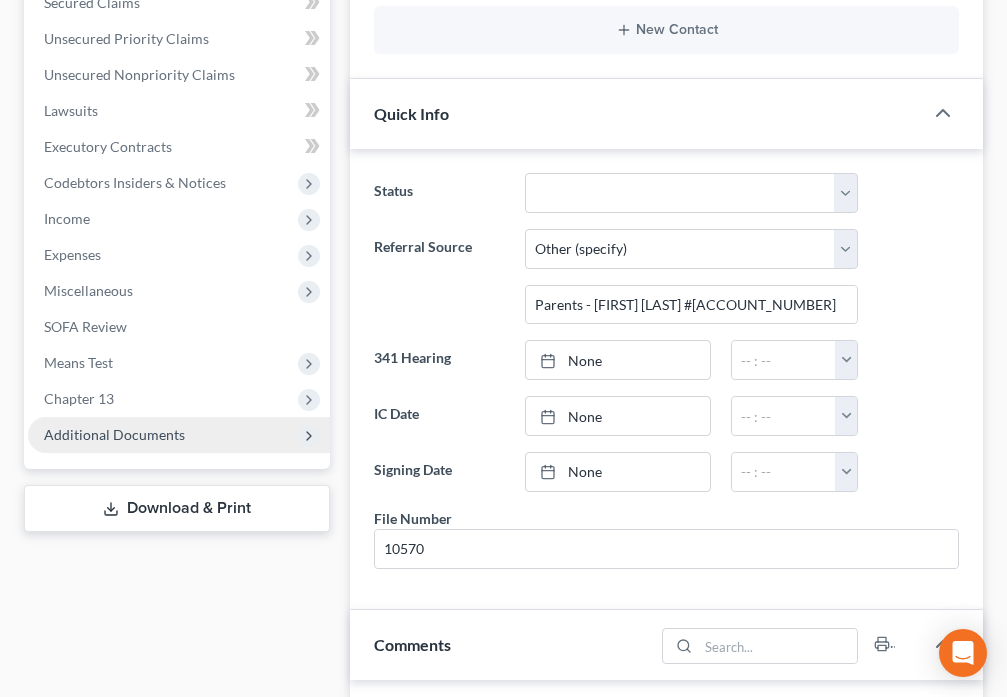 click on "Additional Documents" at bounding box center [114, 434] 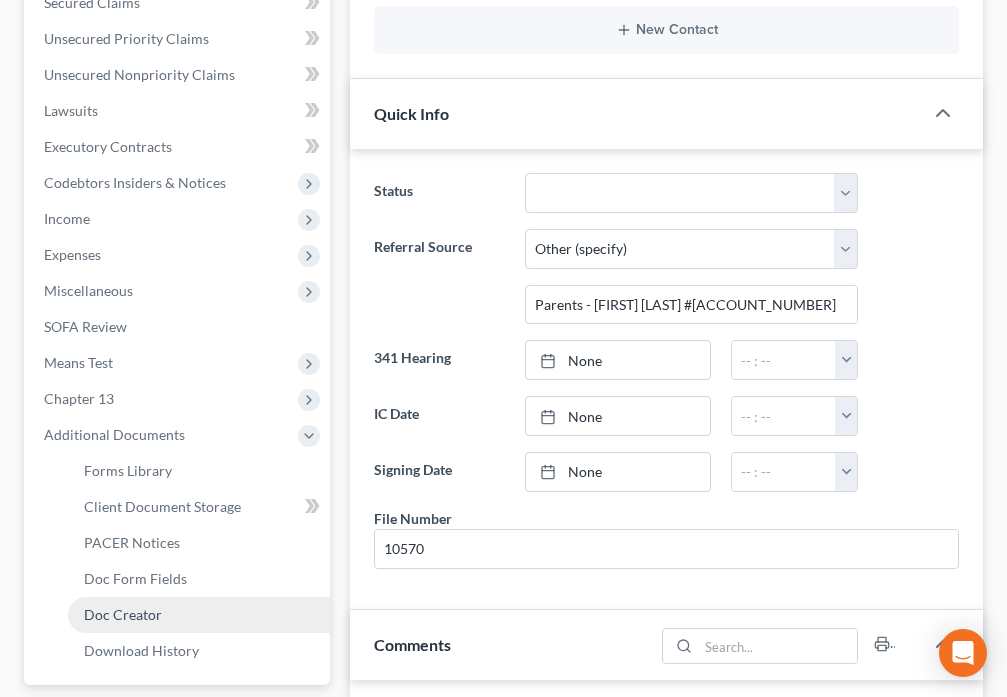 click on "Doc Creator" at bounding box center (123, 614) 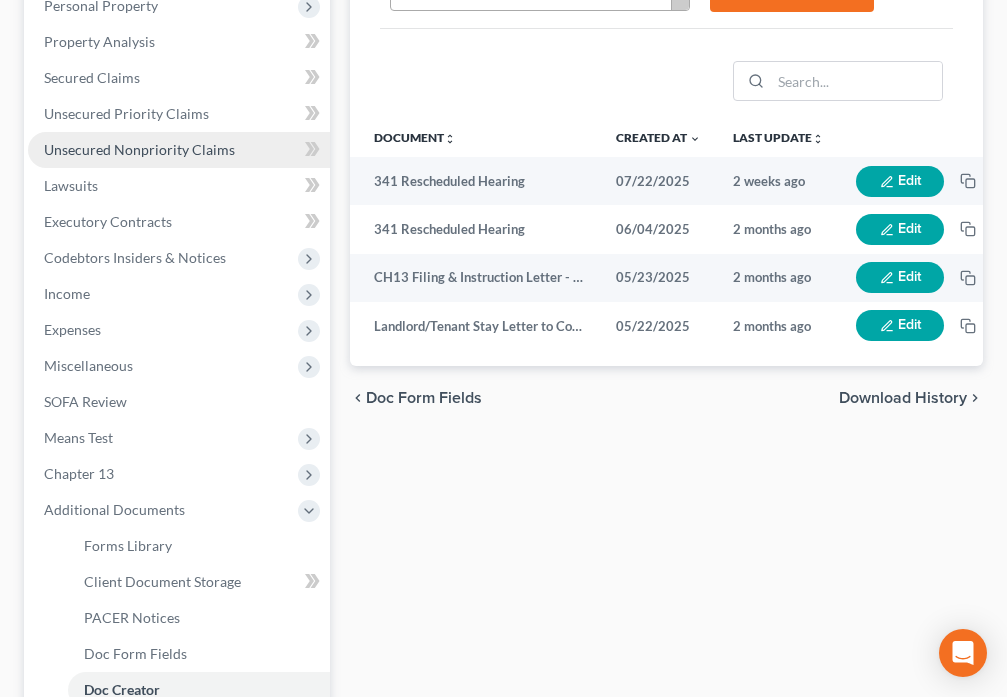 scroll, scrollTop: 0, scrollLeft: 0, axis: both 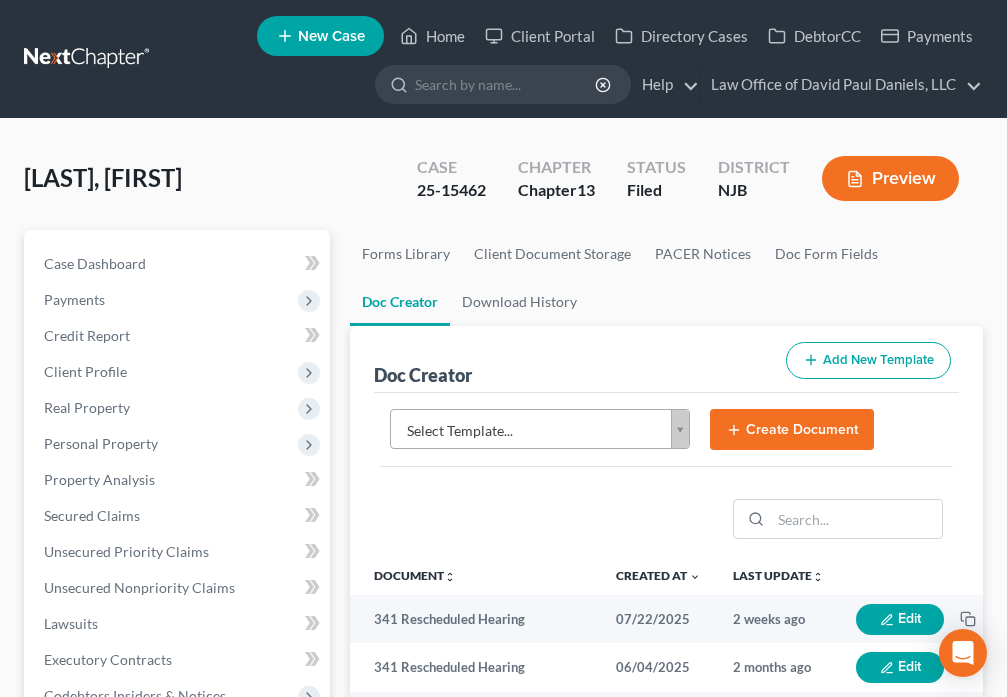 click on "Home New Case Client Portal Directory Cases DebtorCC Payments Law Office of [FIRST] [LAST] [EMAIL] My Account Settings Plan + Billing Account Add-Ons Help Center Webinars Training Videos What's new Log out New Case Home Client Portal Directory Cases DebtorCC Payments - No Result - See all results Or Press Enter... Help Help Center Webinars Training Videos What's new Law Office of [FIRST] [LAST] Law Office of [FIRST] [LAST] [EMAIL] My Account Settings Plan + Billing Account Add-Ons Log out [LAST], [FIRST] Upgraded Case [CASE_NUMBER] Chapter Chapter 13 Status Filed District NJB Preview Petition Navigation Case Dashboard Payments Income" at bounding box center [503, 668] 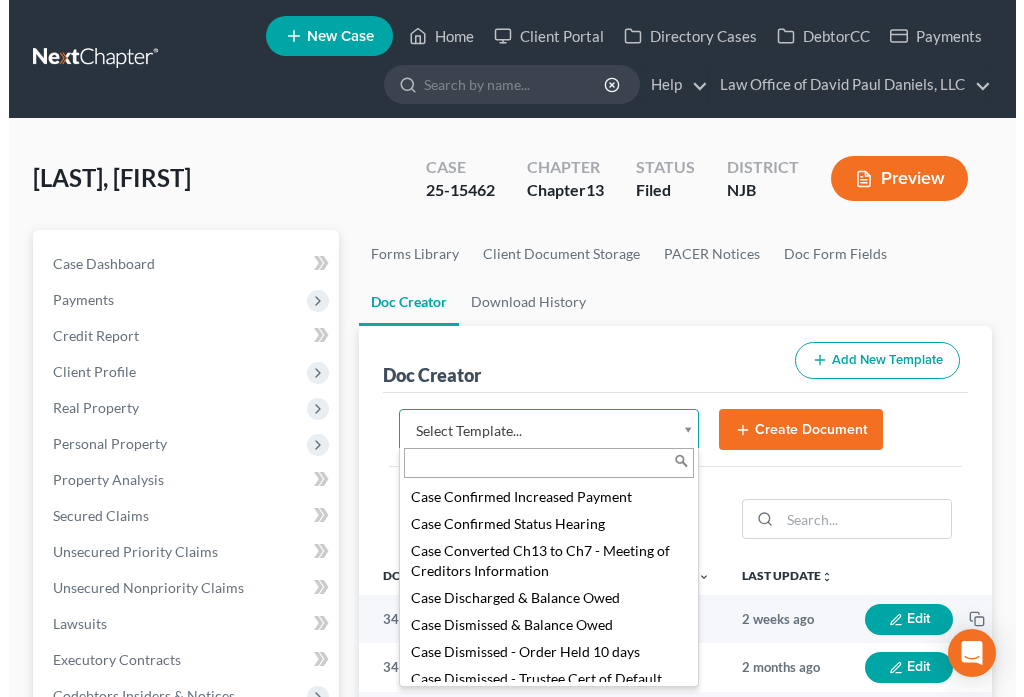 scroll, scrollTop: 280, scrollLeft: 0, axis: vertical 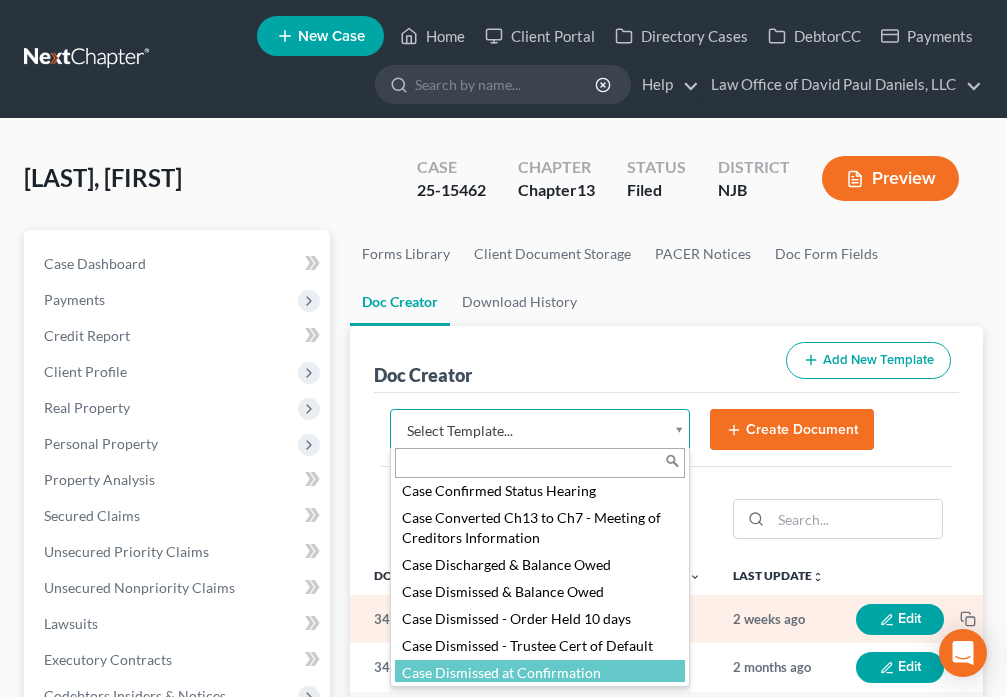 select on "88881" 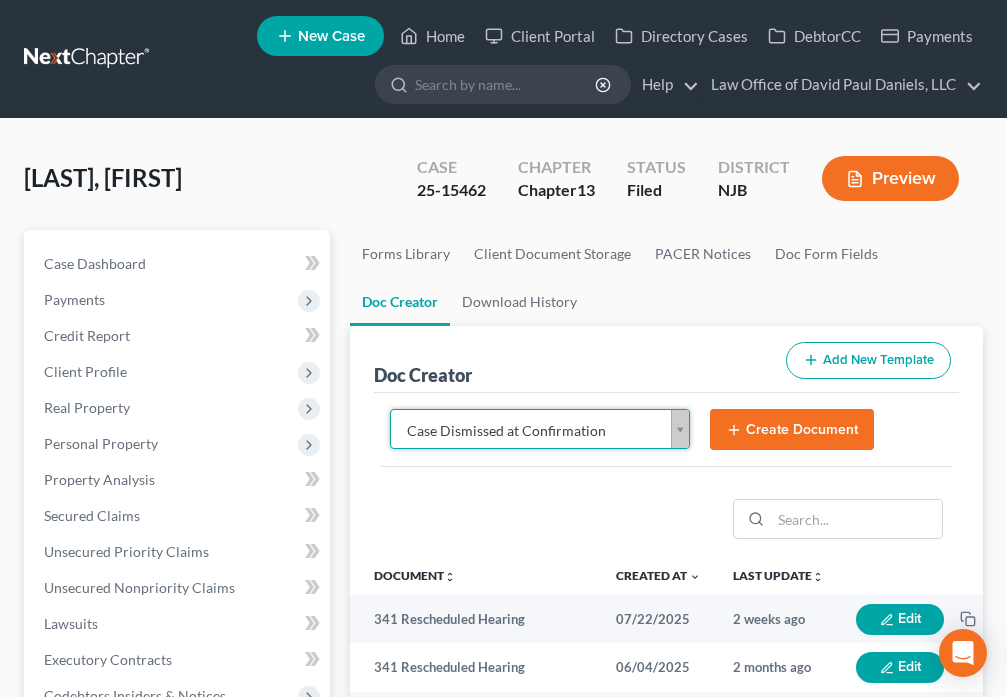 click on "Create Document" at bounding box center [792, 430] 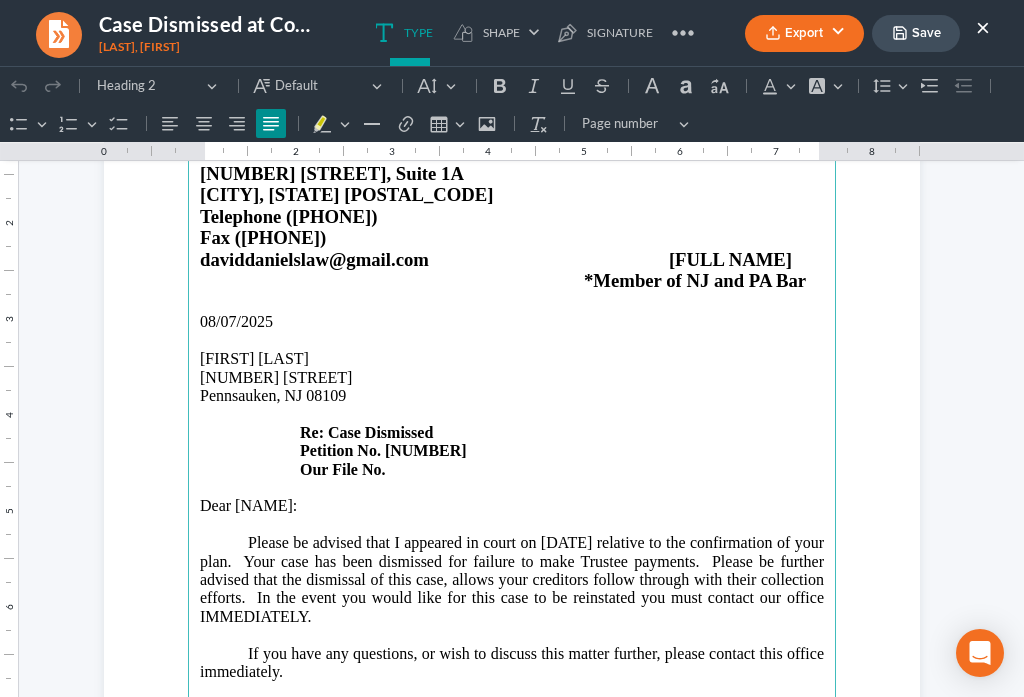 scroll, scrollTop: 187, scrollLeft: 0, axis: vertical 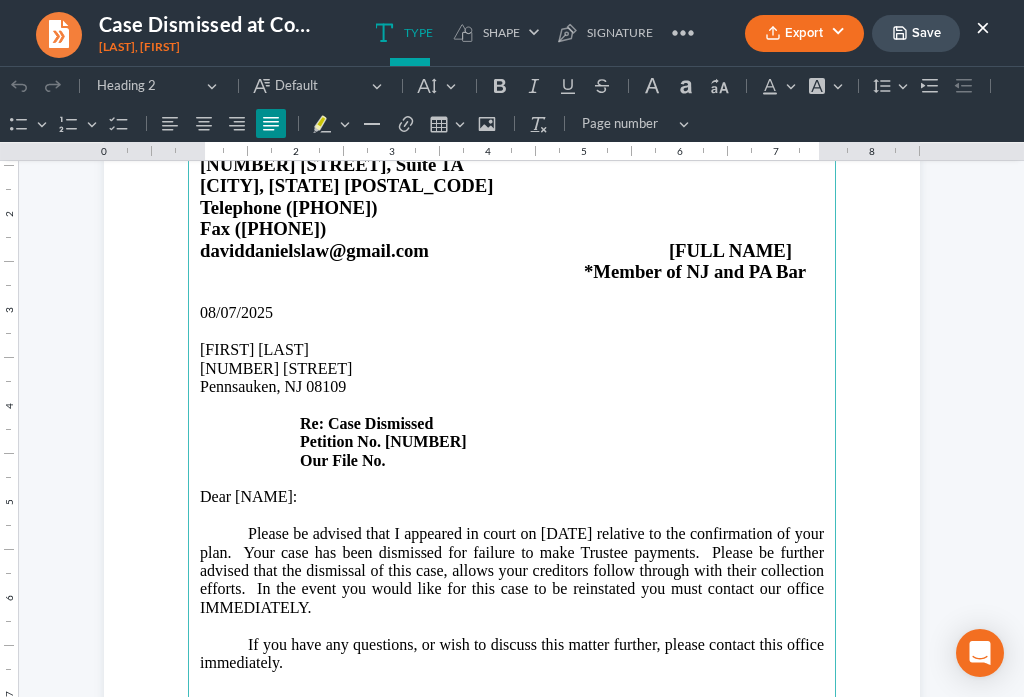click on "[NUMBER] [STREET] [CITY], [STATE] [POSTAL_CODE] Re: Case Dismissed Petition No. [CASE_NUMBER] Our File No." at bounding box center [512, 415] 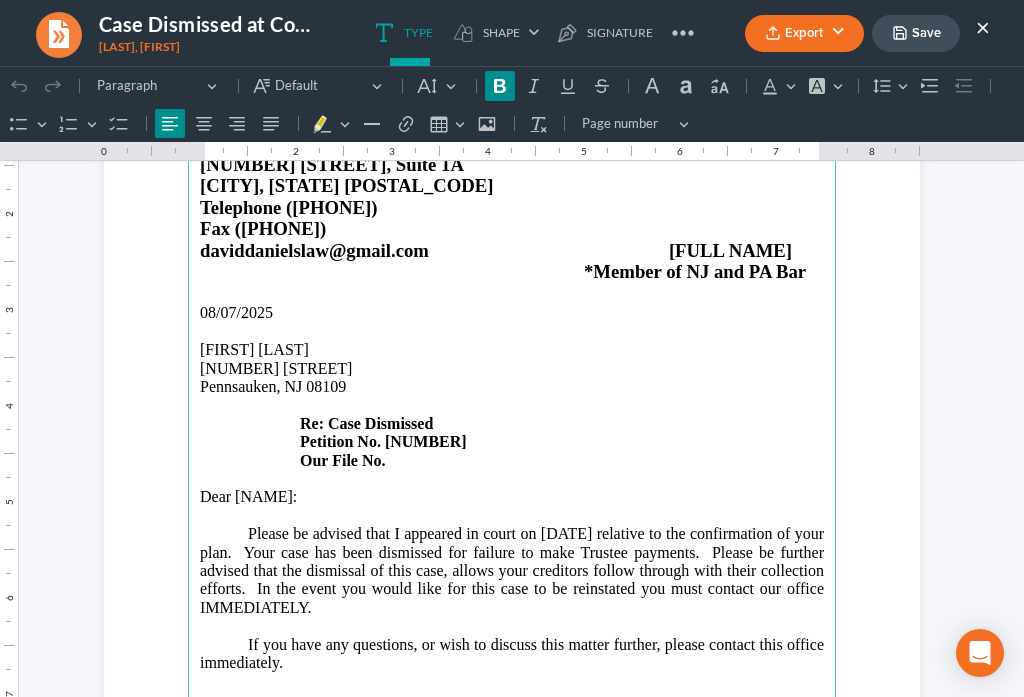 type 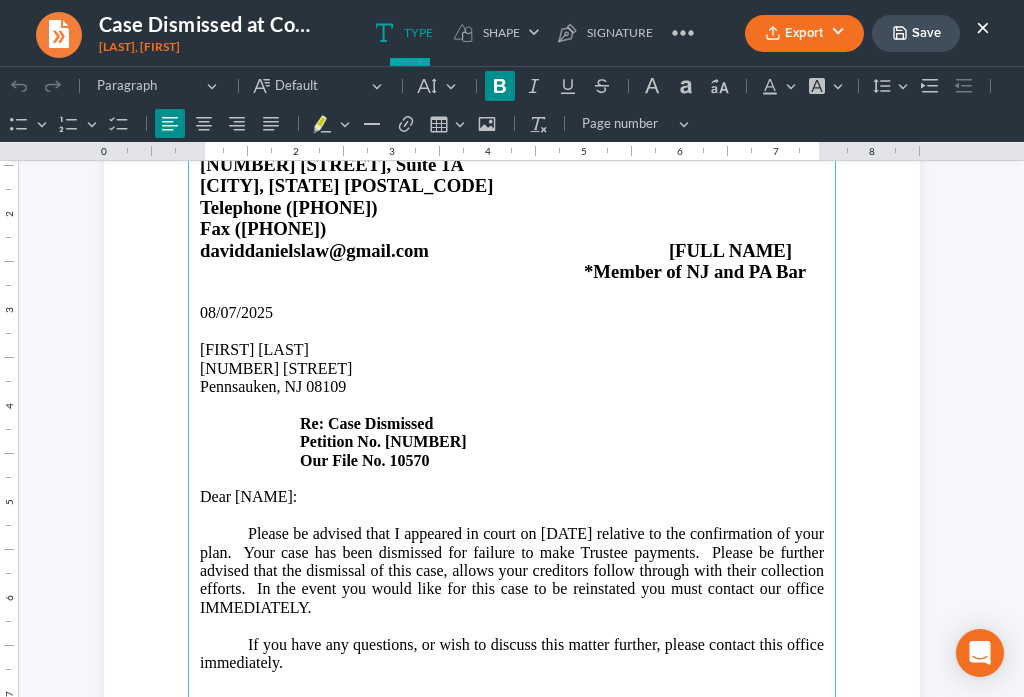 click on "Please be advised that I appeared in court on [DATE] relative to the confirmation of your plan.  Your case has been dismissed for failure to make Trustee payments.  Please be further advised that the dismissal of this case, allows your creditors follow through with their collection efforts.  In the event you would like for this case to be reinstated you must contact our office IMMEDIATELY." at bounding box center (512, 571) 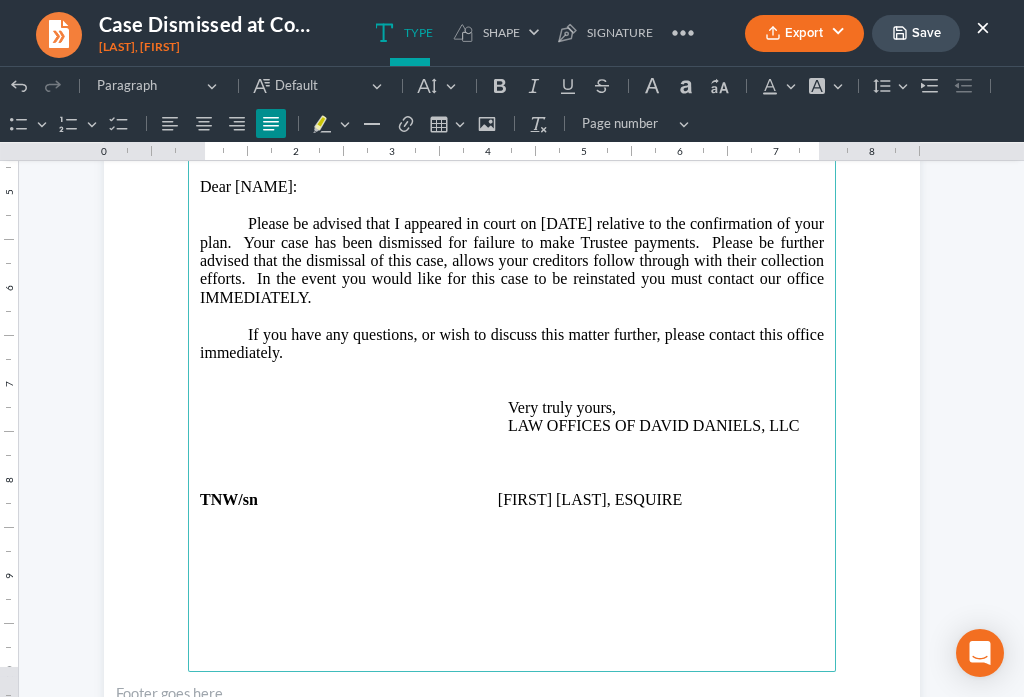 scroll, scrollTop: 513, scrollLeft: 0, axis: vertical 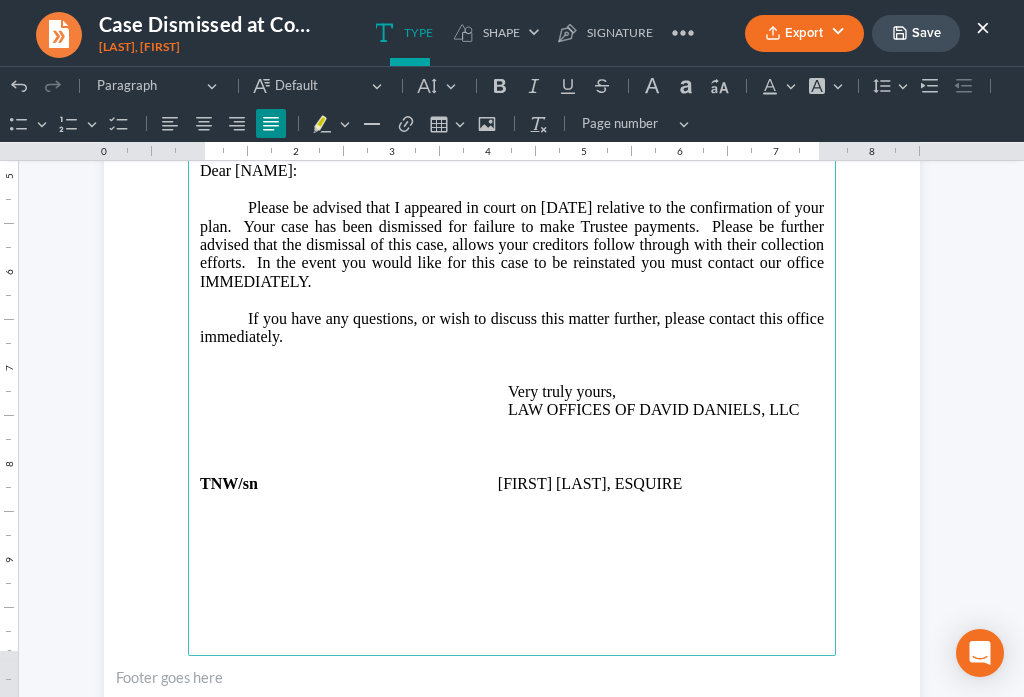 click on "If you have any questions, or wish to discuss this matter further, please contact this office immediately. Very truly yours, LAW OFFICES OF [FIRST] [LAST], LLC" at bounding box center (512, 365) 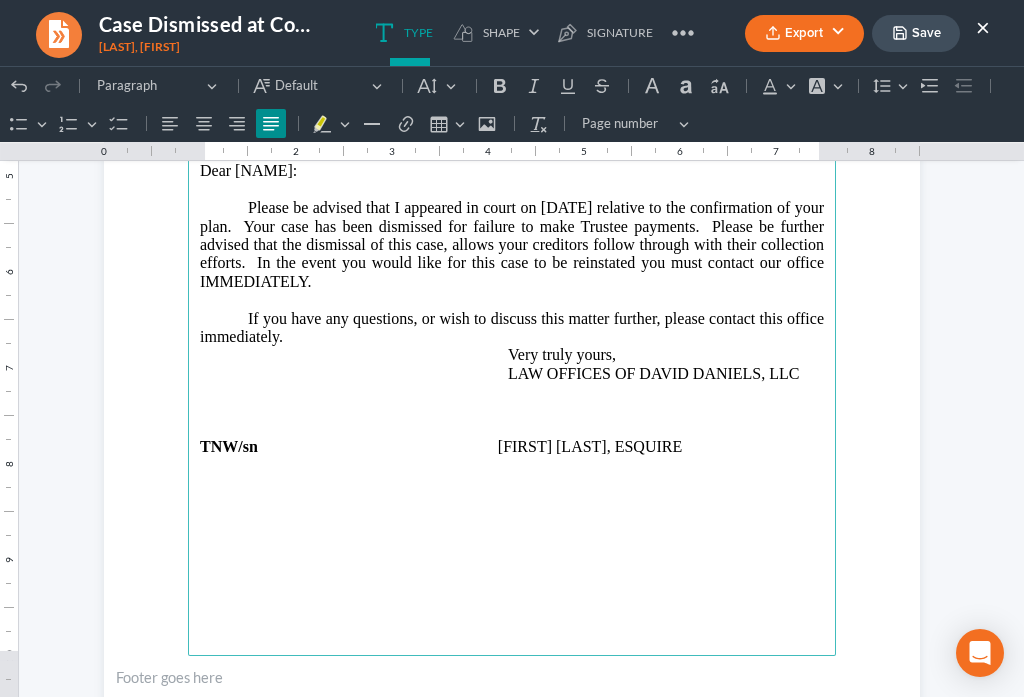click on "Save" at bounding box center (916, 33) 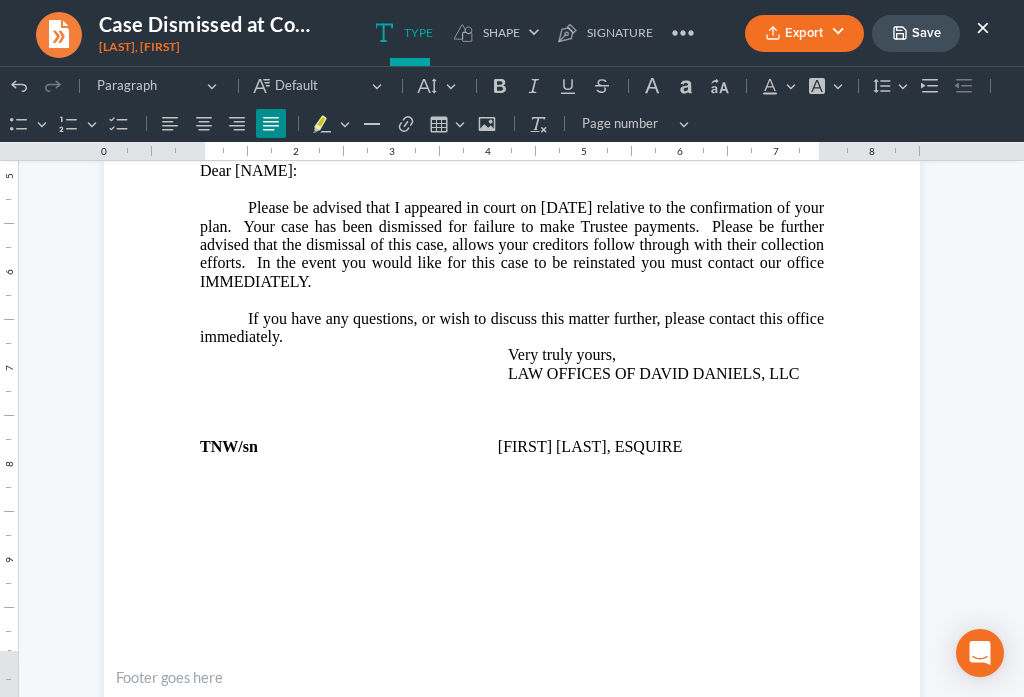 click on "Export" at bounding box center (804, 33) 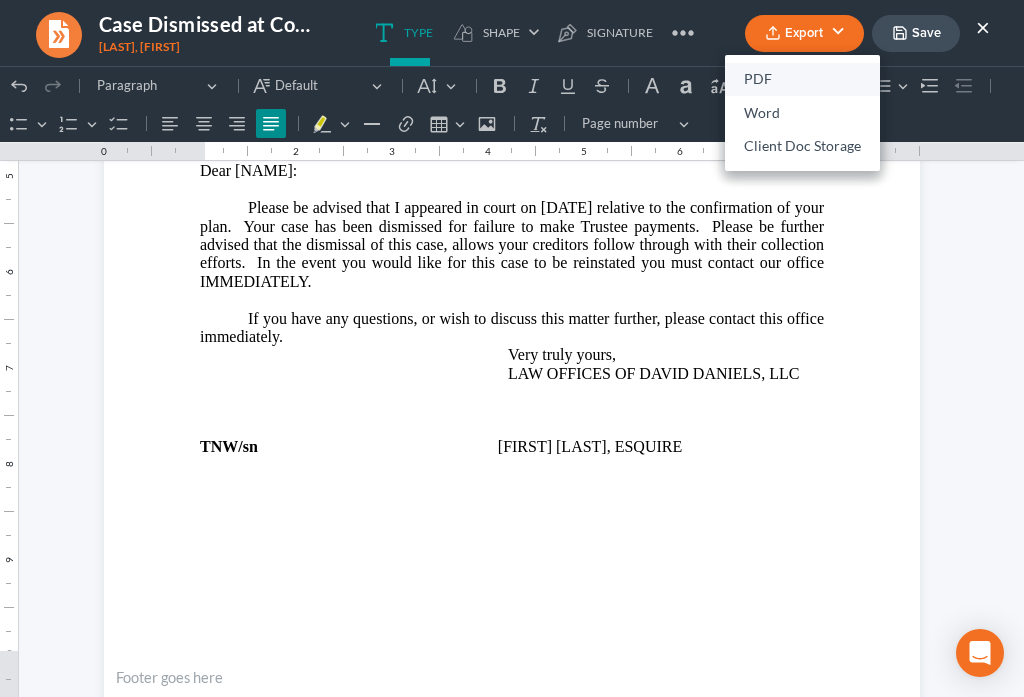 click on "PDF" at bounding box center (802, 80) 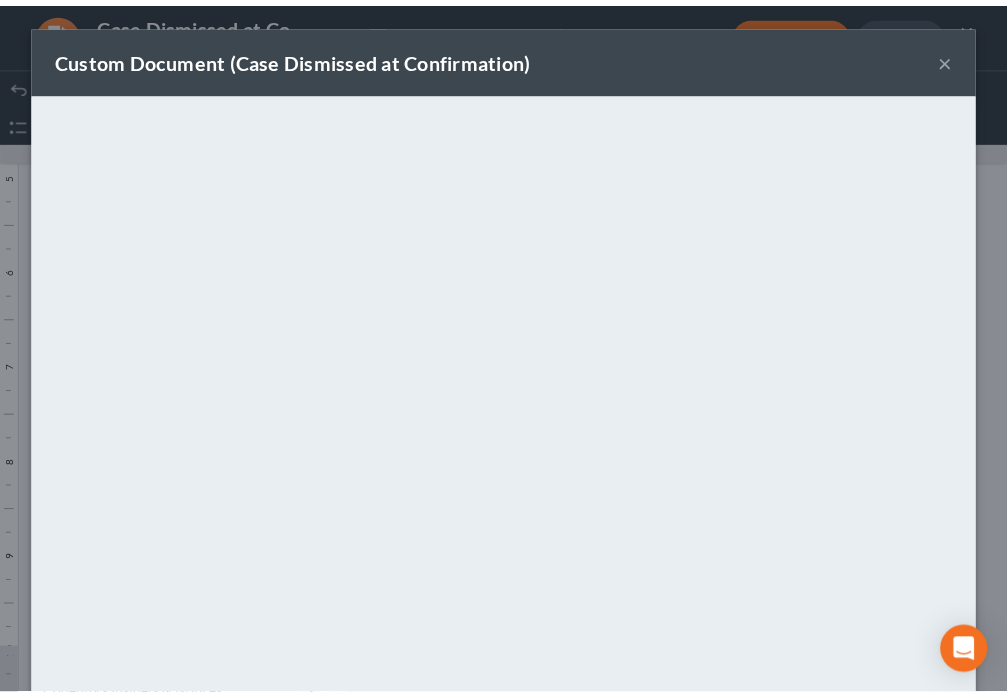 scroll, scrollTop: 140, scrollLeft: 0, axis: vertical 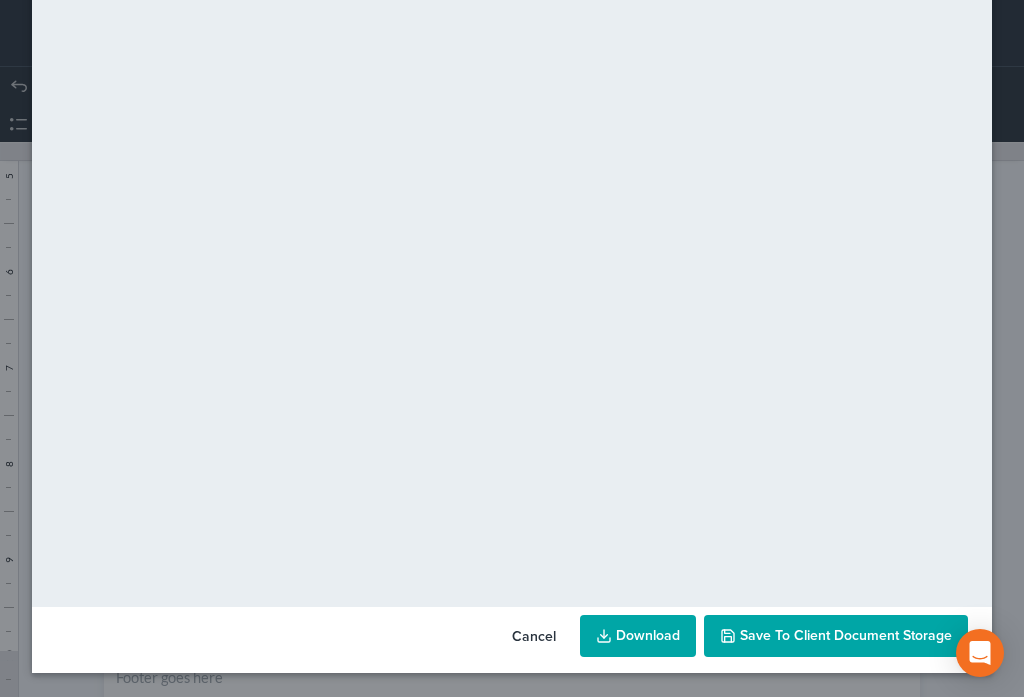 click on "Save to Client Document Storage" at bounding box center (836, 636) 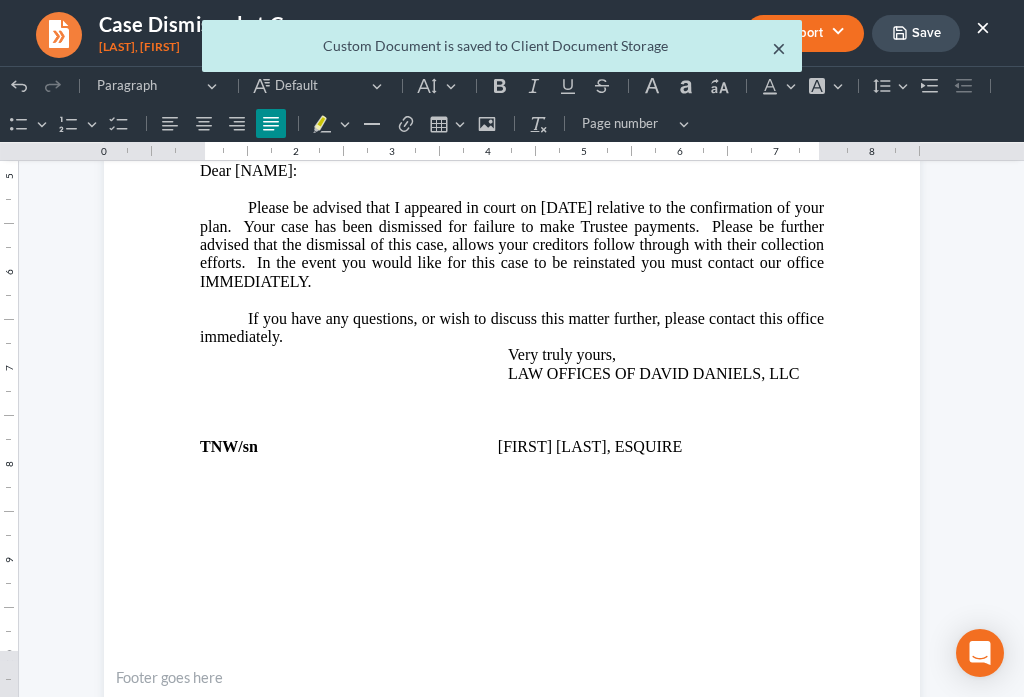 click on "×" at bounding box center [779, 48] 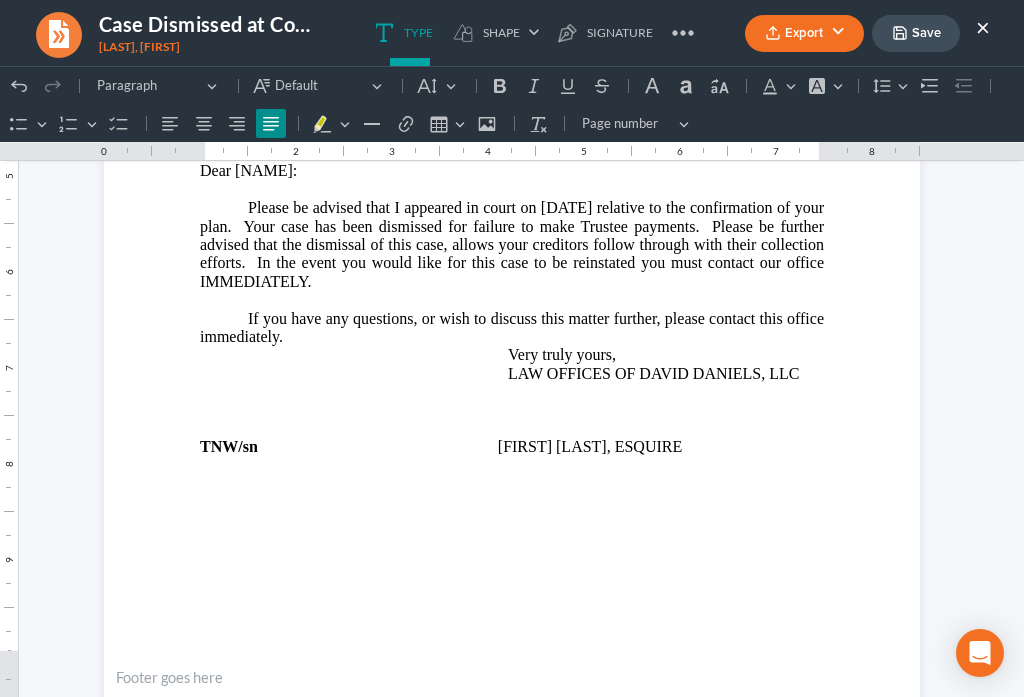 click on "×" at bounding box center (983, 27) 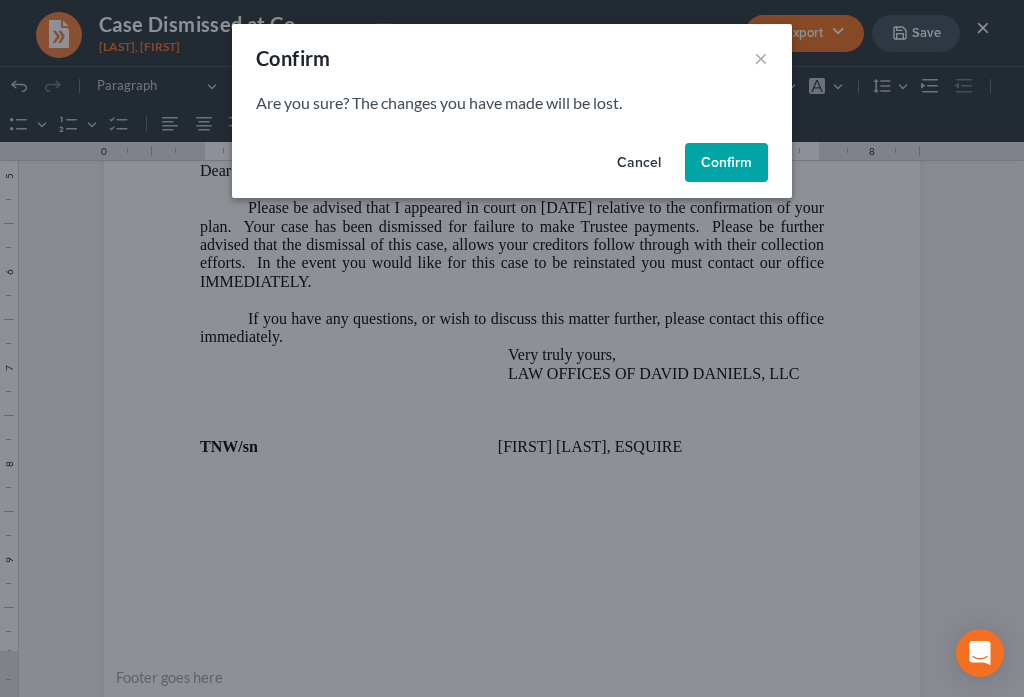 click on "Confirm" at bounding box center [726, 163] 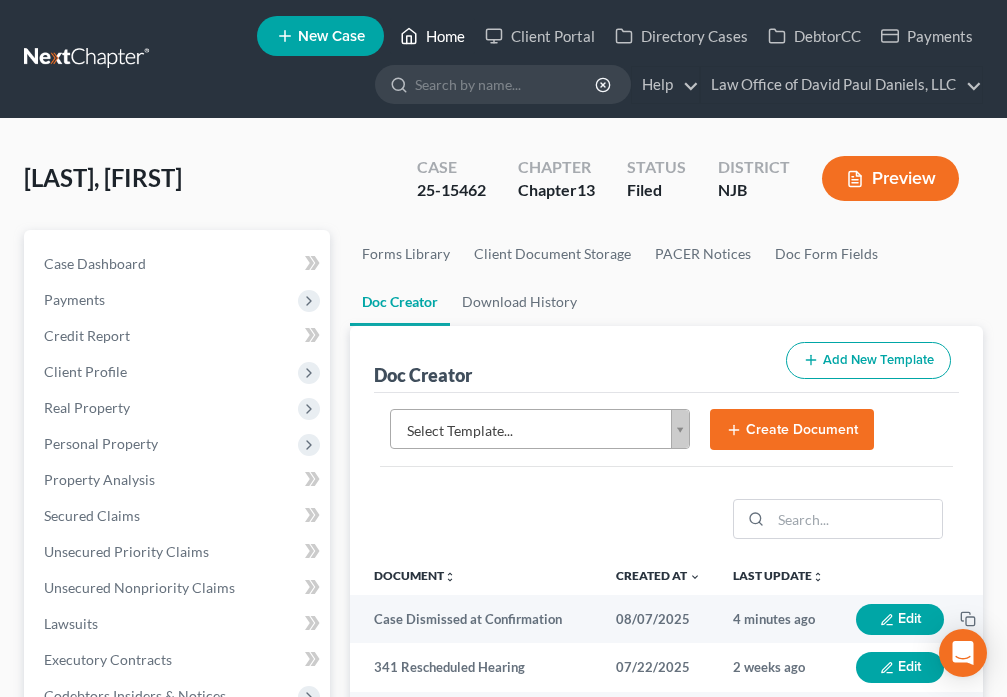 click 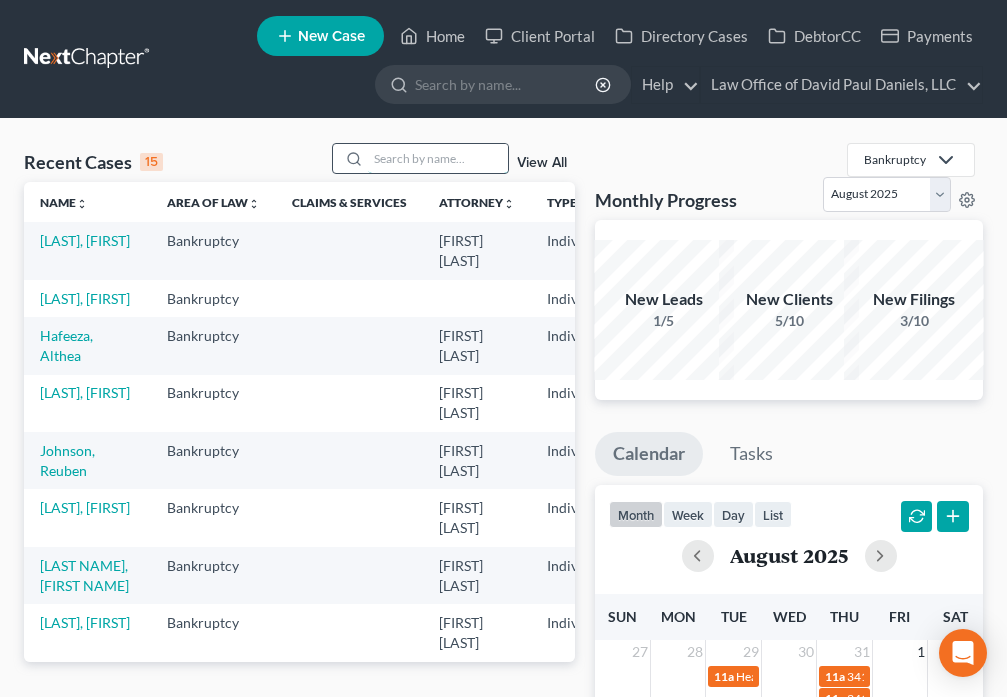 click at bounding box center (438, 158) 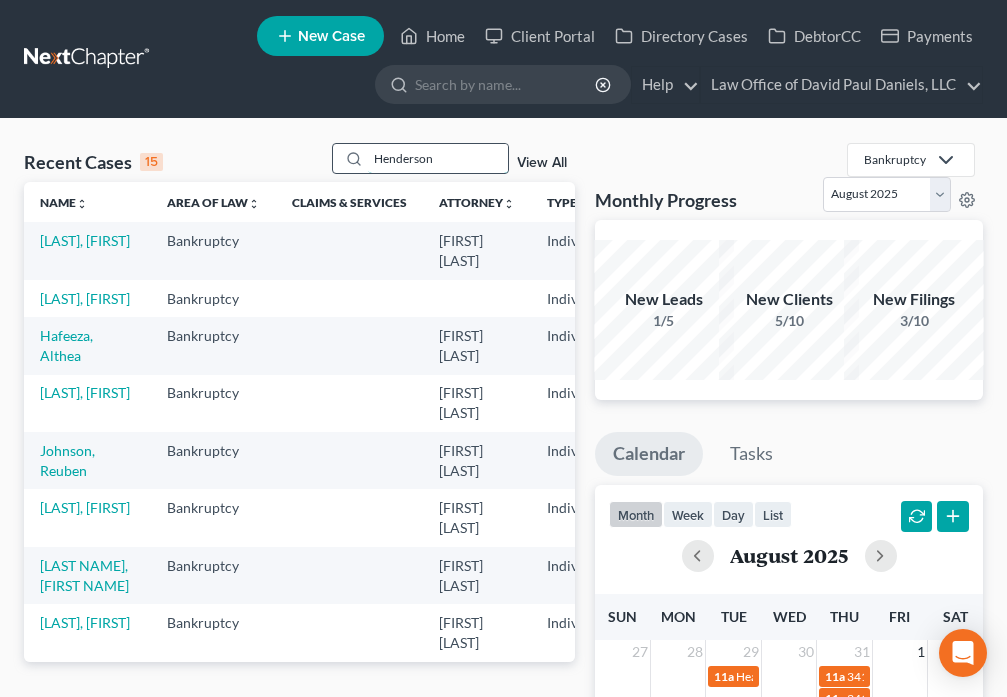 type on "Henderson" 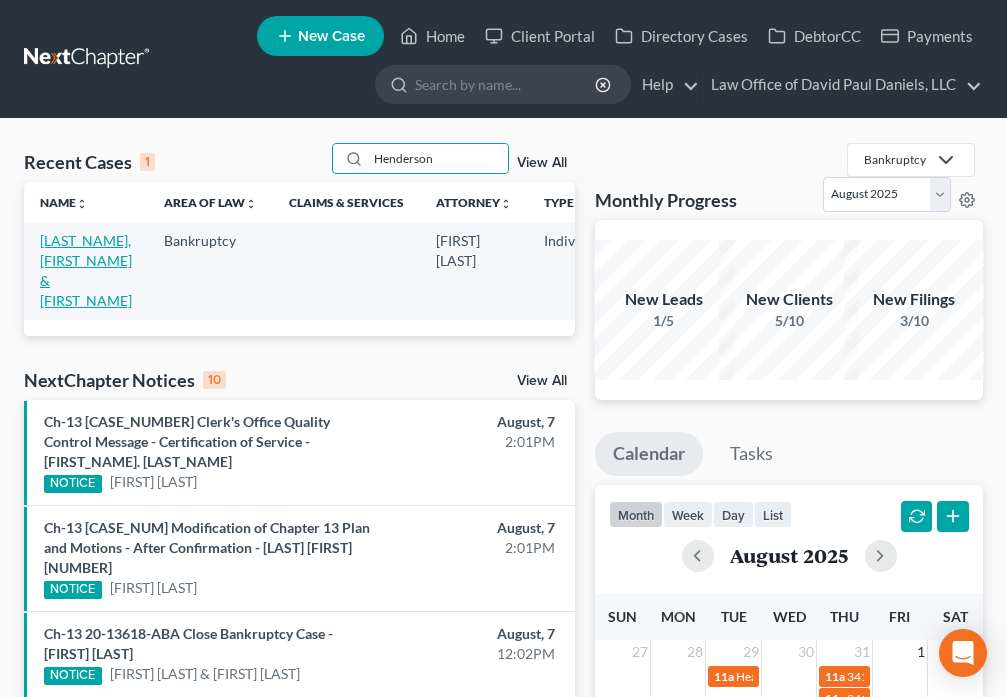 click on "[LAST_NAME], [FIRST_NAME] & [FIRST_NAME]" at bounding box center [86, 270] 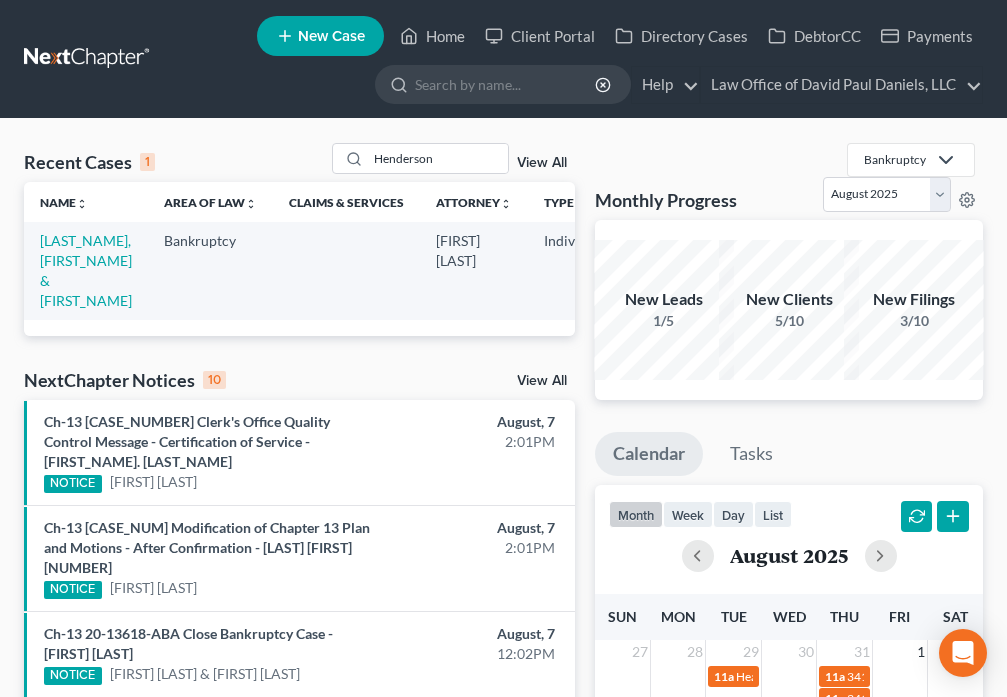 select on "4" 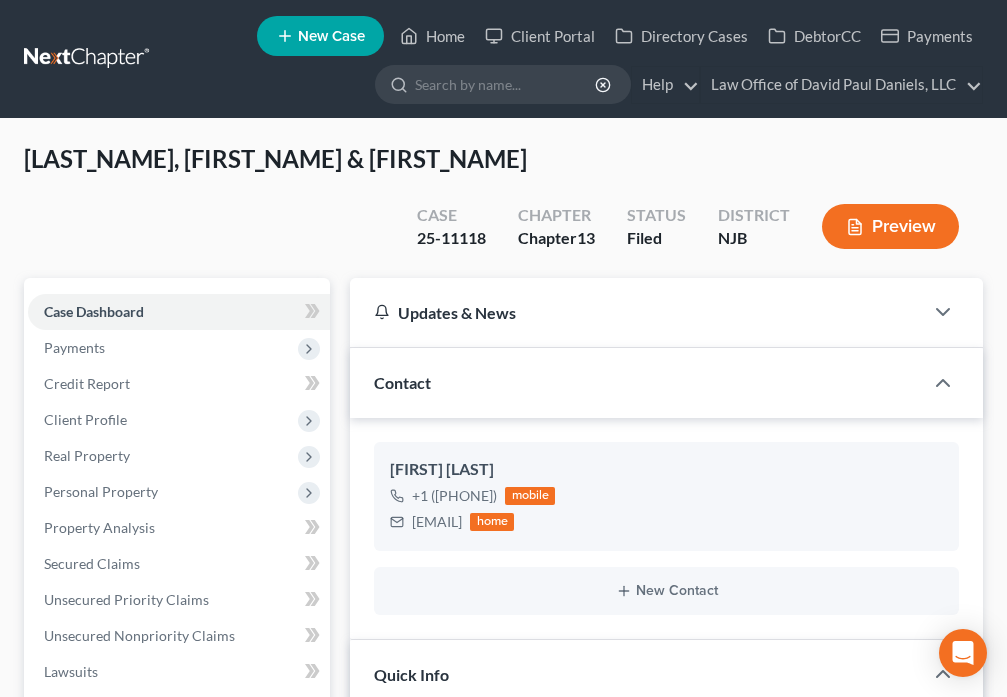 scroll, scrollTop: 412, scrollLeft: 0, axis: vertical 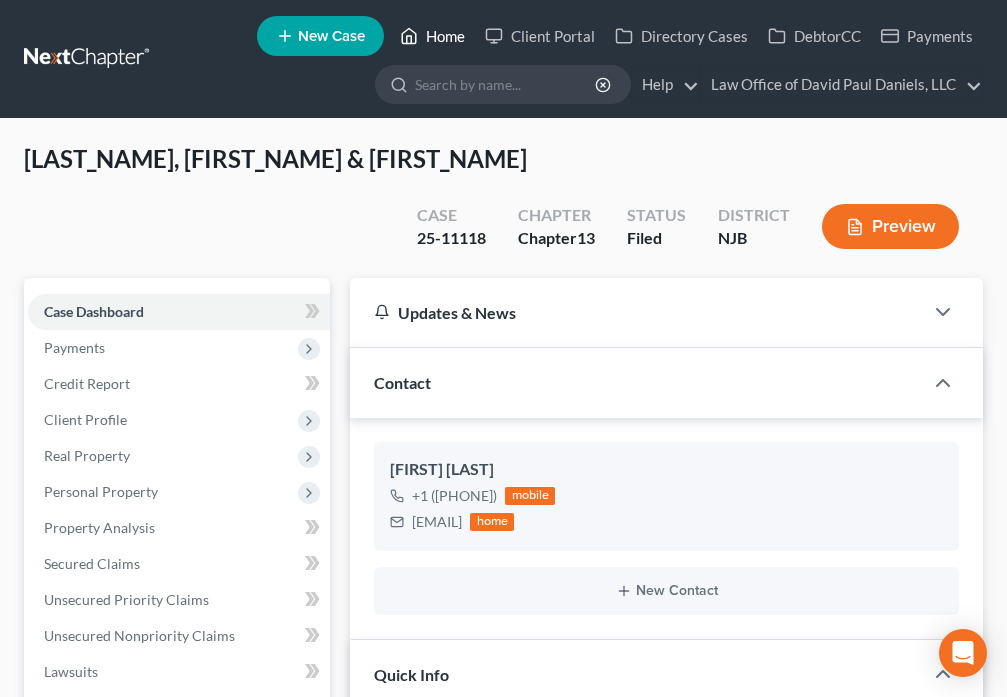 click on "Home" at bounding box center [432, 36] 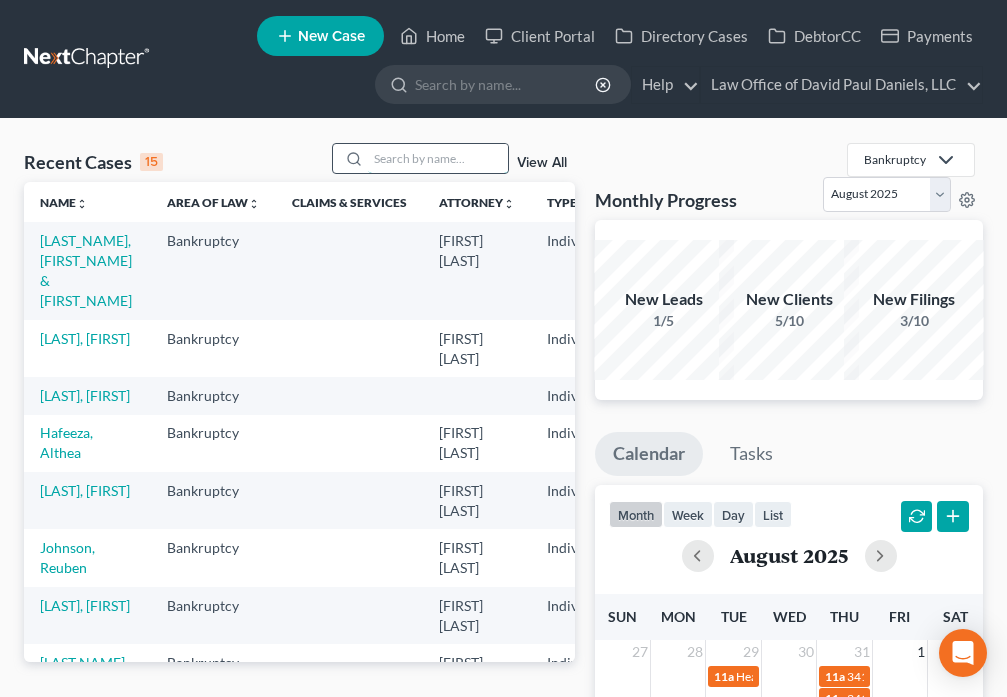 click at bounding box center (438, 158) 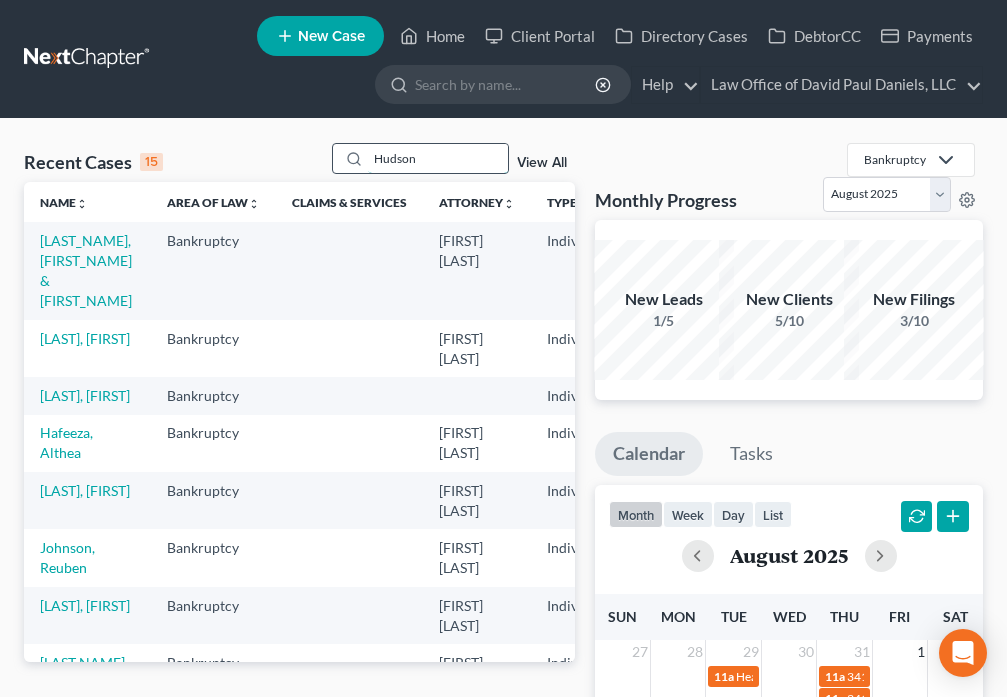 type on "Hudson" 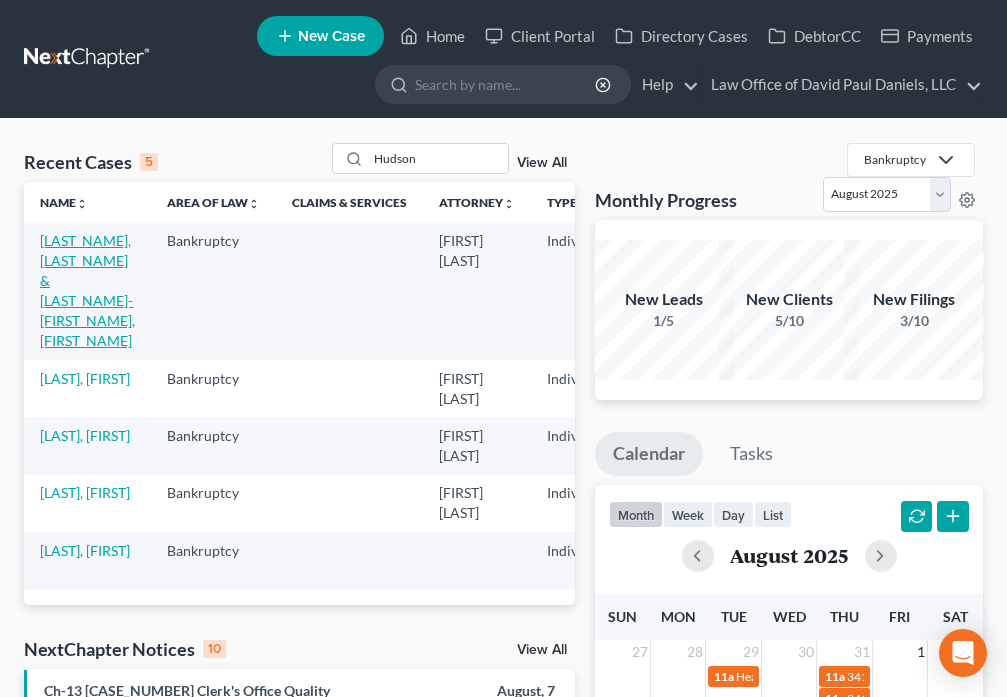 click on "[LAST_NAME], [LAST_NAME] & [LAST_NAME]-[FIRST_NAME], [FIRST_NAME]" at bounding box center [87, 290] 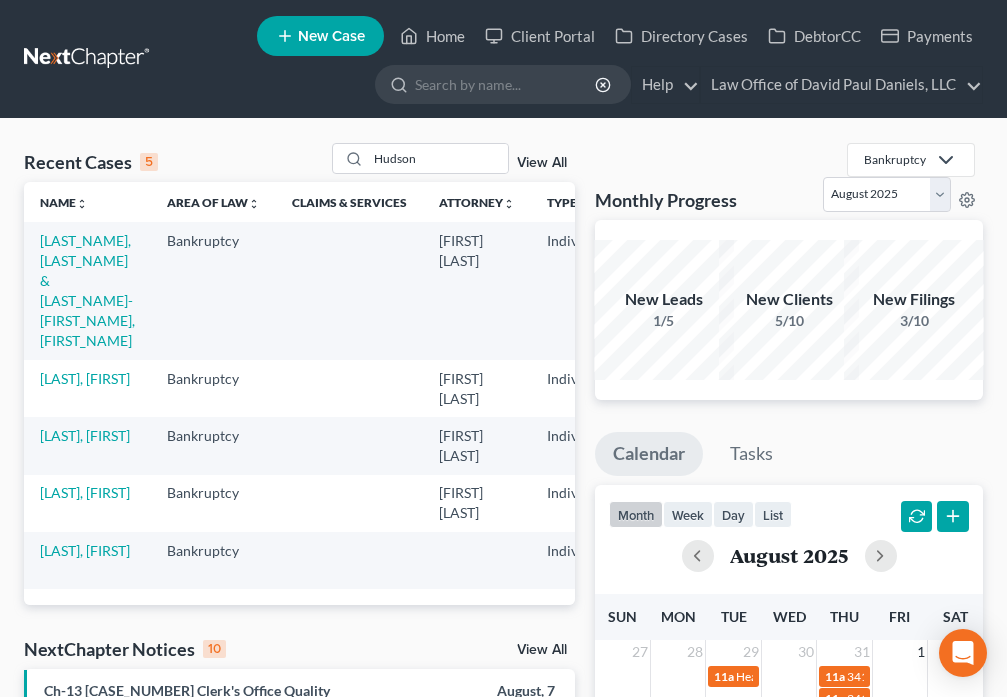 select on "6" 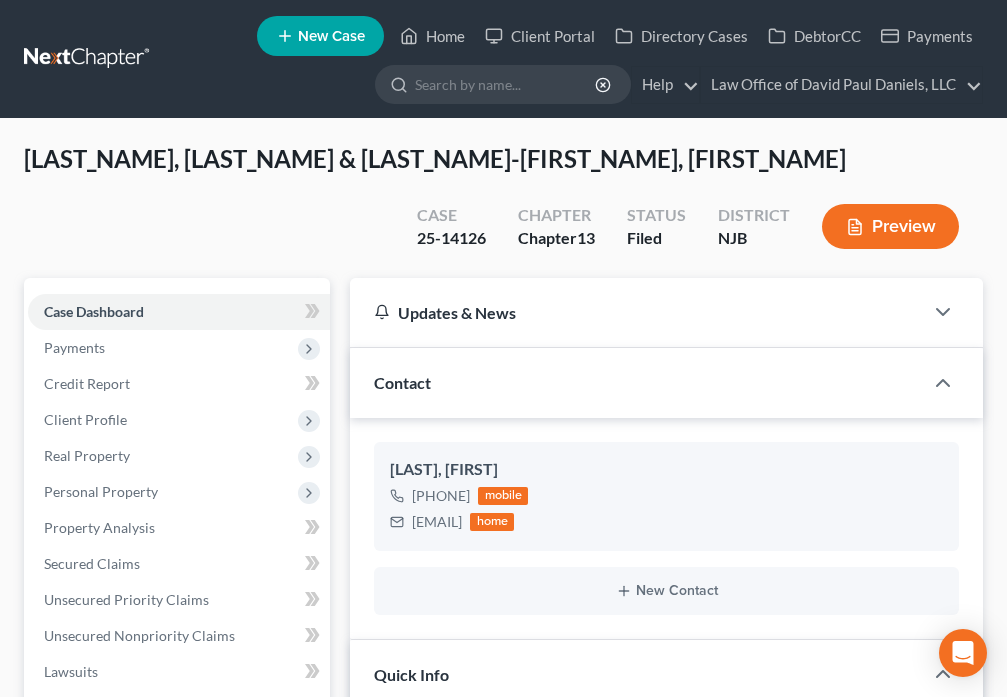 scroll, scrollTop: 887, scrollLeft: 0, axis: vertical 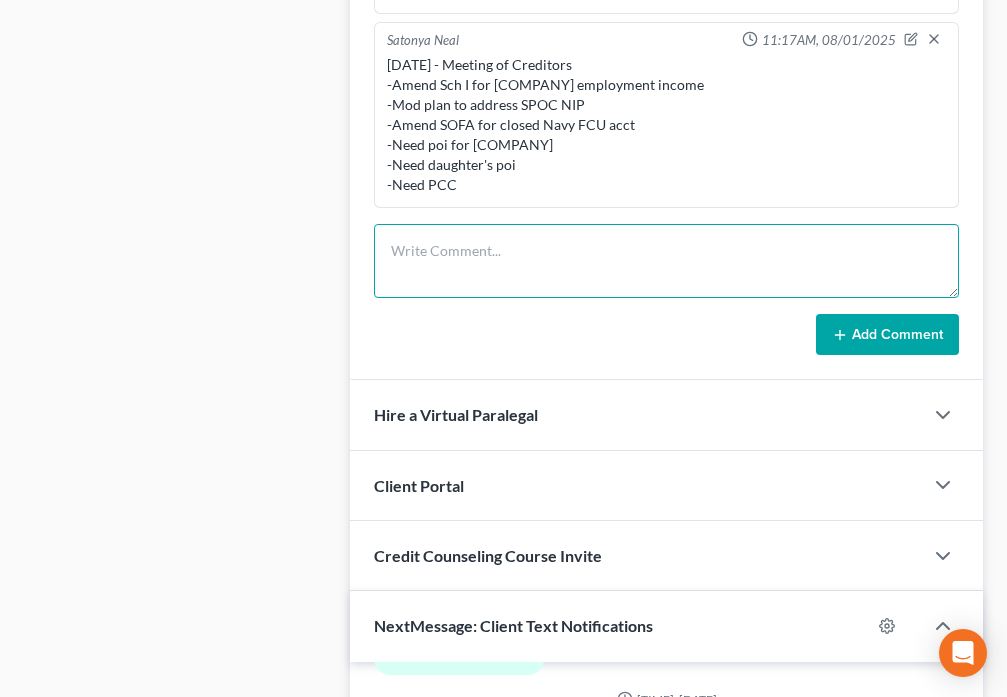 click at bounding box center (666, 261) 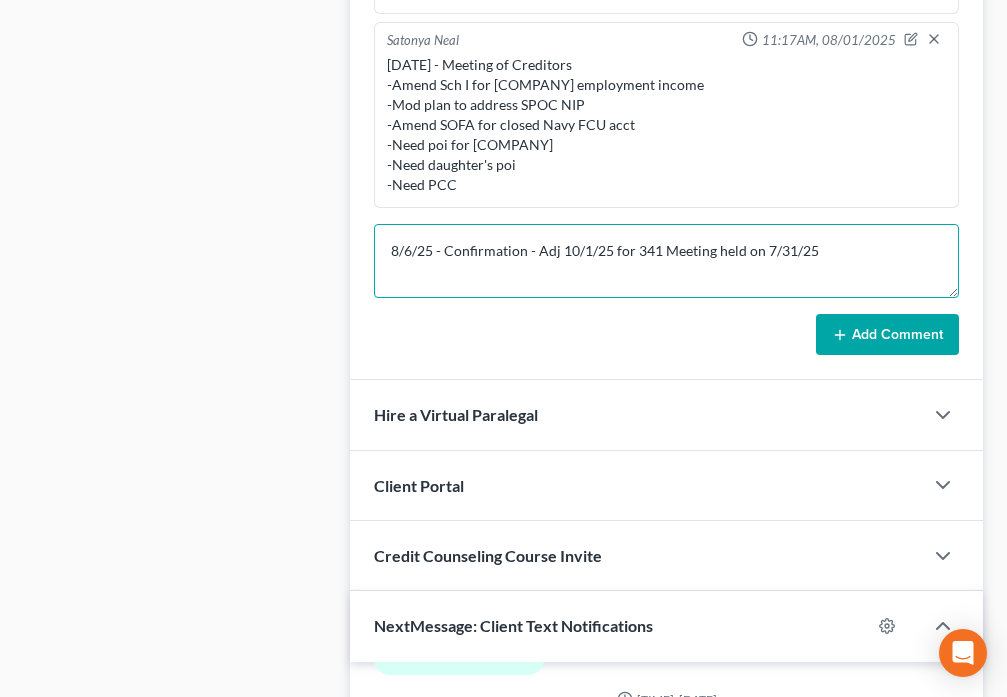 type on "8/6/25 - Confirmation - Adj 10/1/25 for 341 Meeting held on 7/31/25" 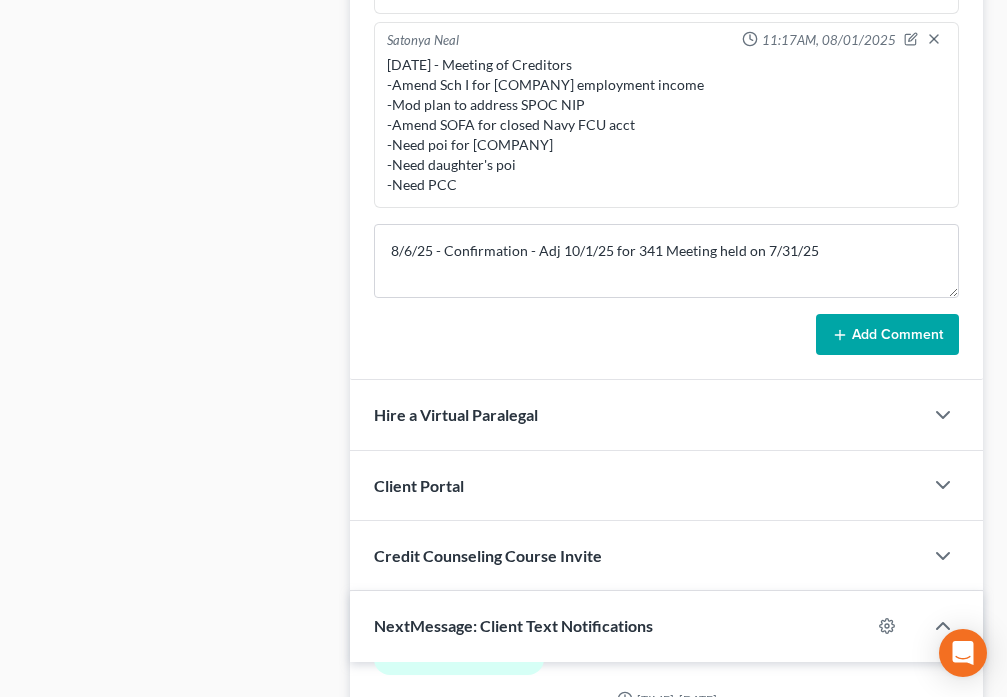 click on "Add Comment" at bounding box center (887, 335) 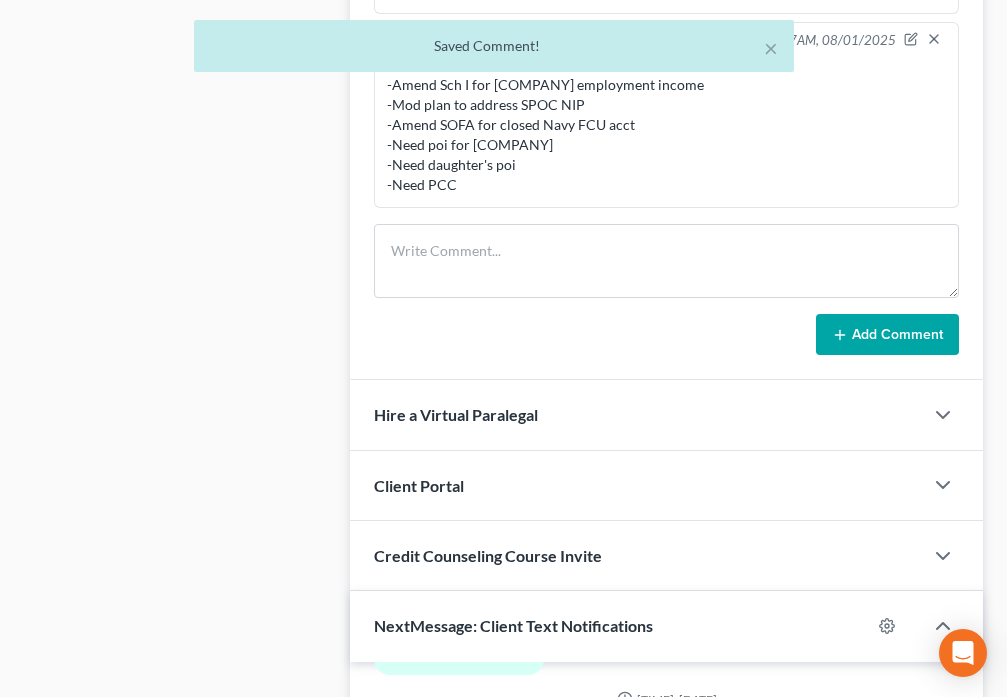 scroll, scrollTop: 105, scrollLeft: 0, axis: vertical 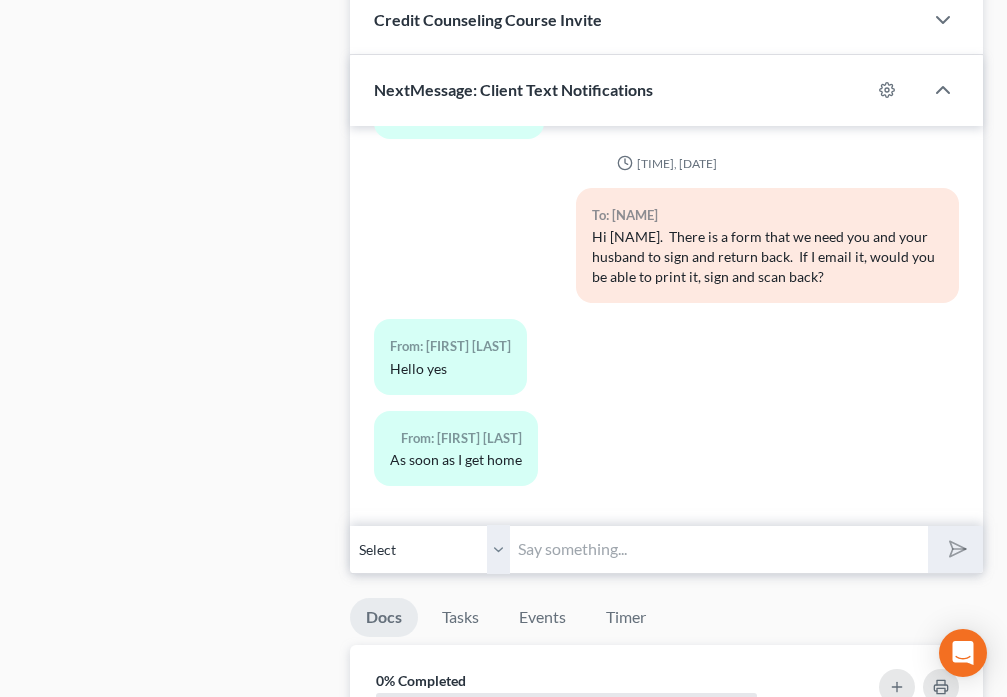 click at bounding box center [718, 549] 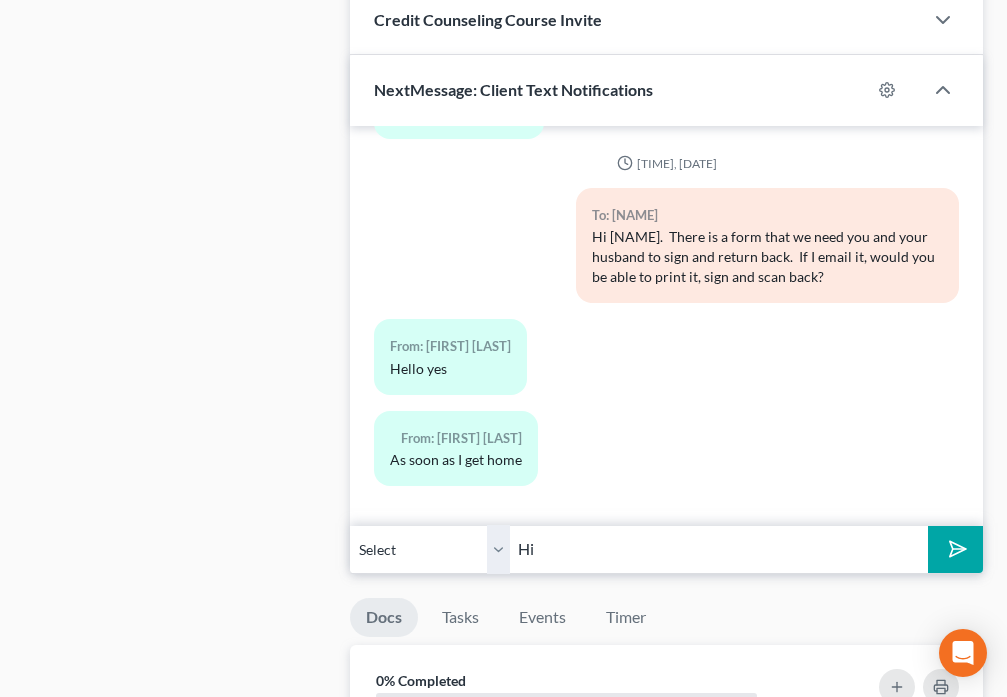 type on "H" 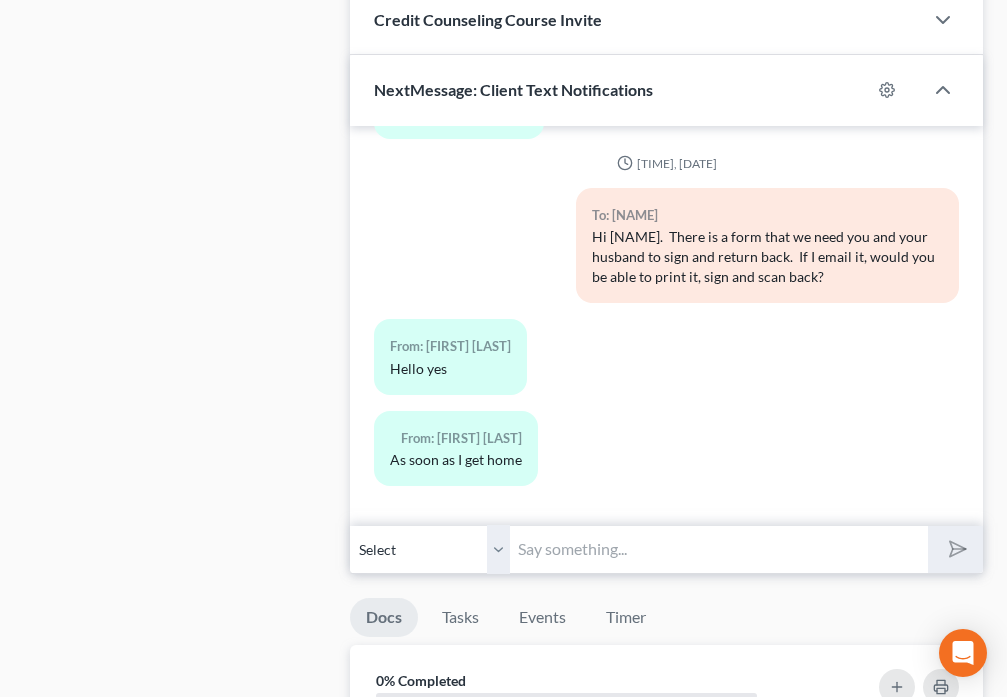 type 